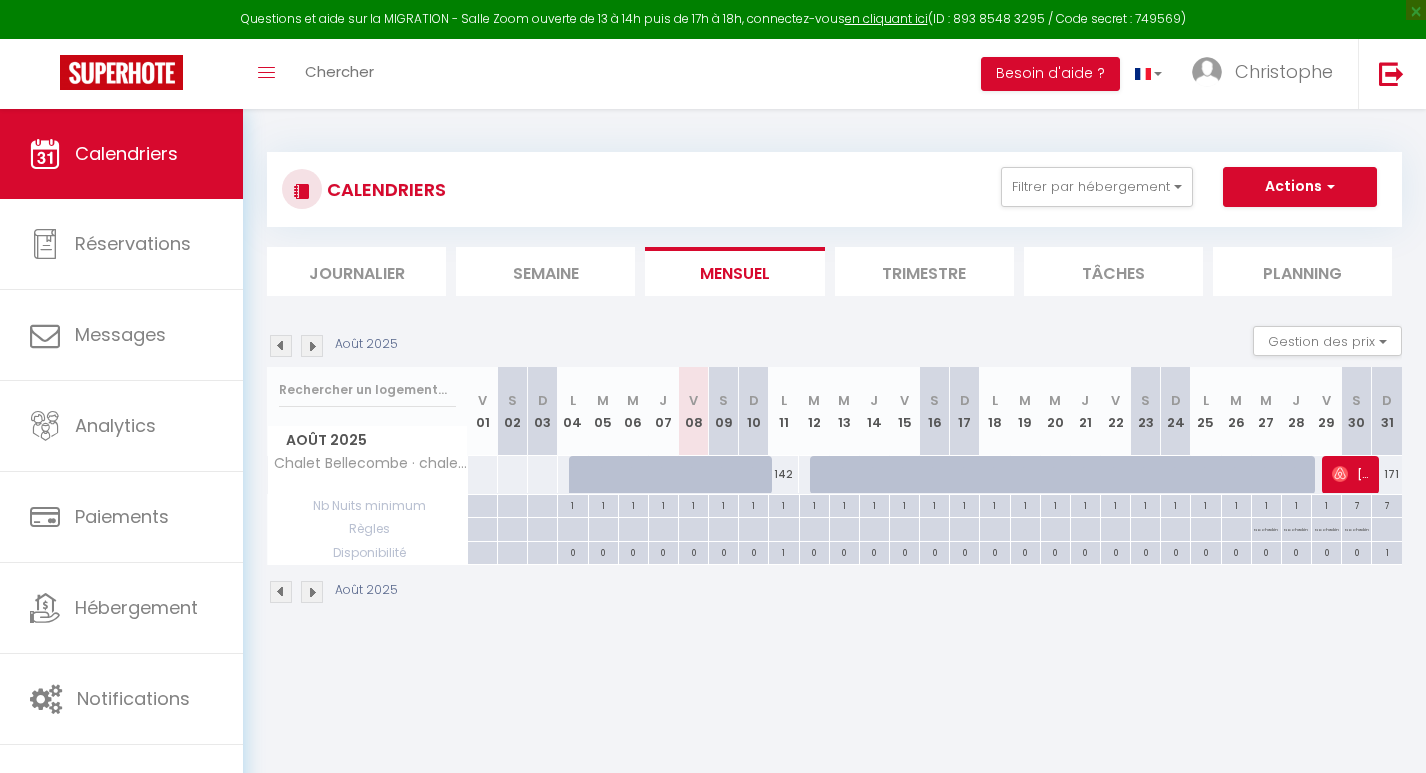 scroll, scrollTop: 0, scrollLeft: 0, axis: both 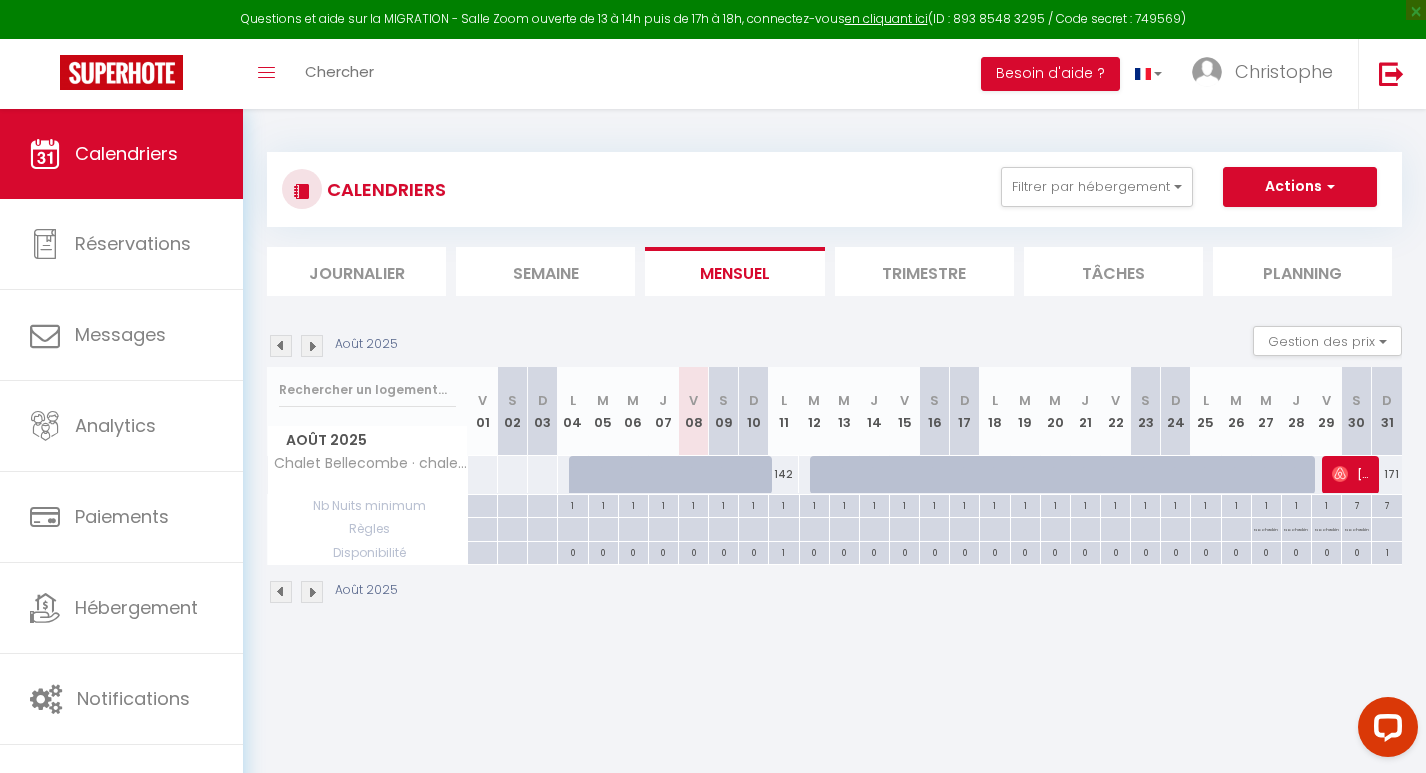 click on "CALENDRIERS
Filtrer par hébergement
Tous       Chalet Bellecombe · chalet aux pieds des pistes     CHALET TIPLAN     CHALET LAUZIERES     CHALET HAPPY    Effacer   Sauvegarder
Actions
Nouvelle réservation   Exporter les réservations   Importer les réservations
Journalier
Semaine
Mensuel
Trimestre
Tâches
Planning
[MONTH] [YEAR]
Gestion des prix
Nb Nuits minimum   Règles   Disponibilité           [MONTH] [YEAR]
V
01
S
02
D   L   M   M   J   V   S   D   L   M   M   J   V   S" at bounding box center [834, 378] 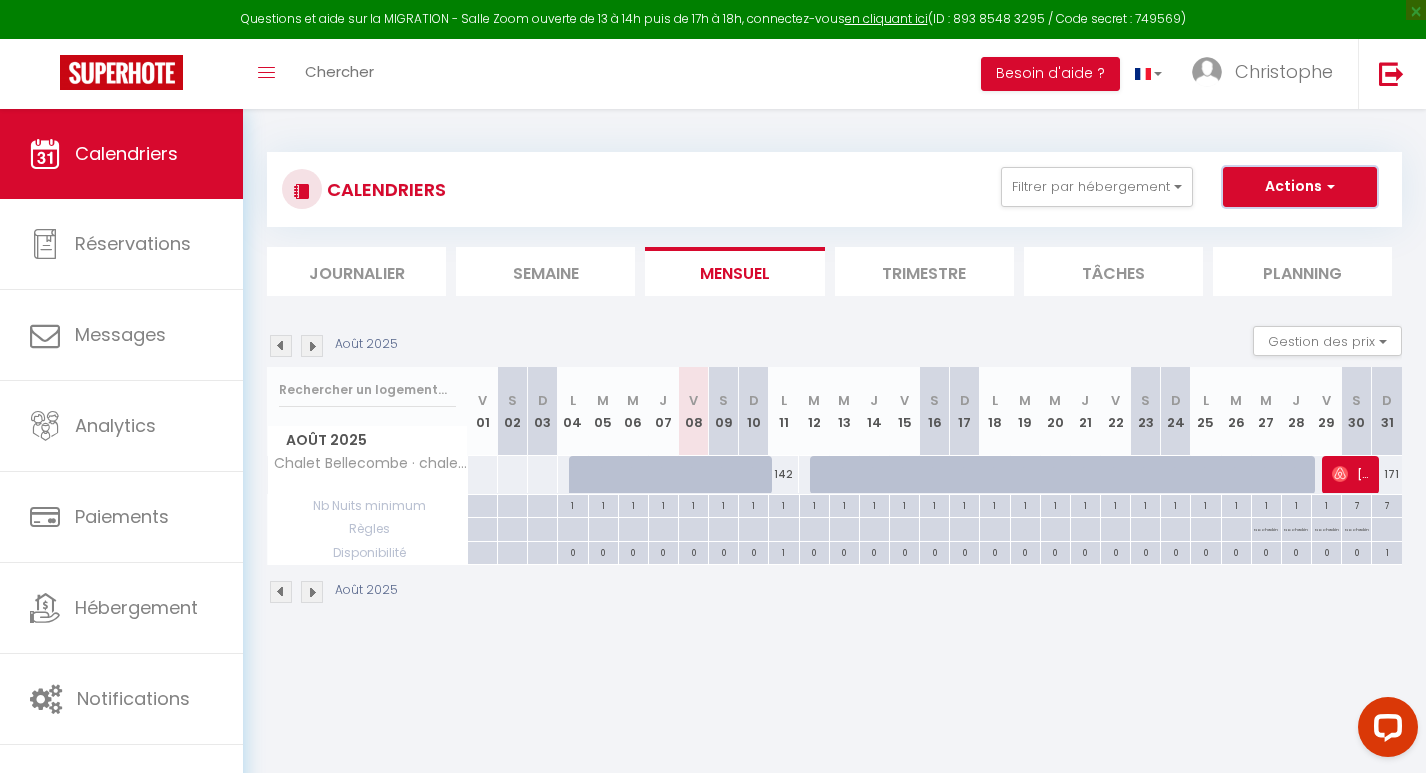 click at bounding box center (1328, 186) 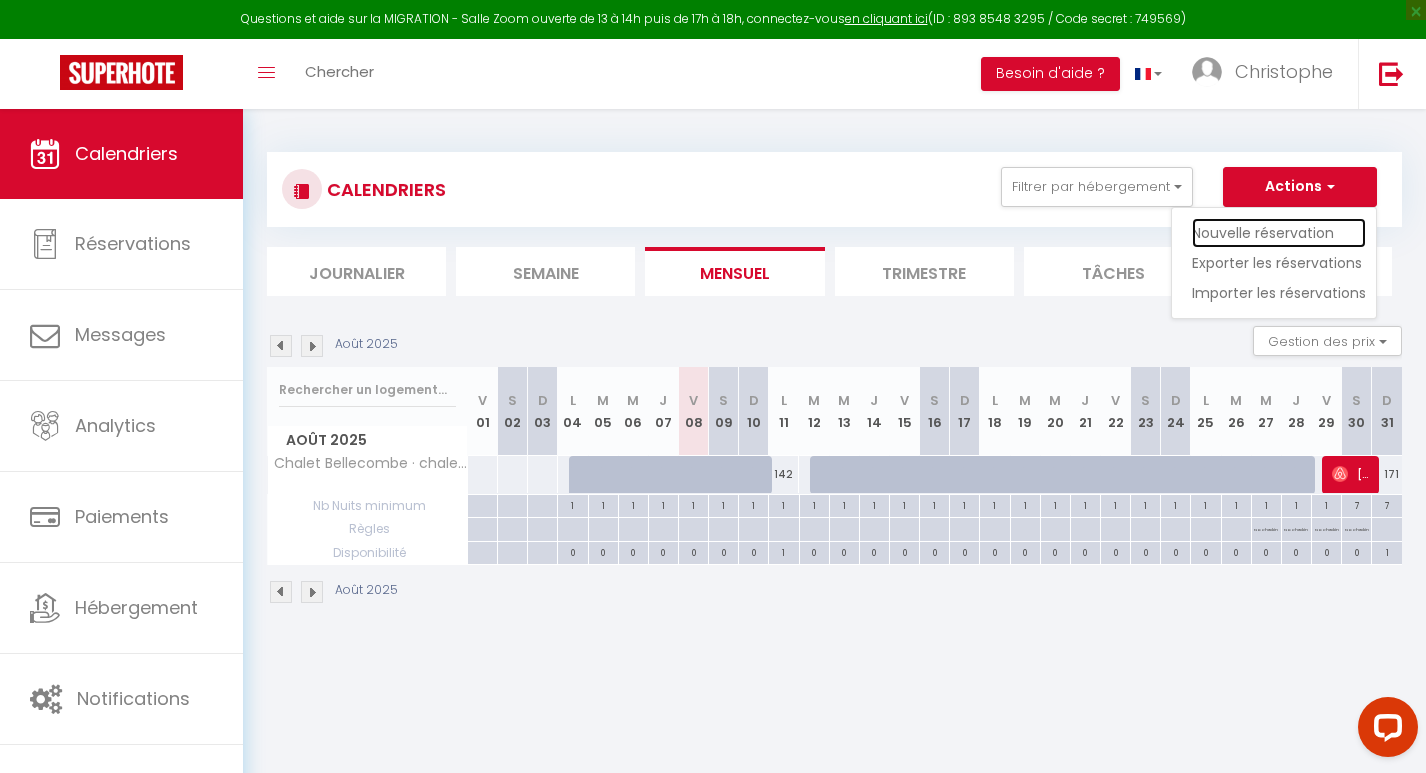 click on "Nouvelle réservation" at bounding box center (1279, 233) 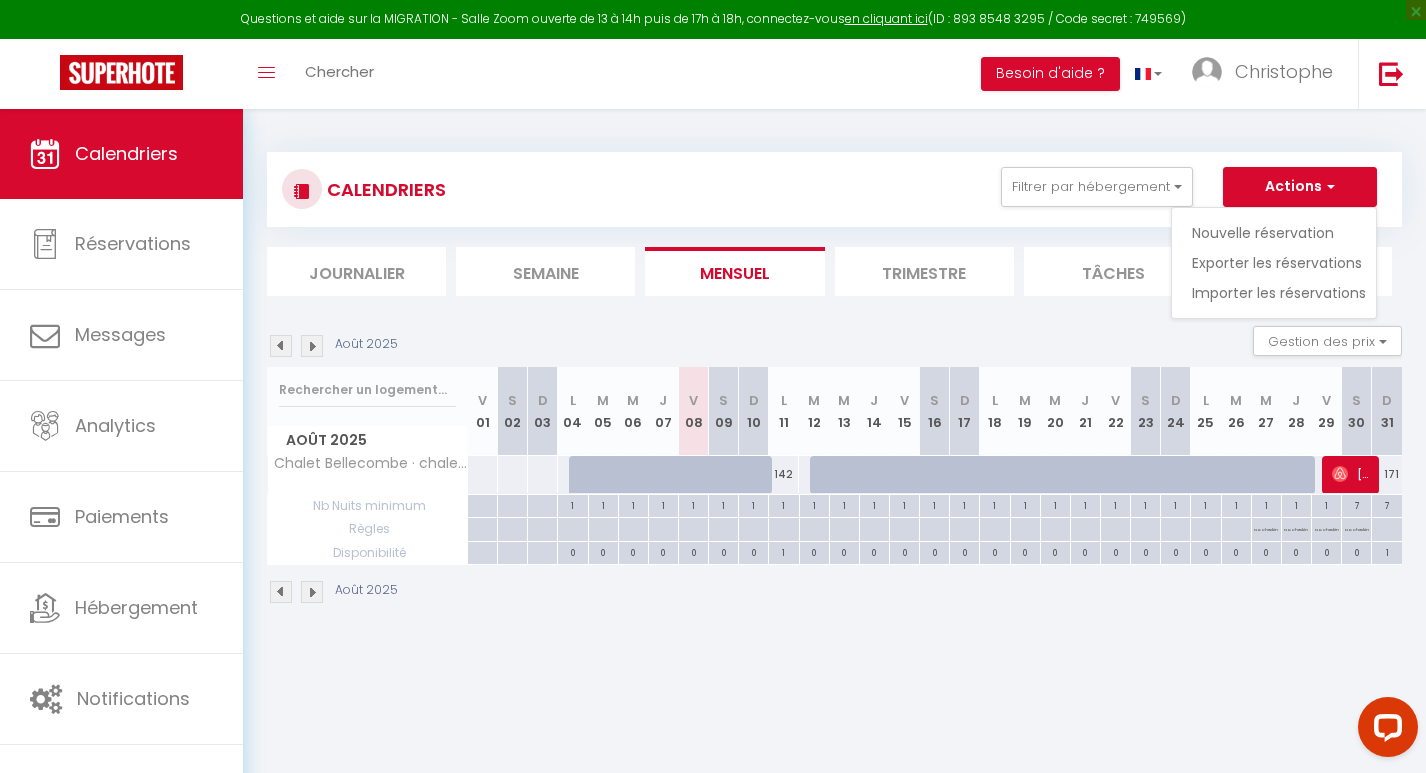 select 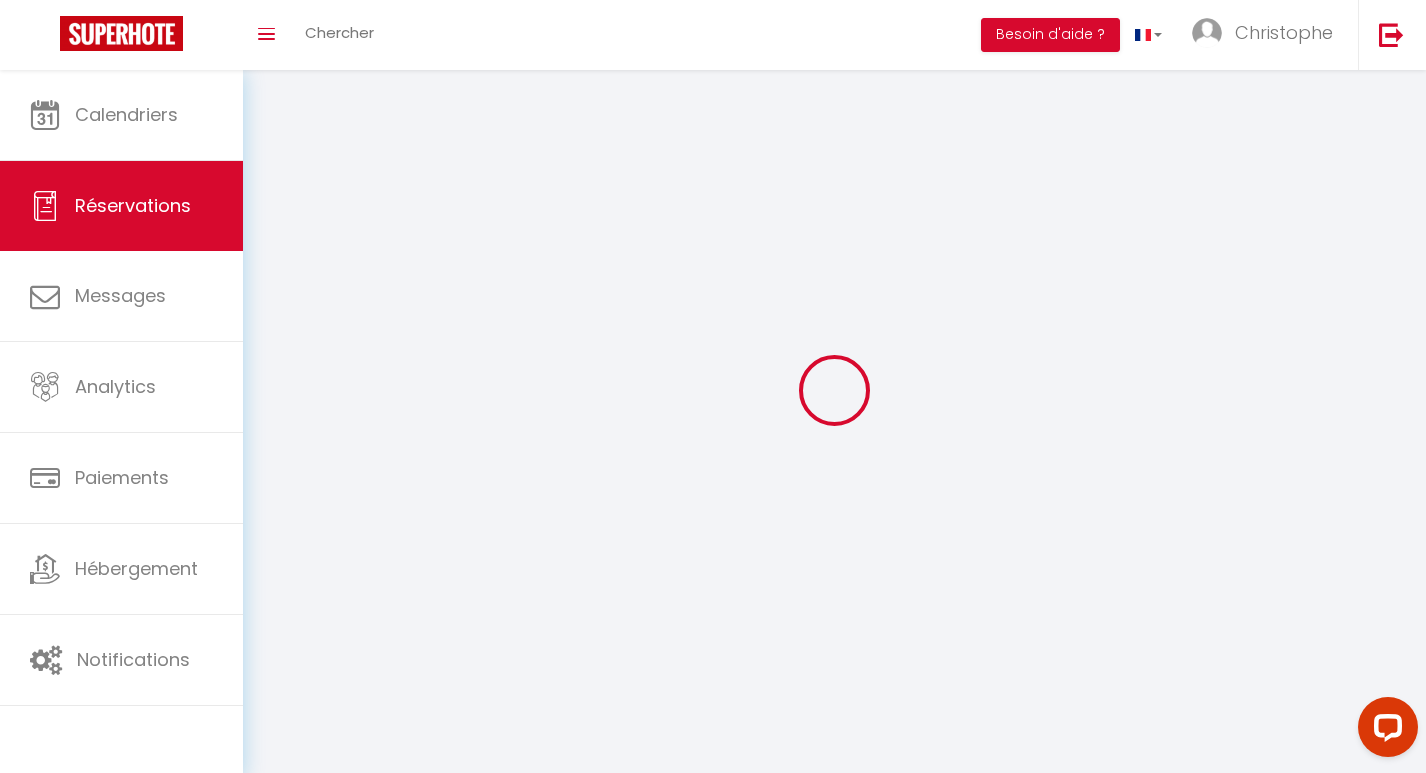select 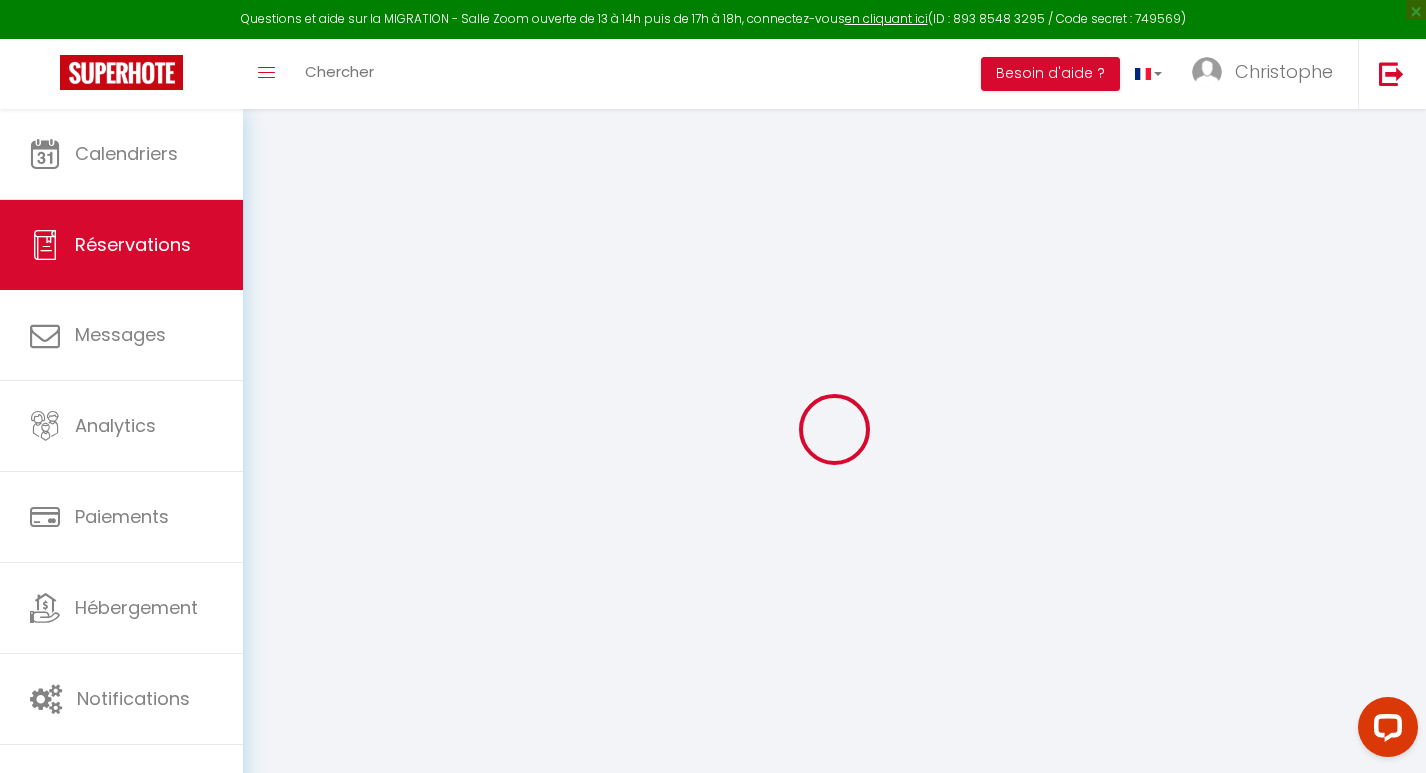 select 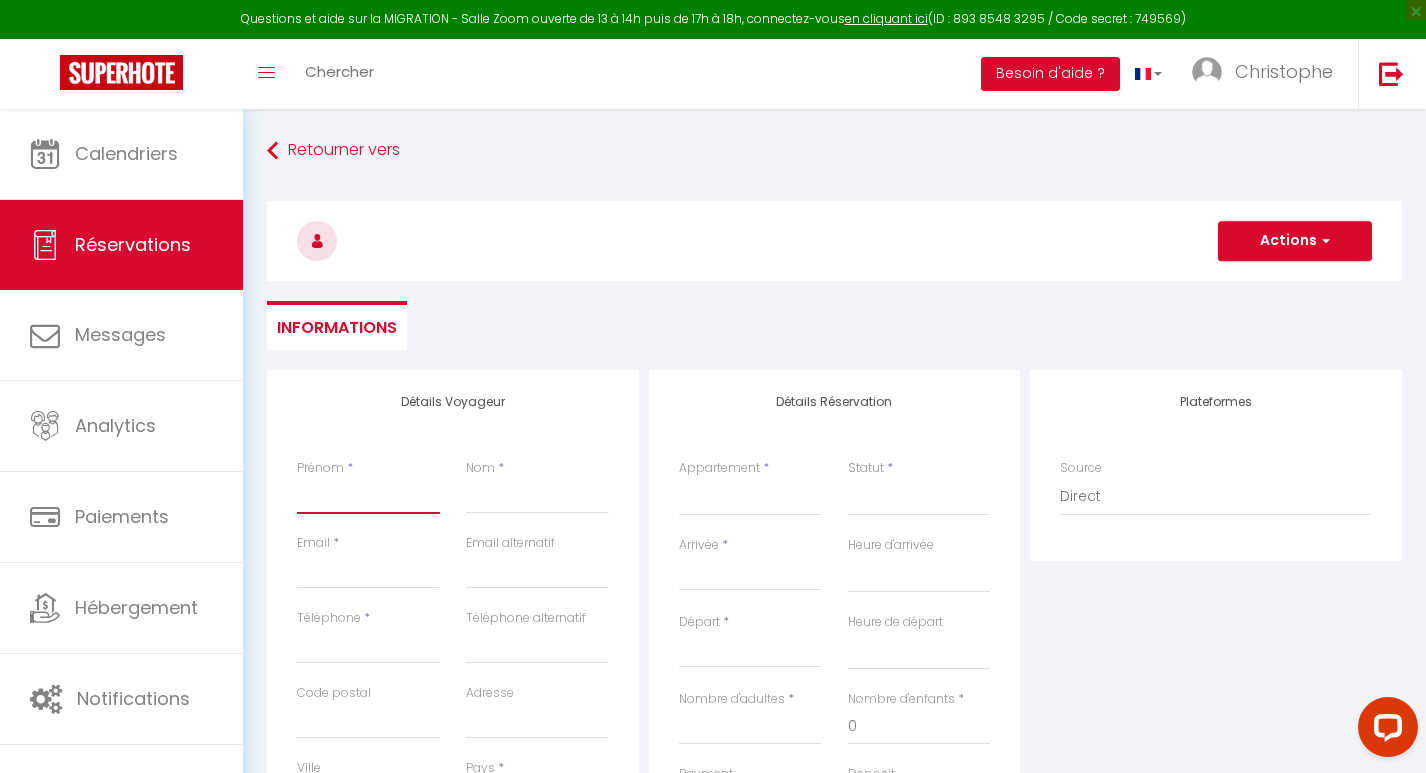 click on "Prénom" at bounding box center (368, 496) 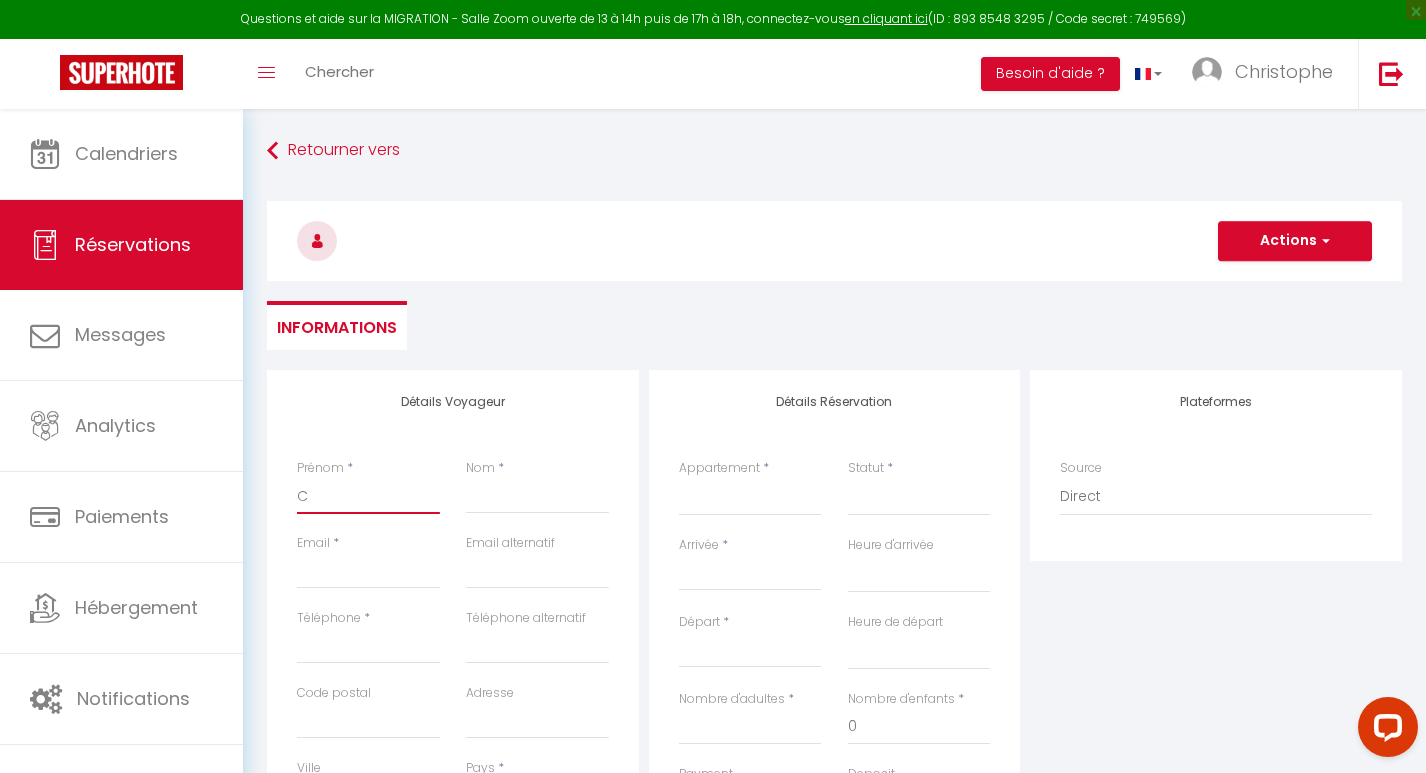 select 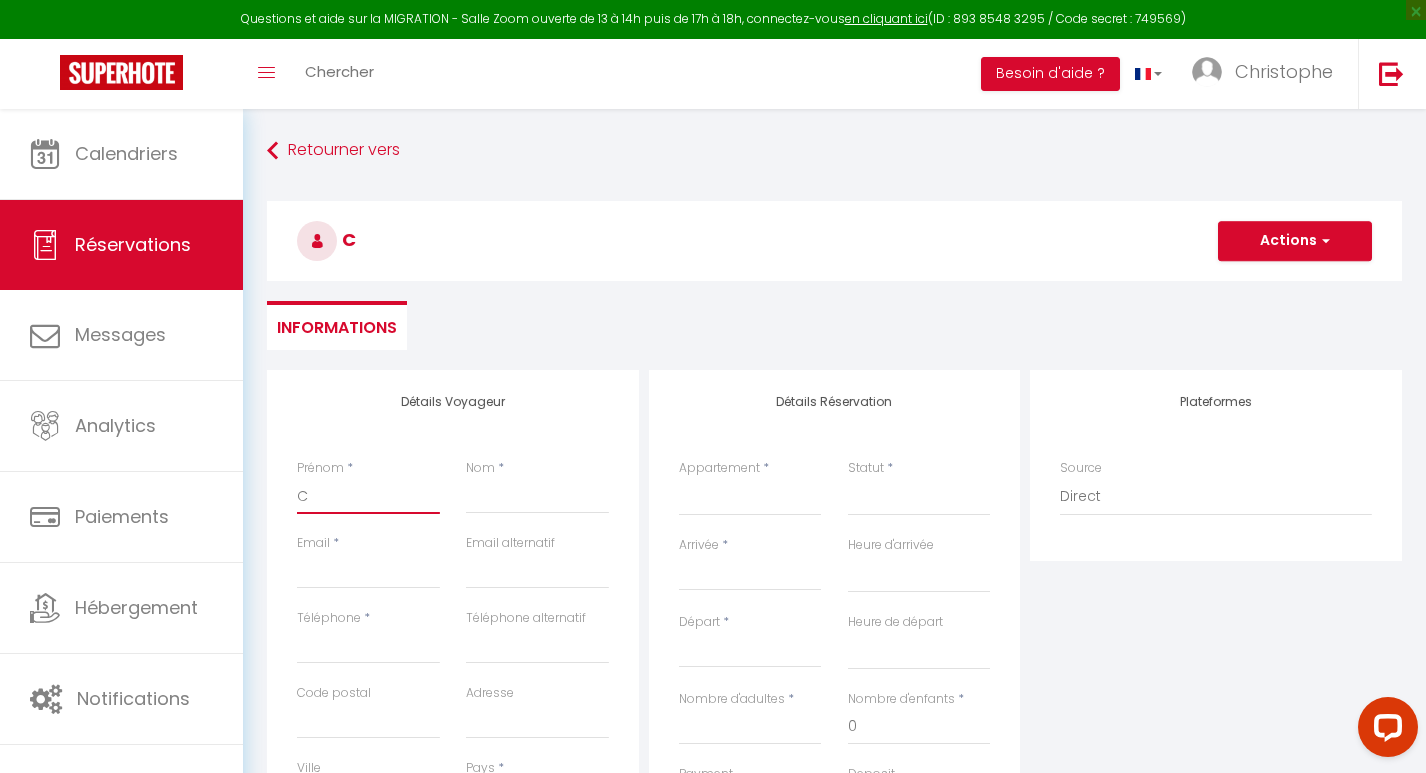 type on "CH" 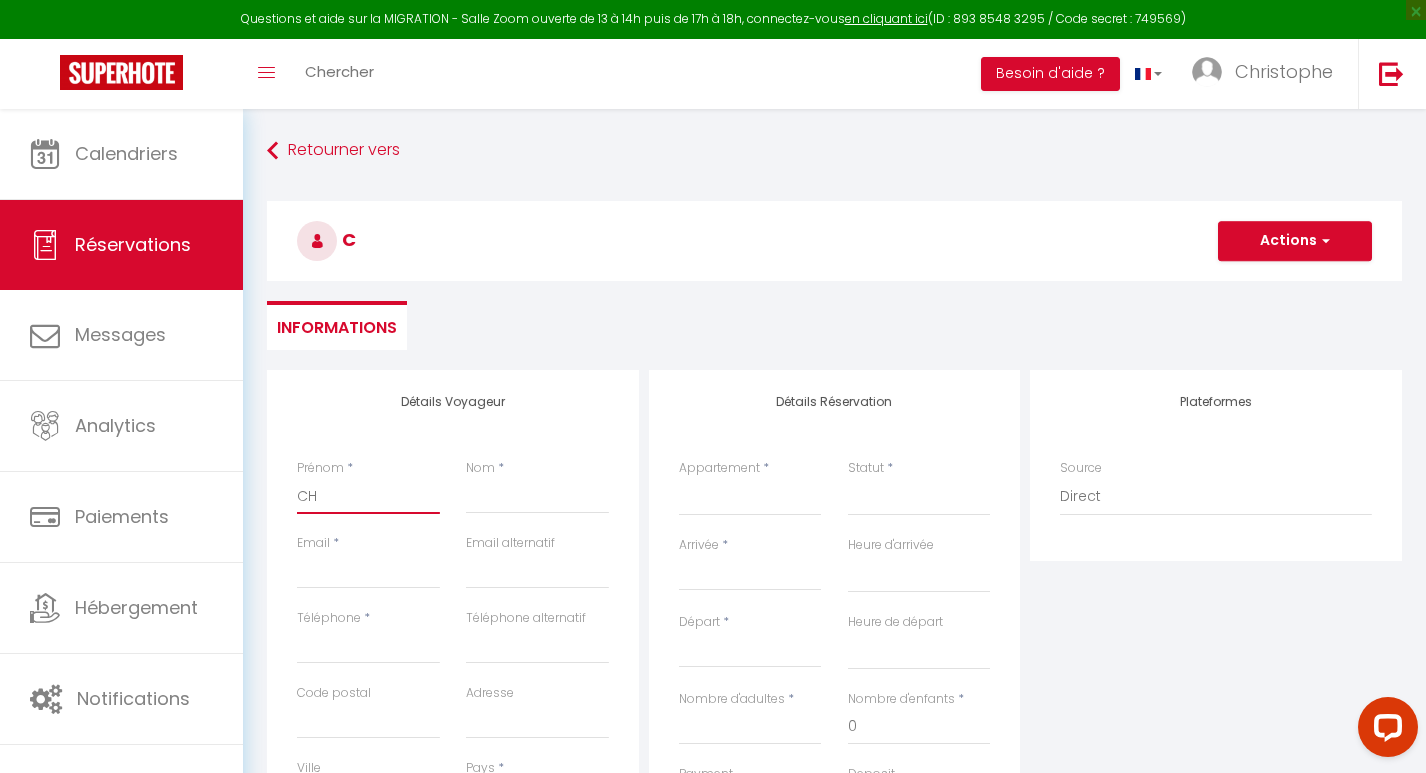 select 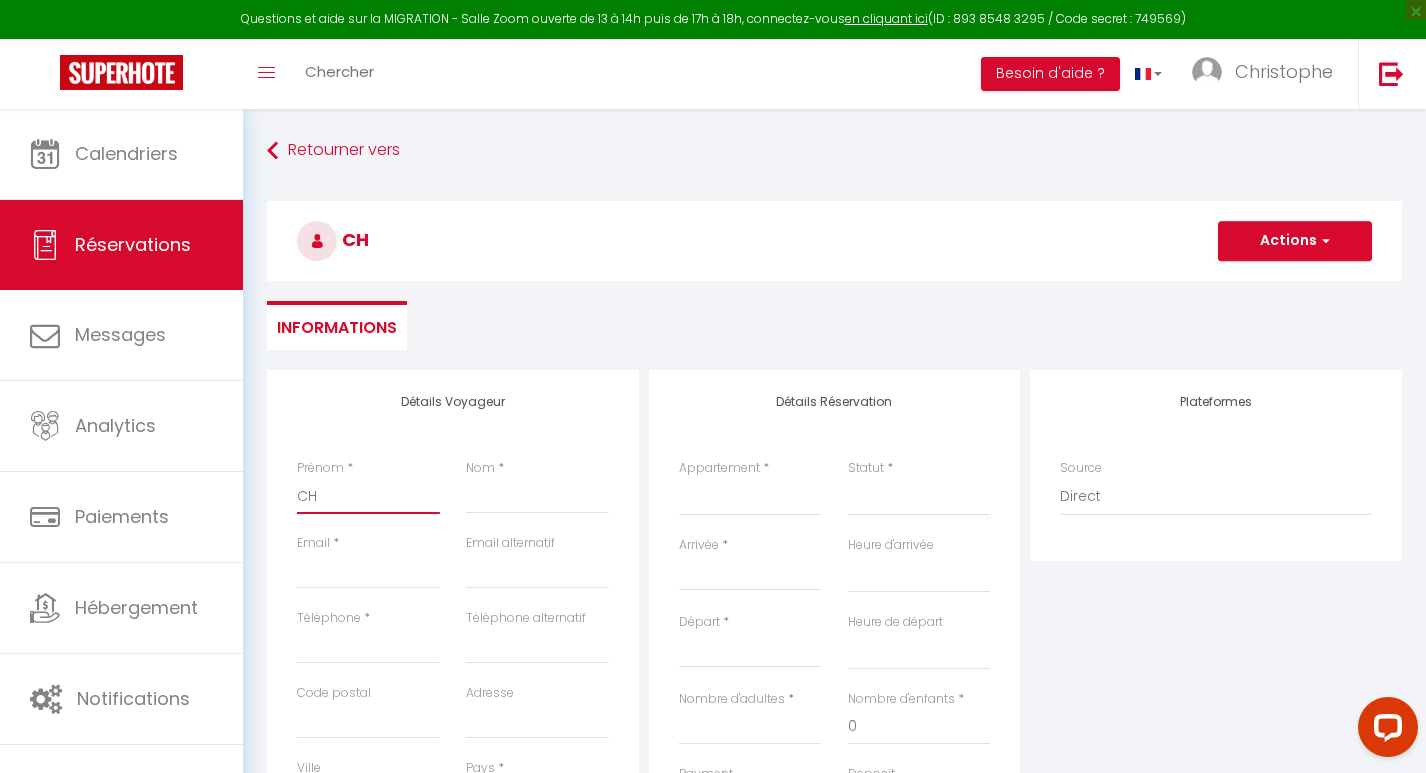 type on "[FIRST]" 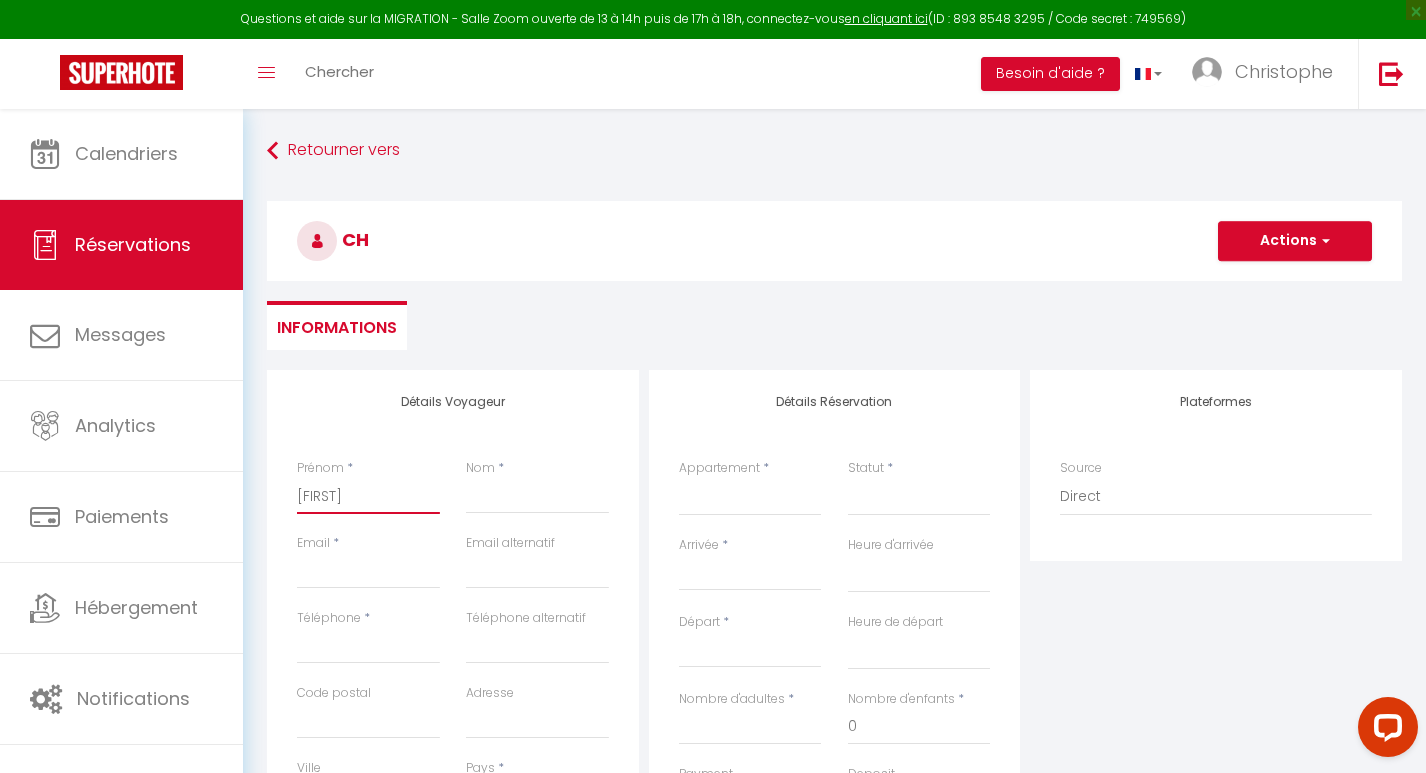 select 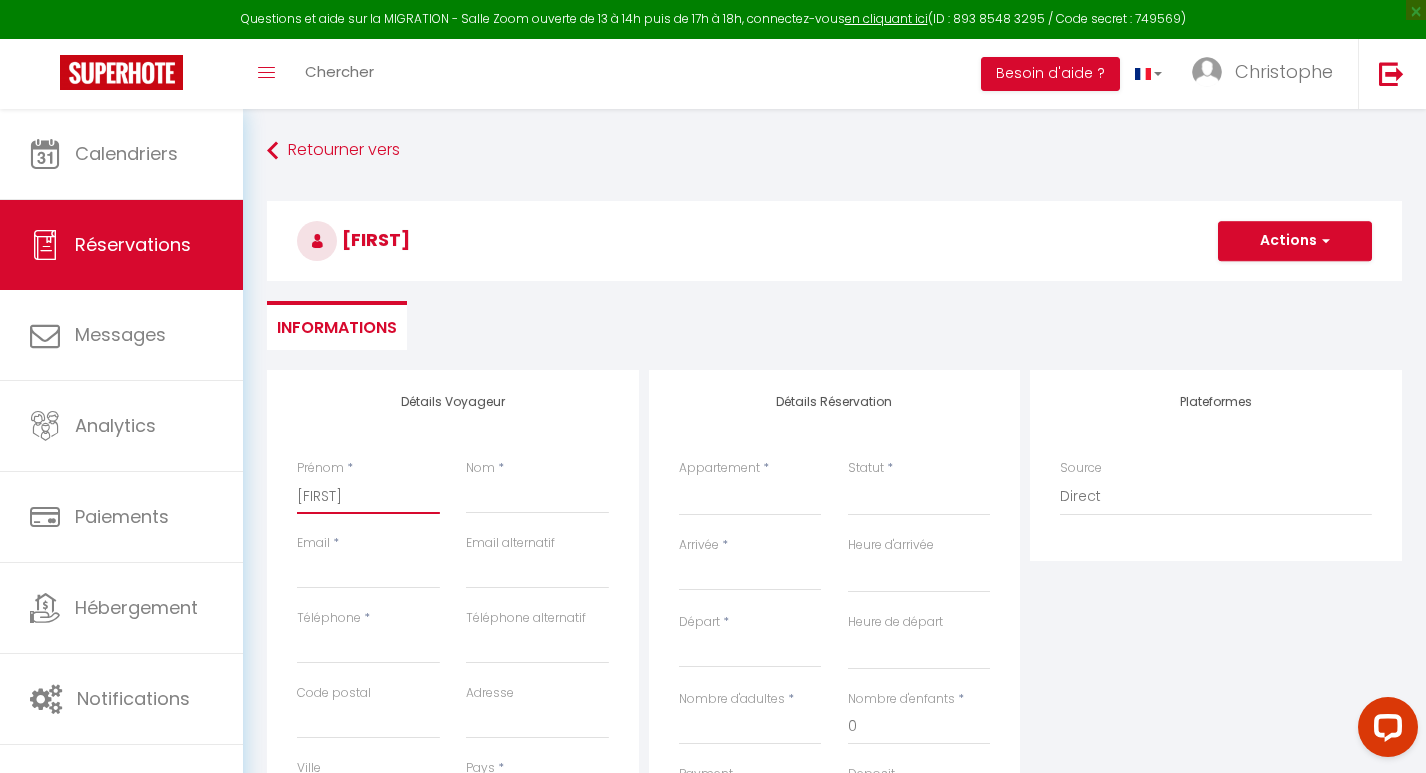 type on "CHMO" 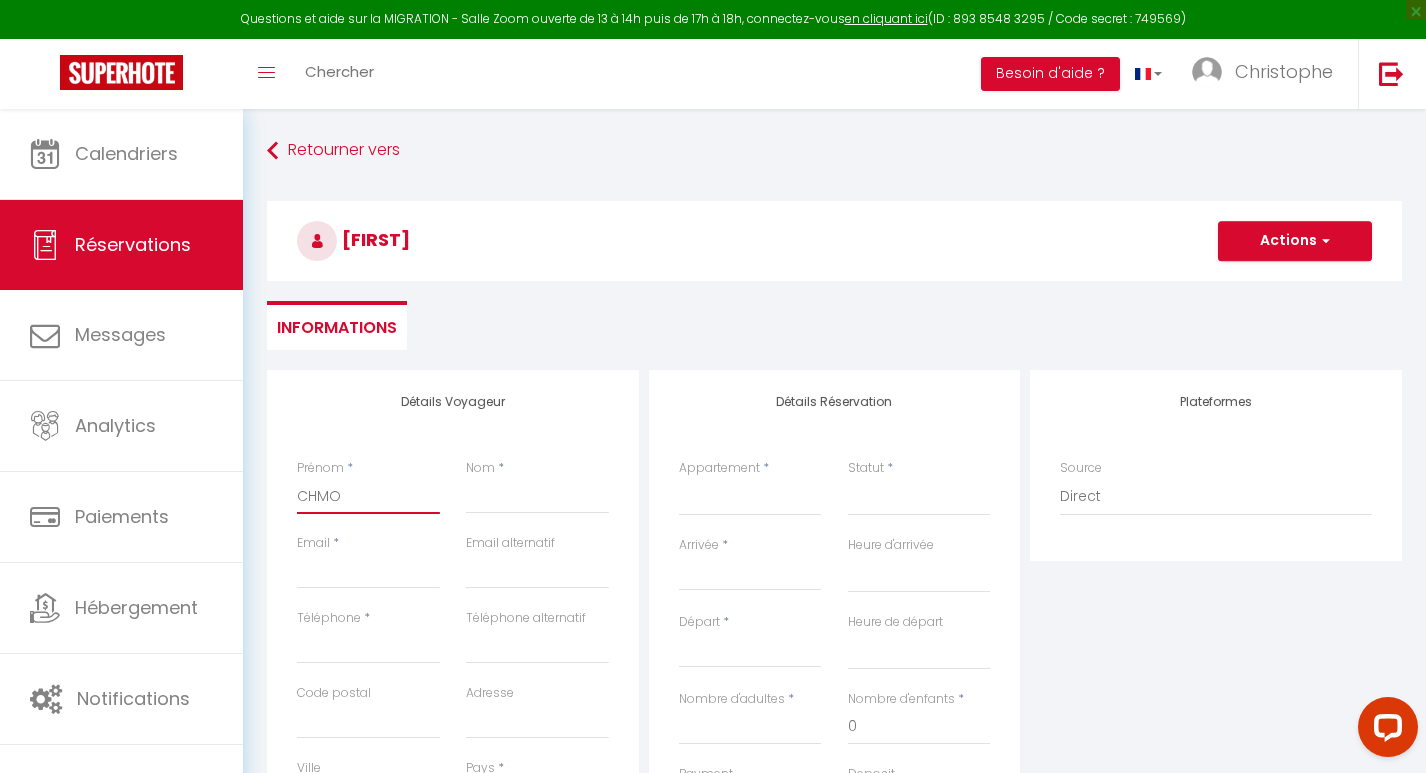 select 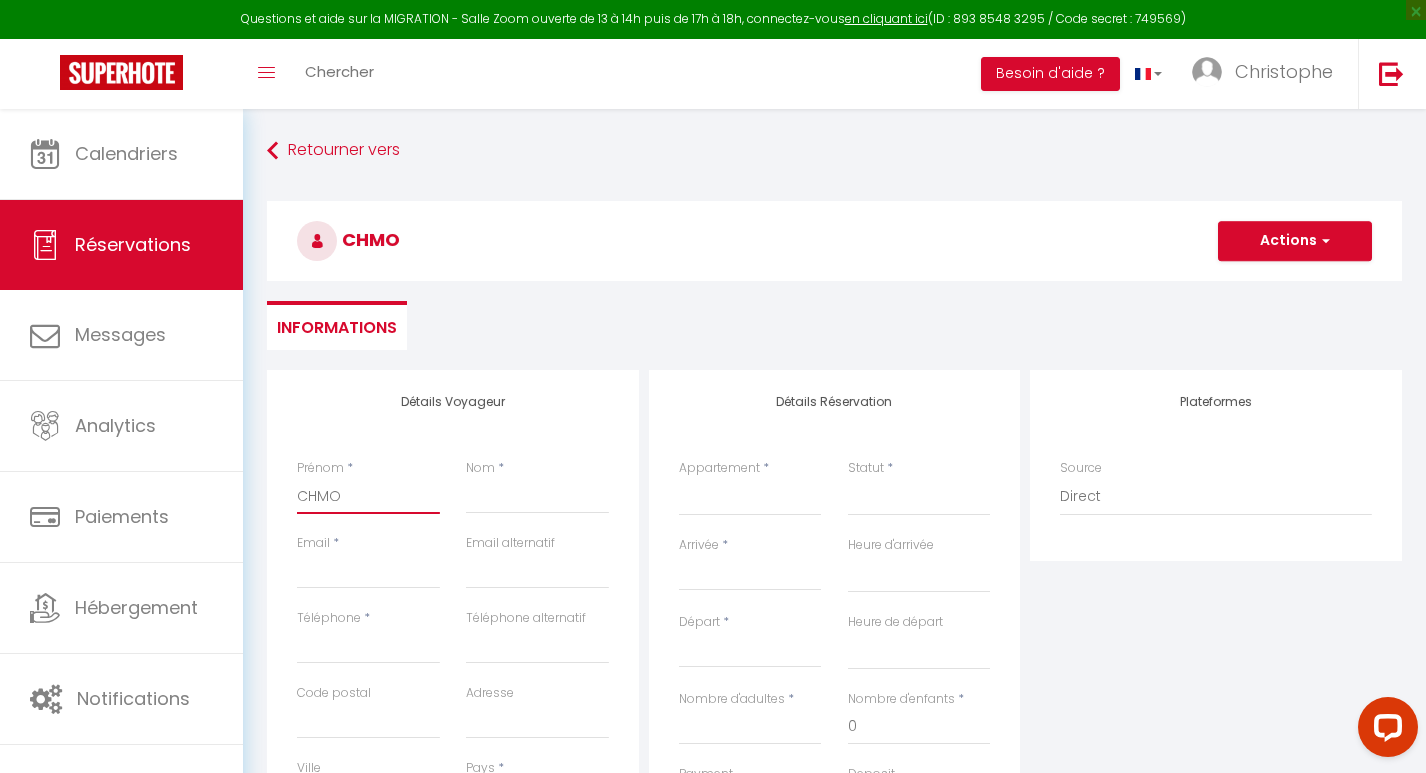 type on "CHMOUEL" 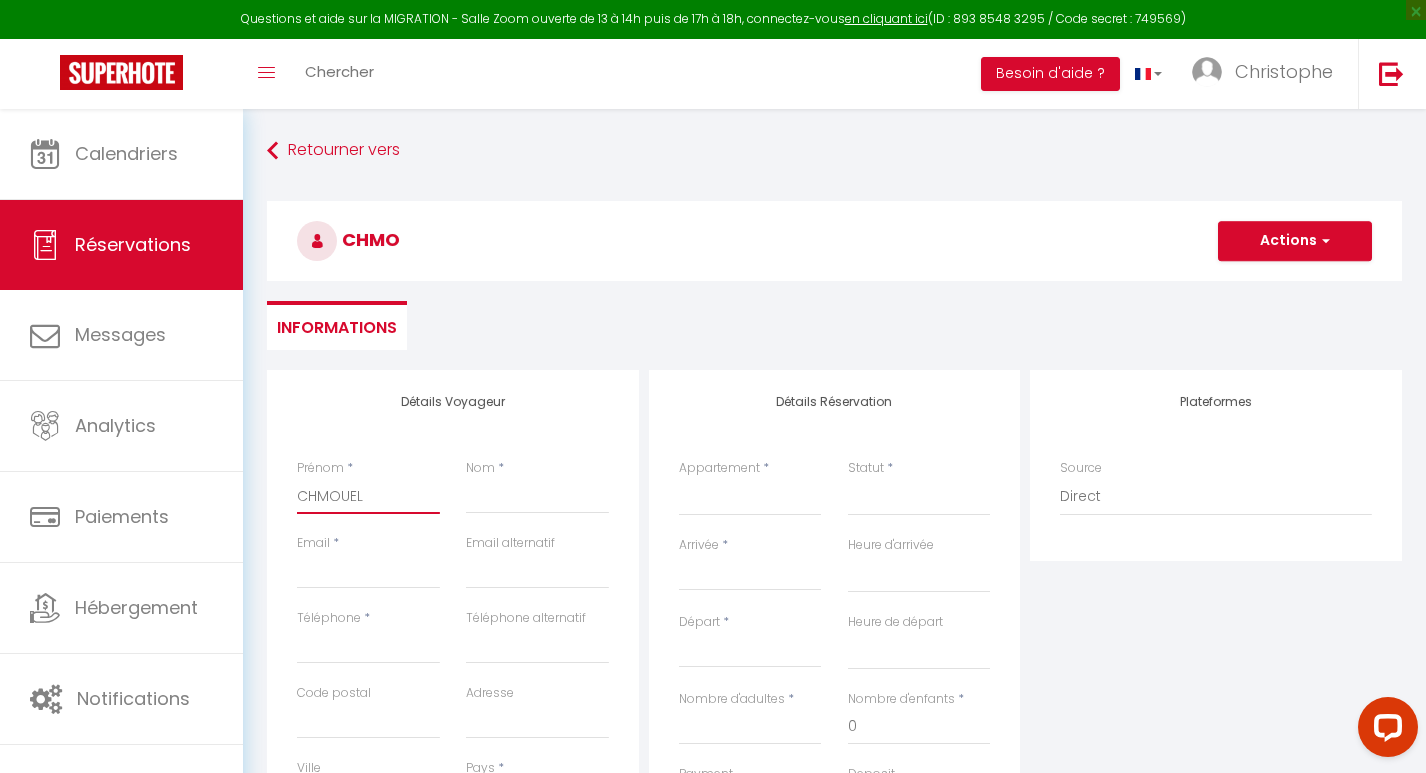 select 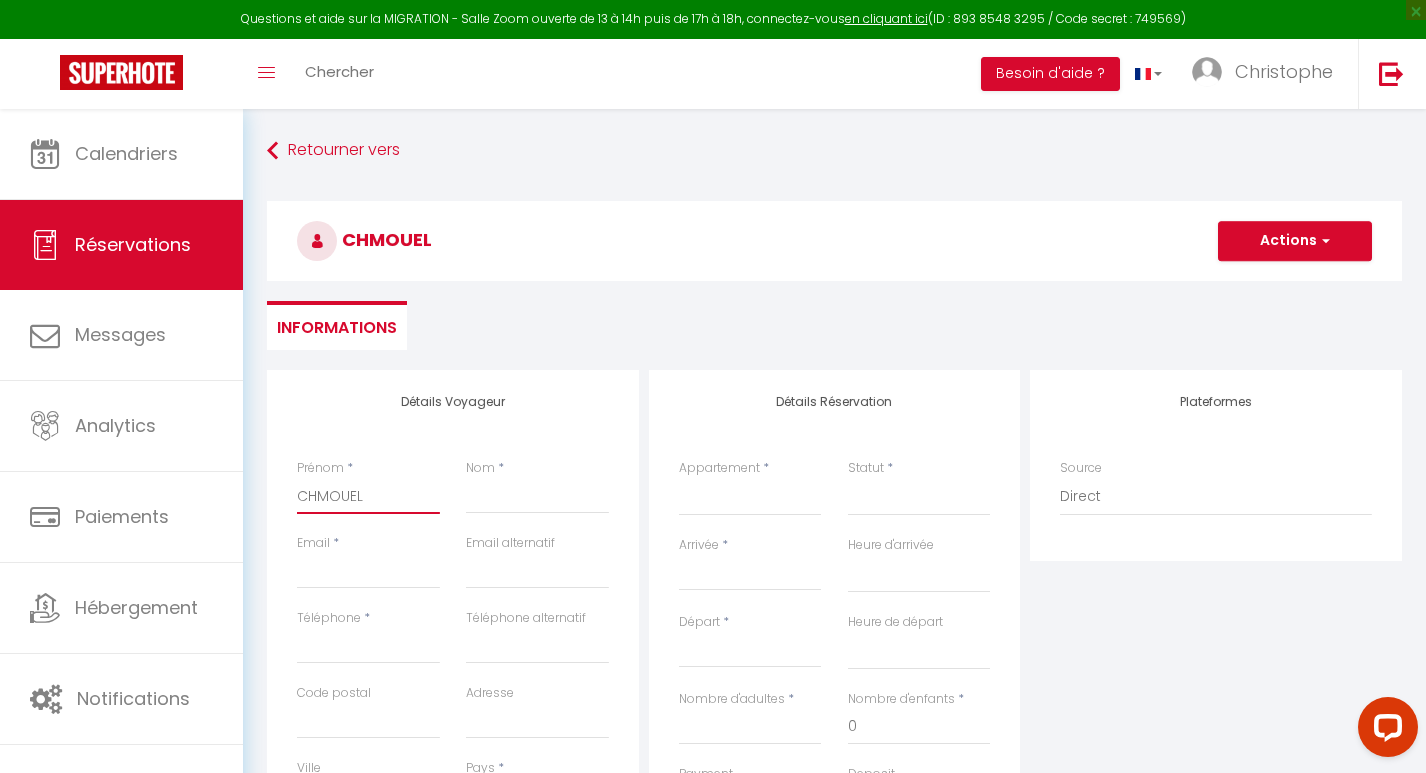 type on "CHMOUE" 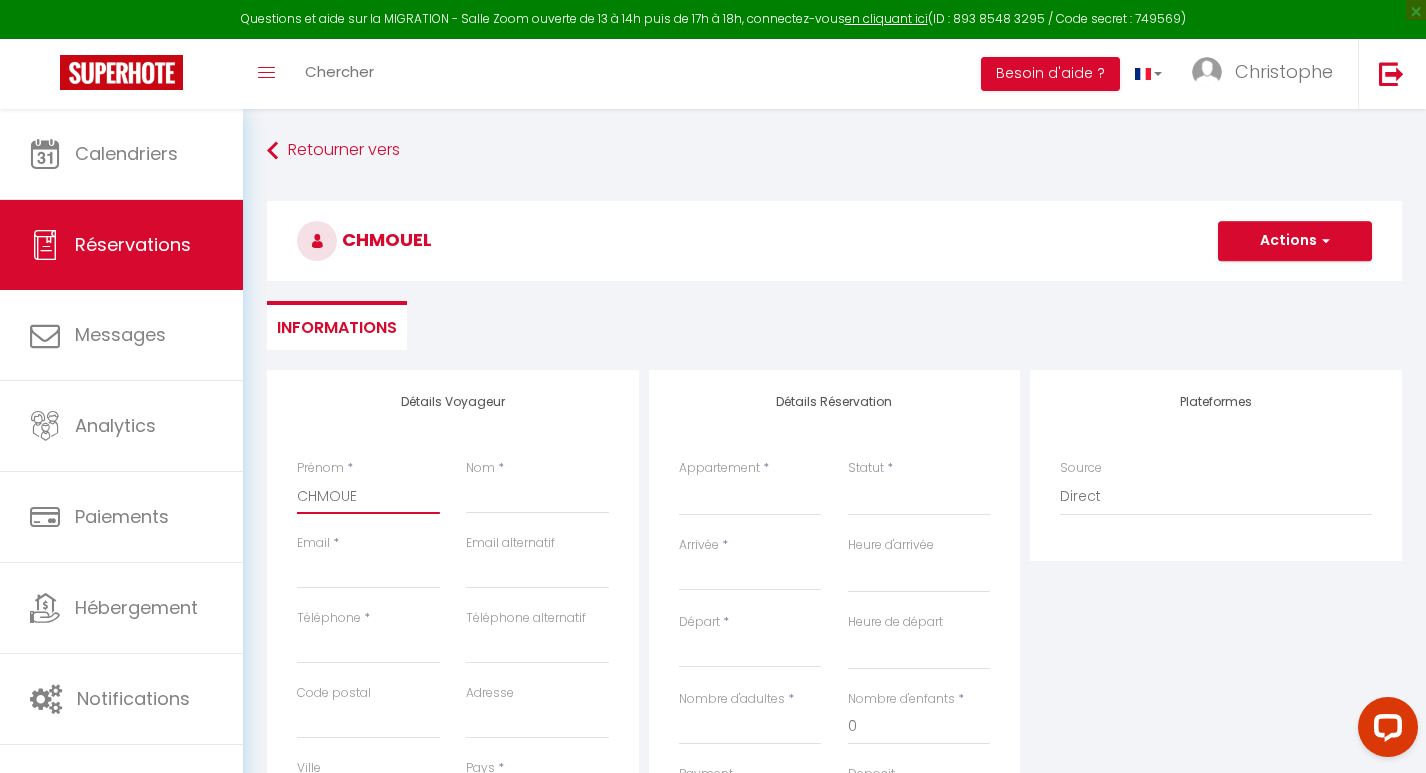 select 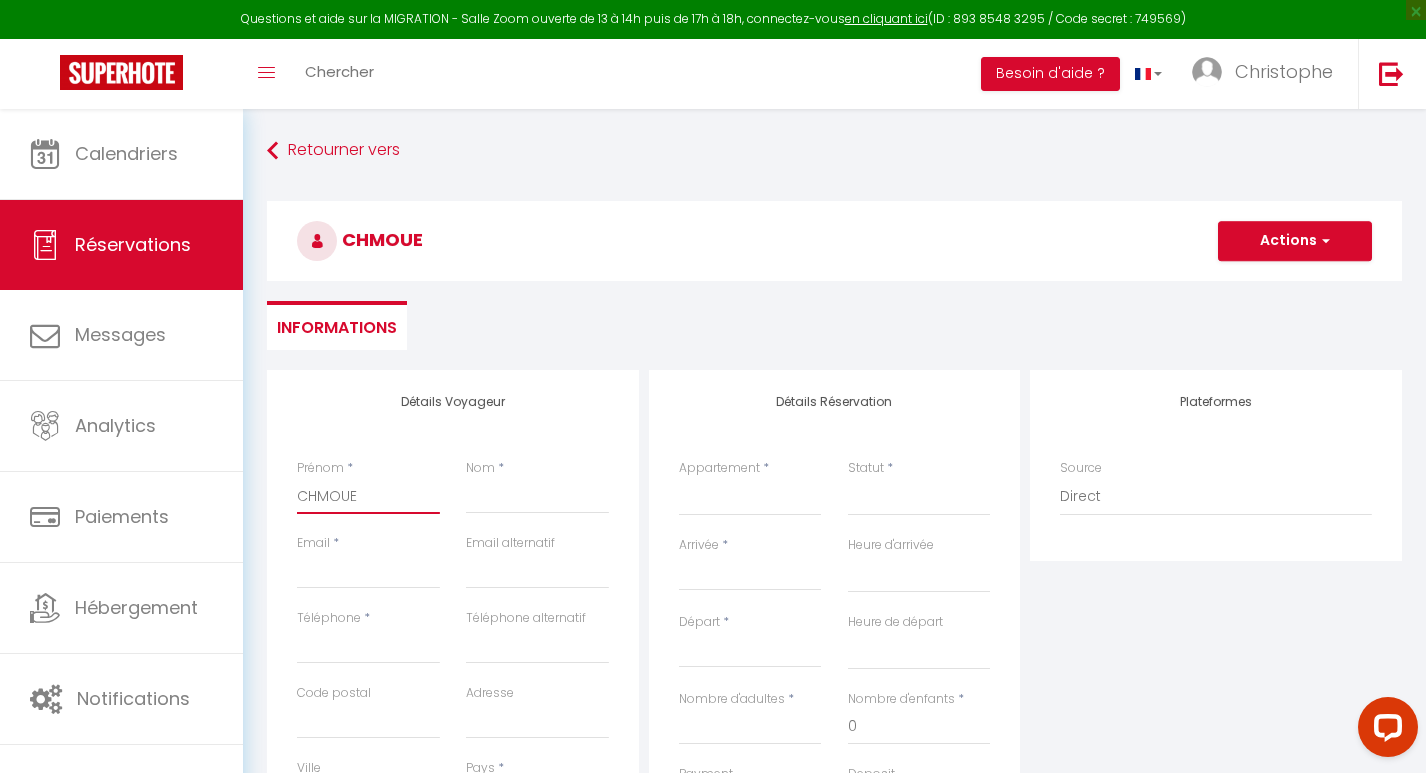 type on "CHMOUEL" 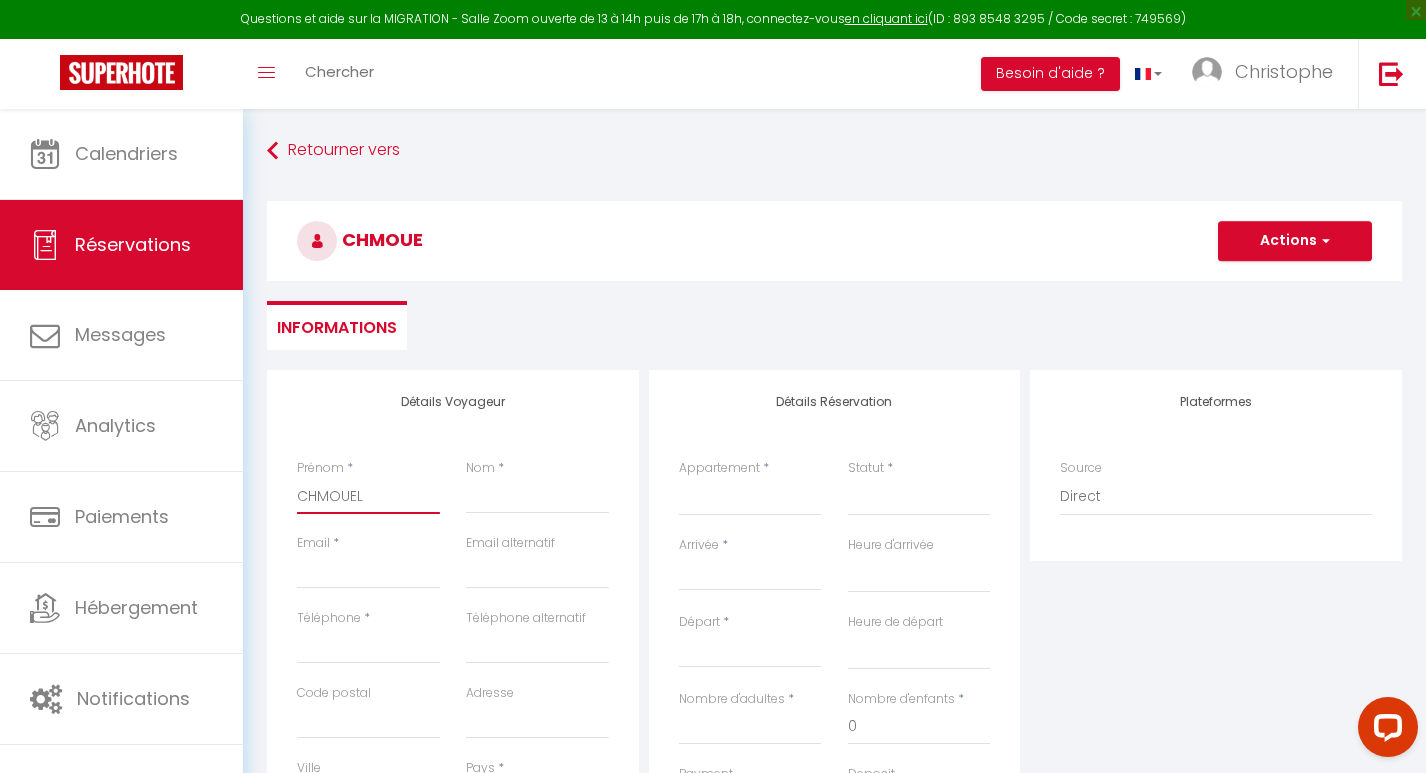select 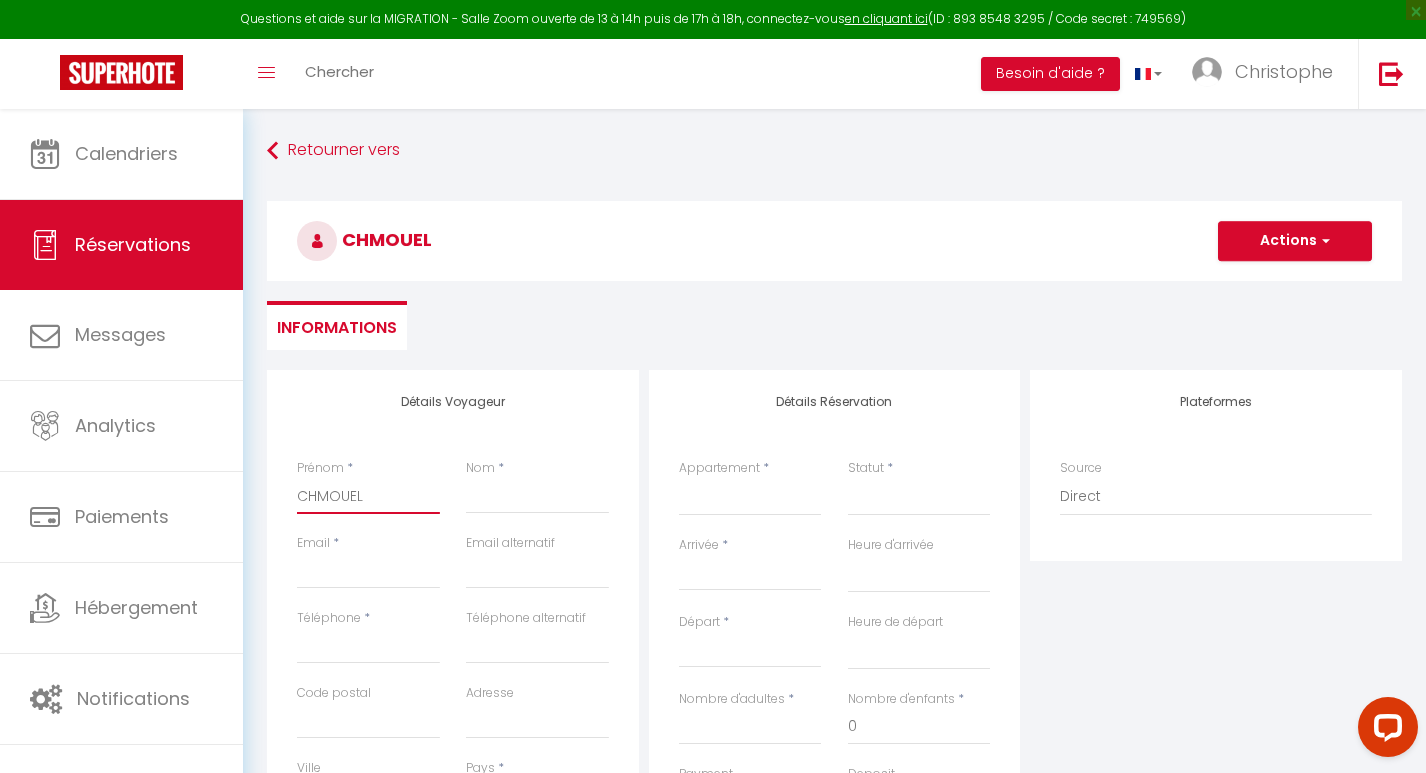 type on "CHMOUEL" 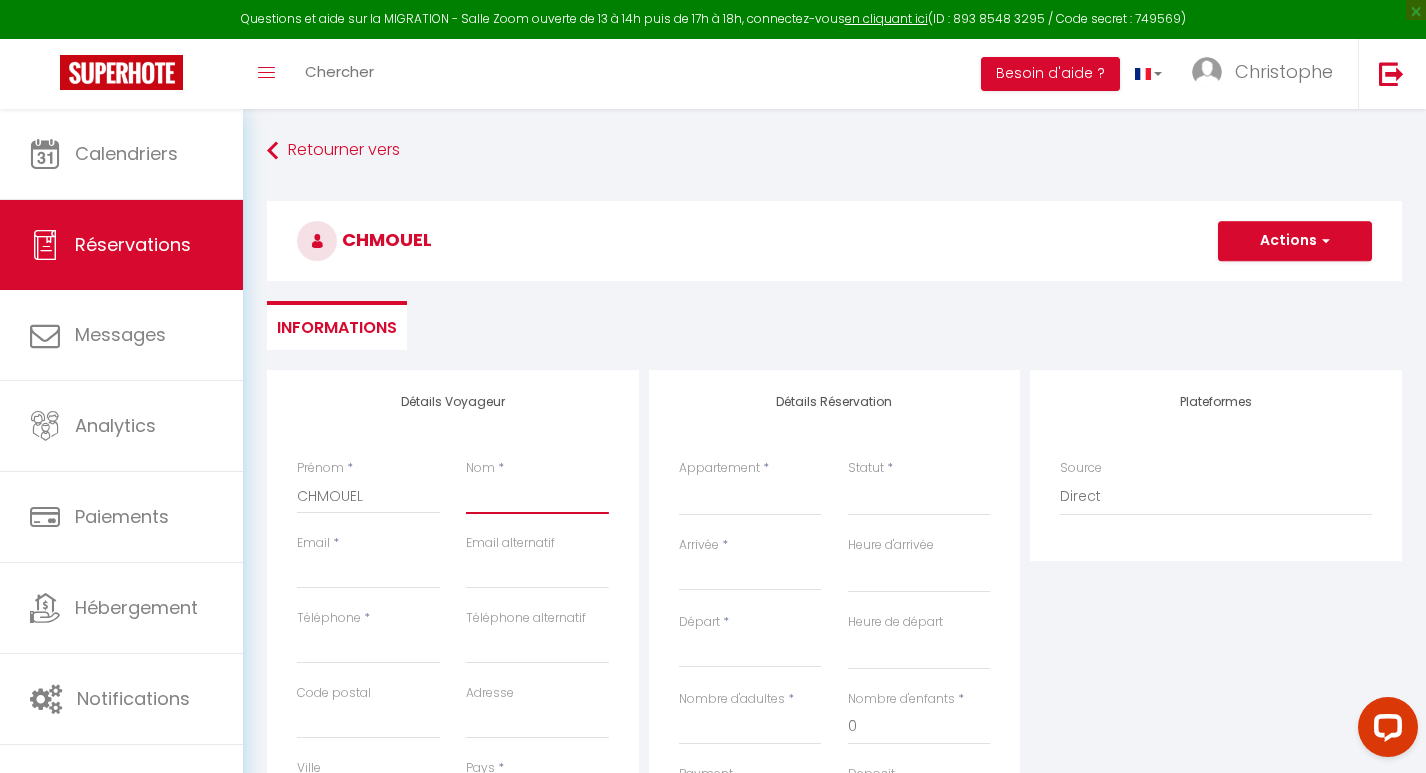 click on "Nom" at bounding box center (537, 496) 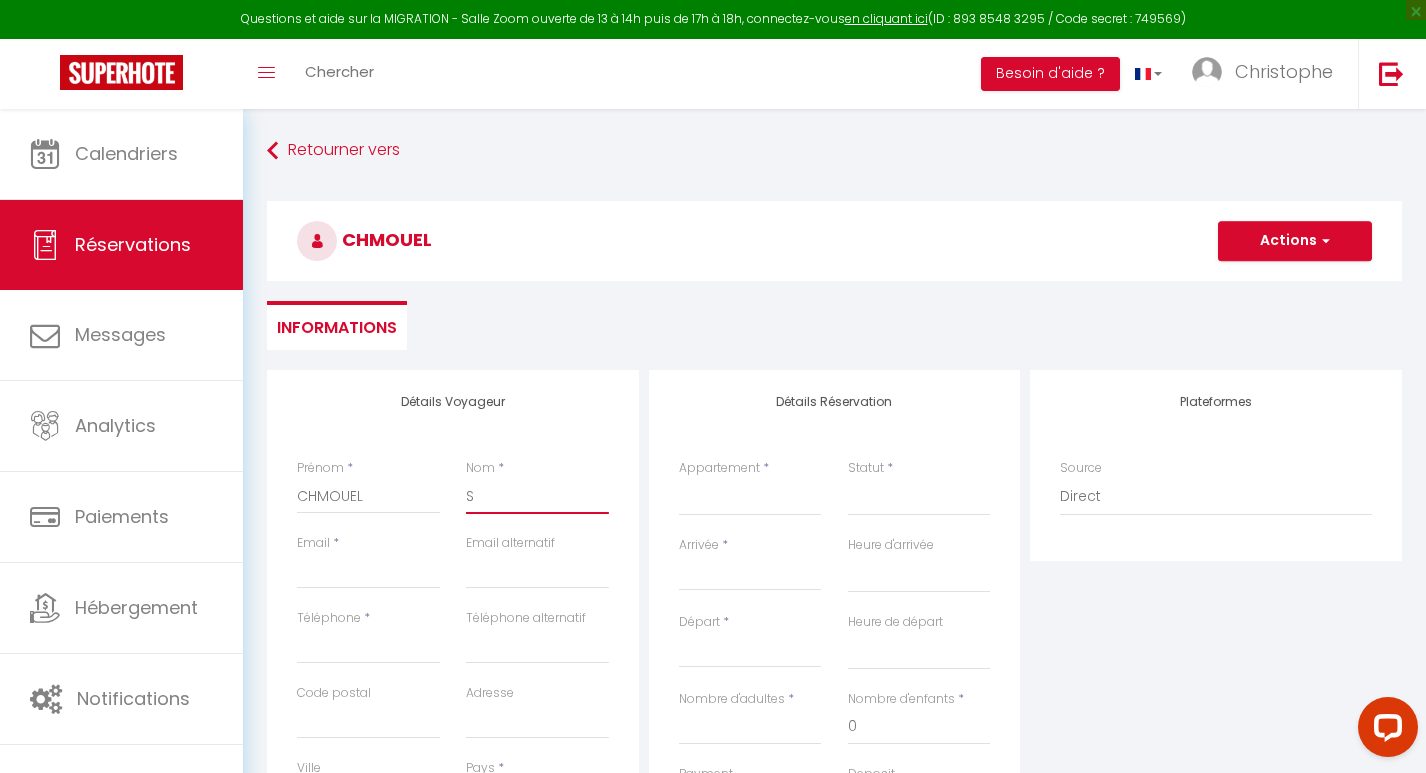 select 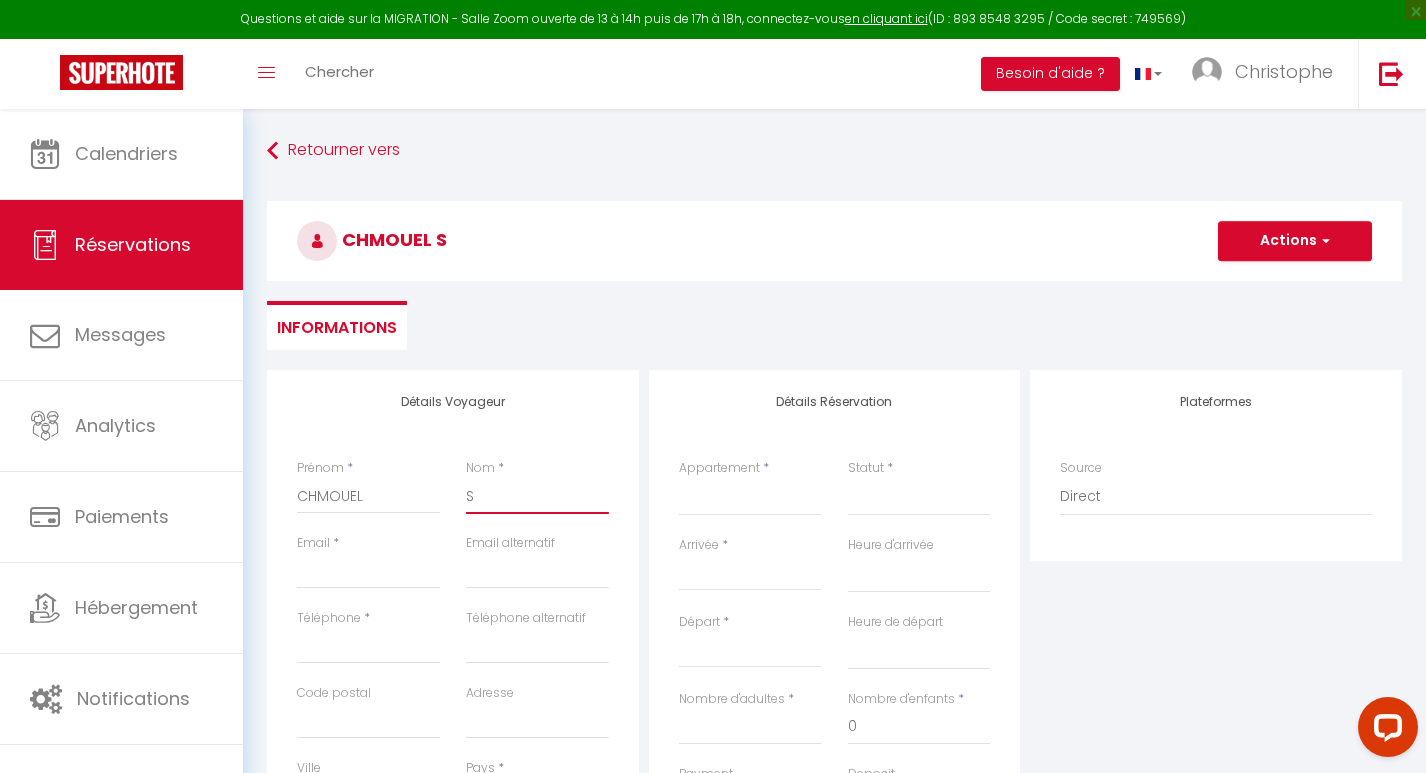 type on "Sa" 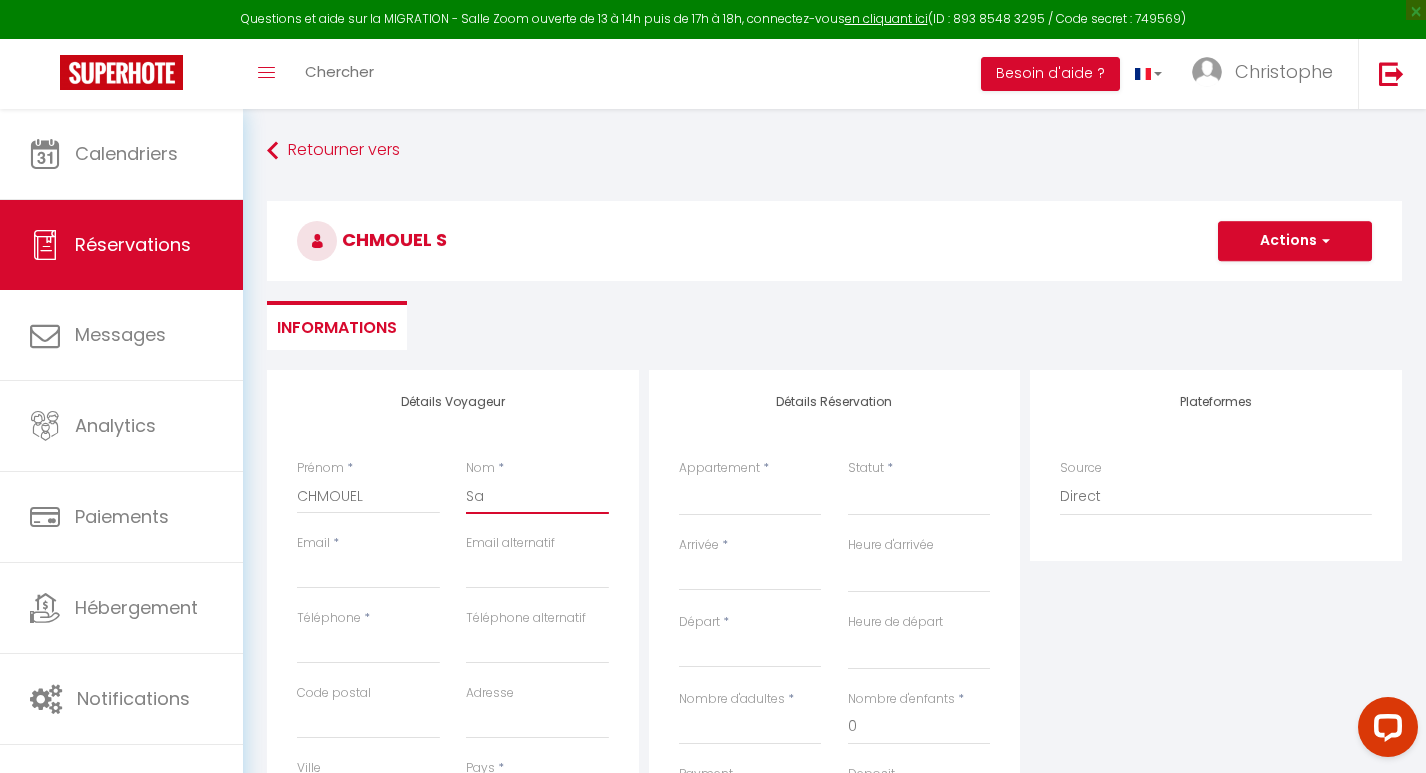 select 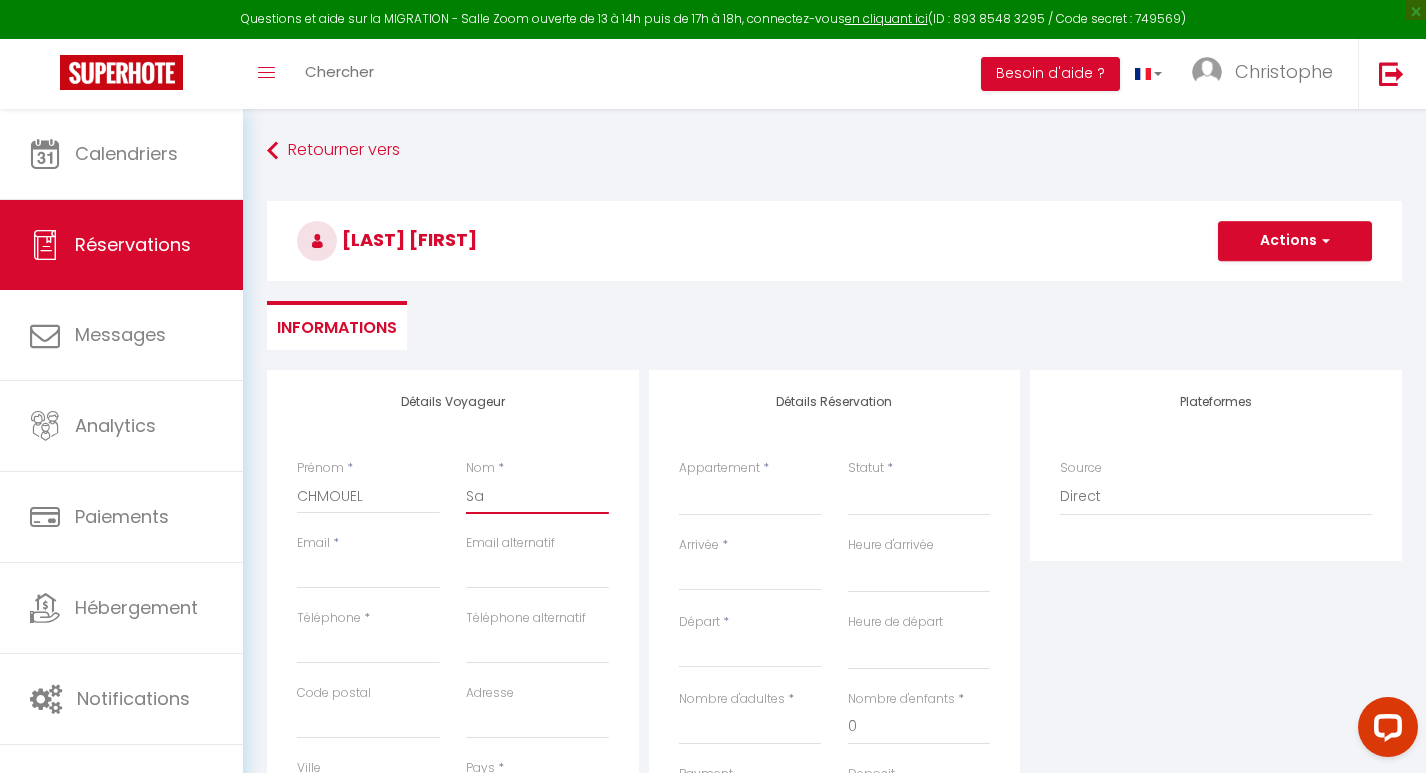 type on "Sam" 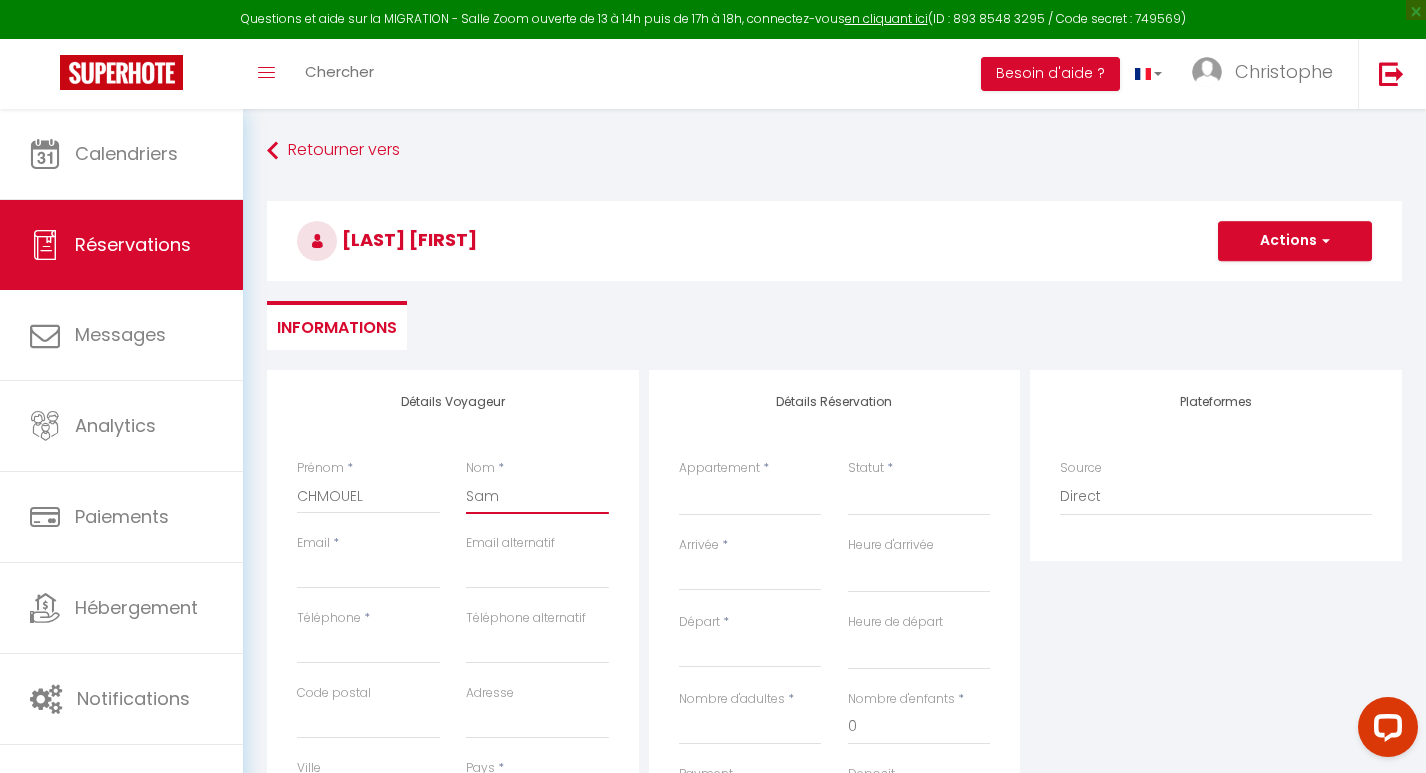 select 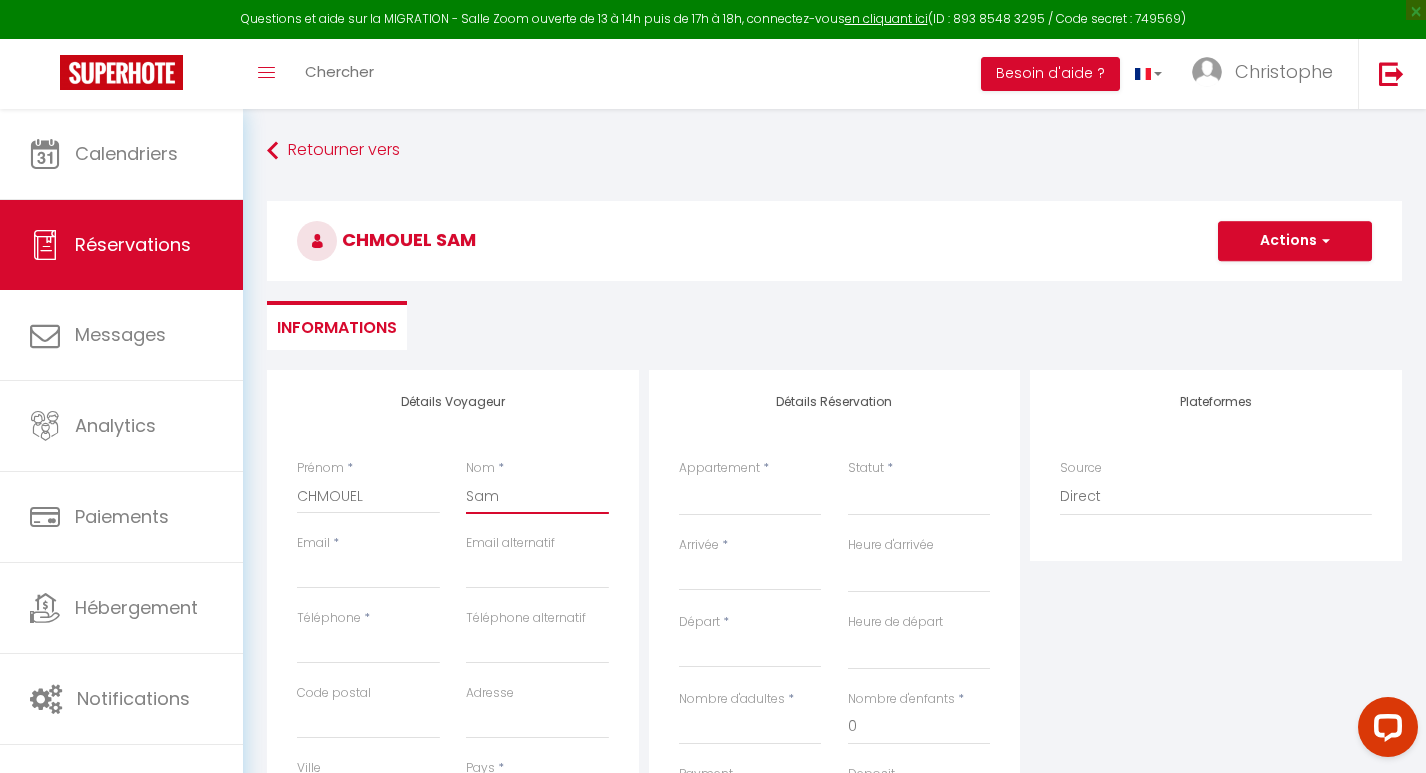 type on "[FIRST]" 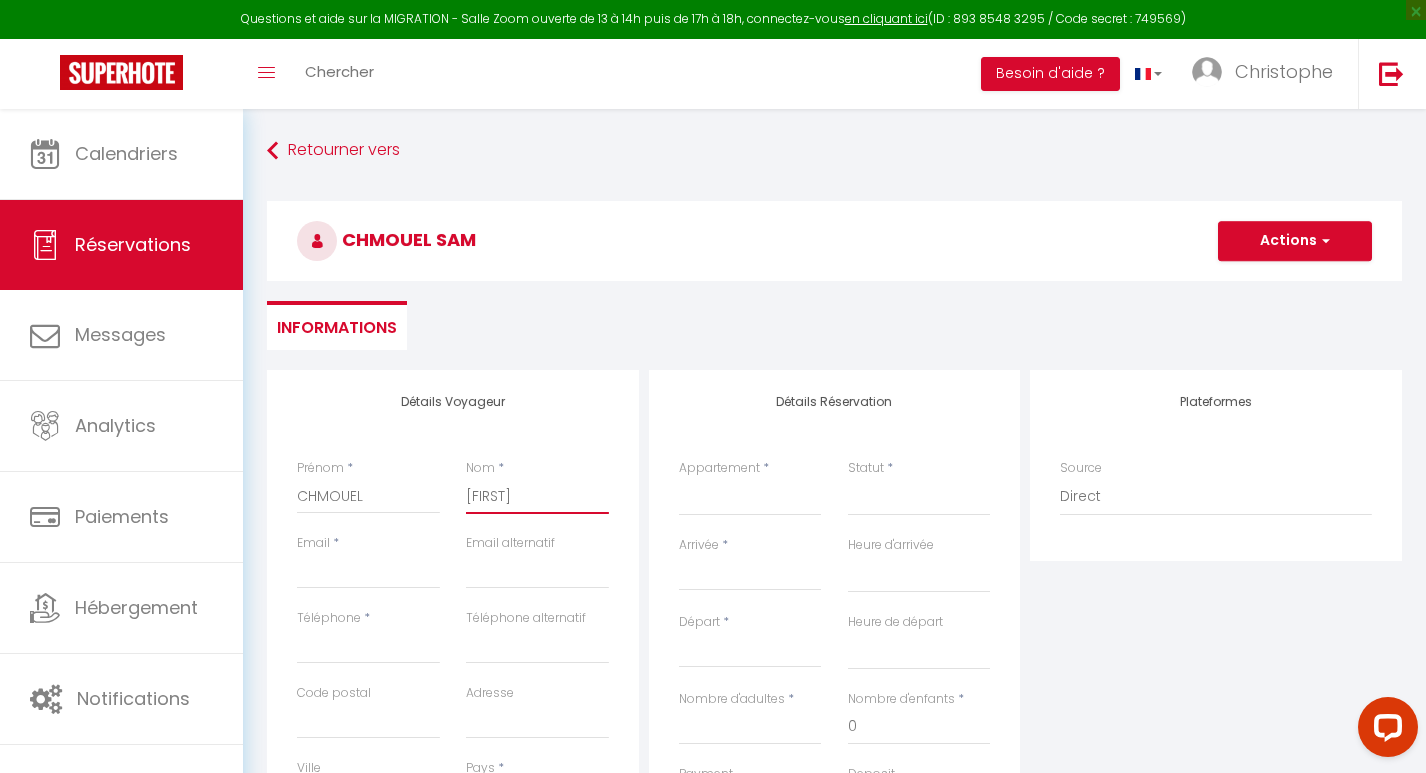 select 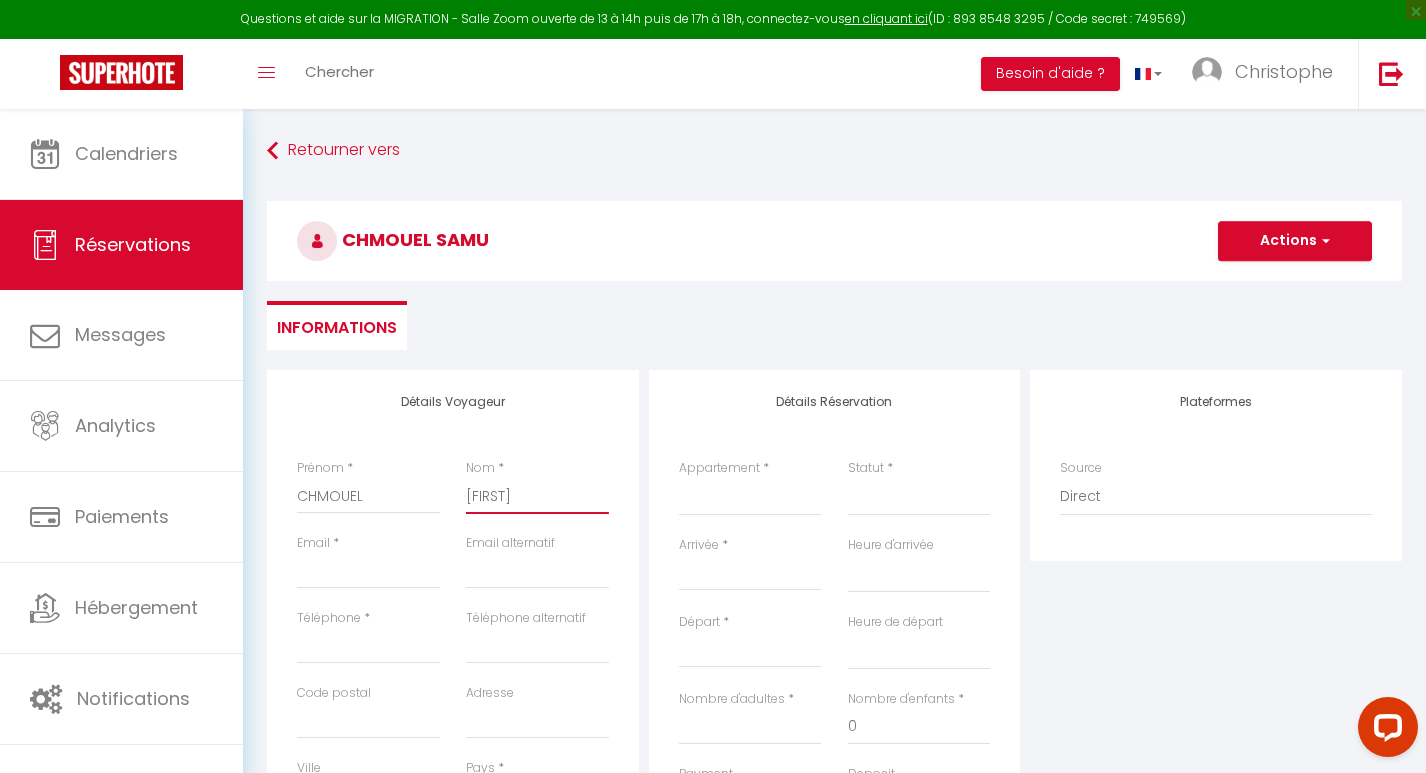type on "[FIRST]" 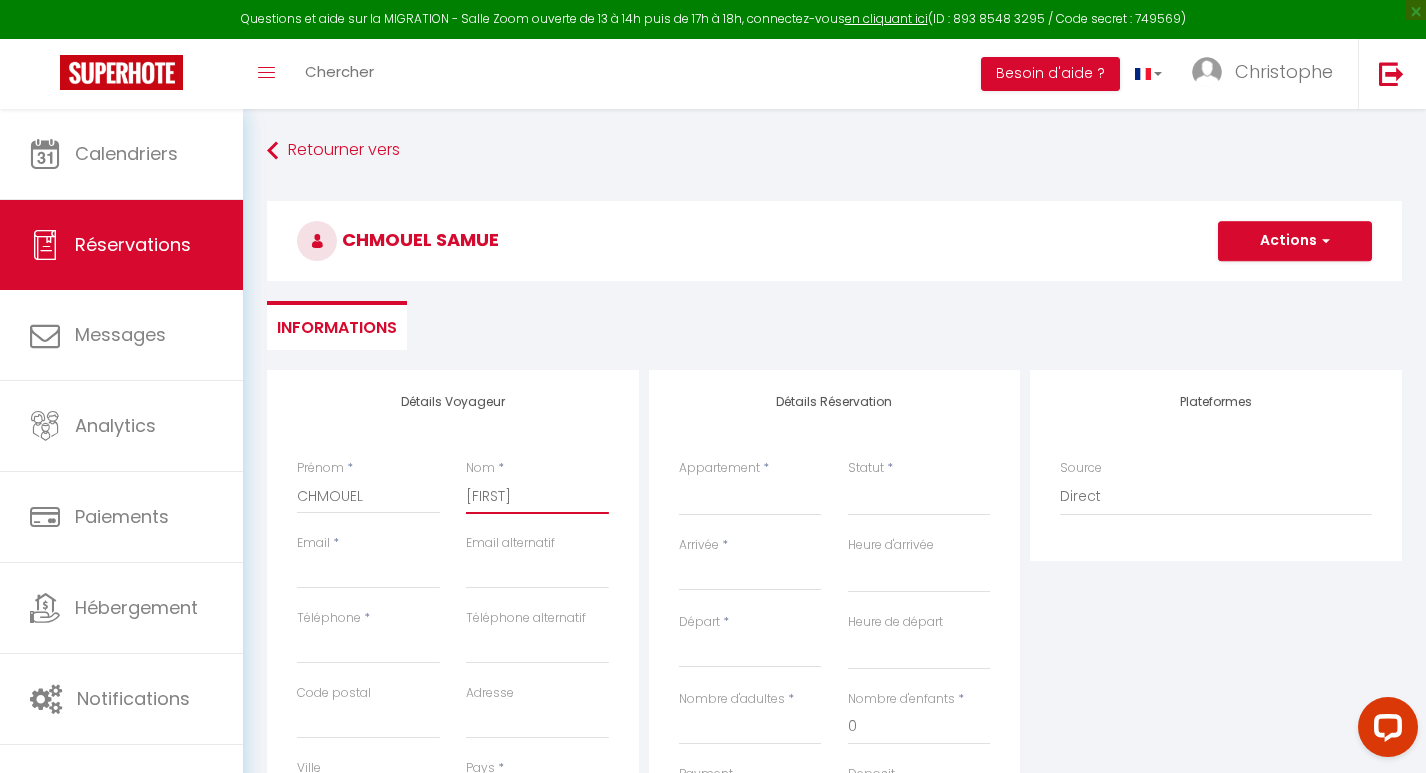type on "[NAME]" 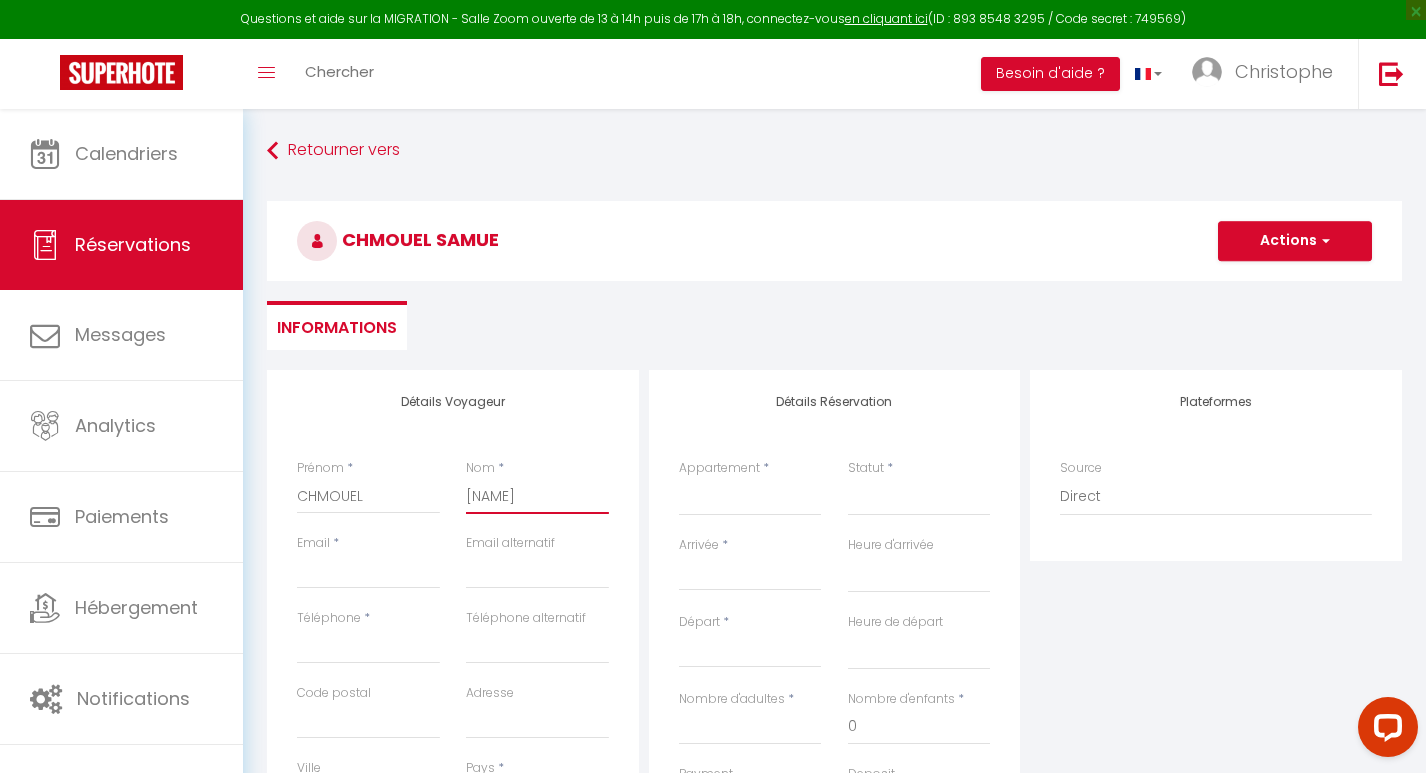select 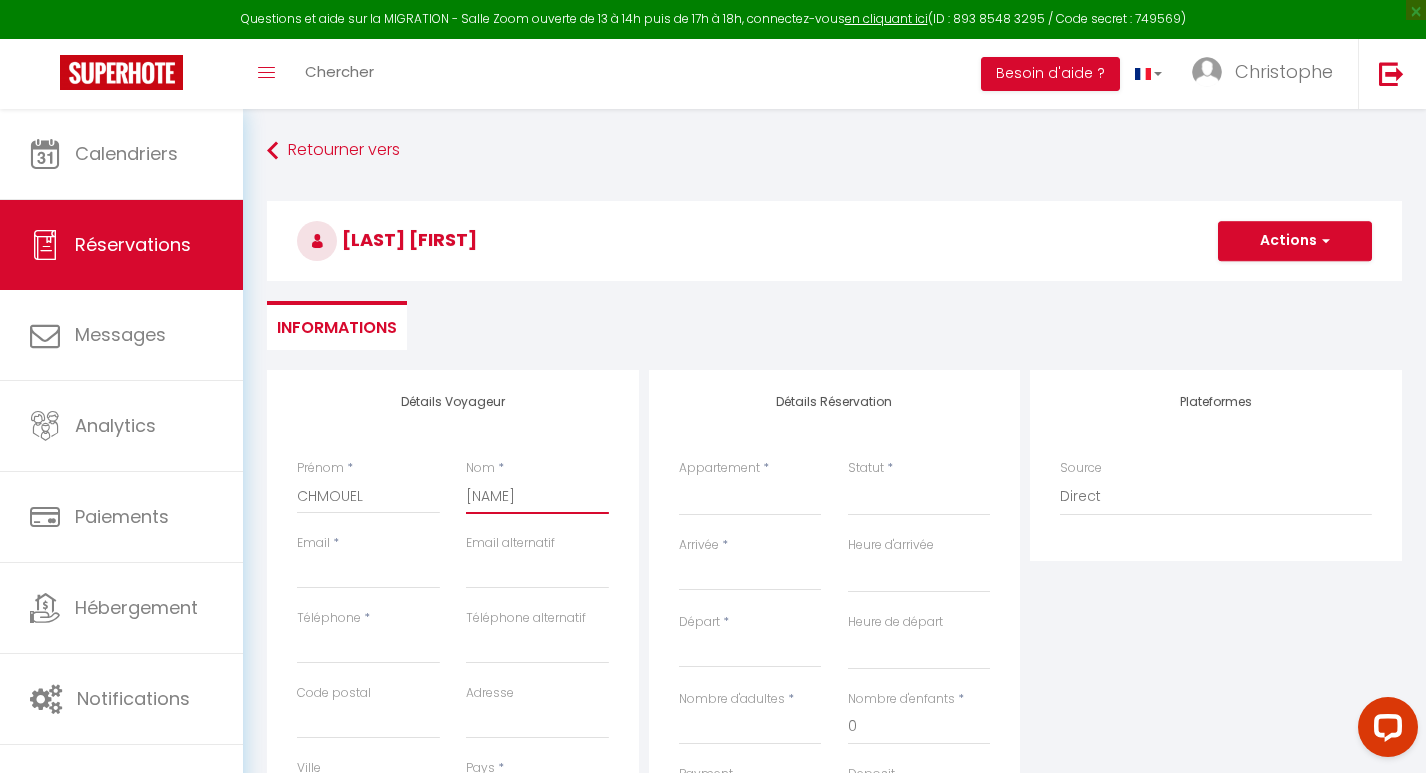 type on "[NAME]" 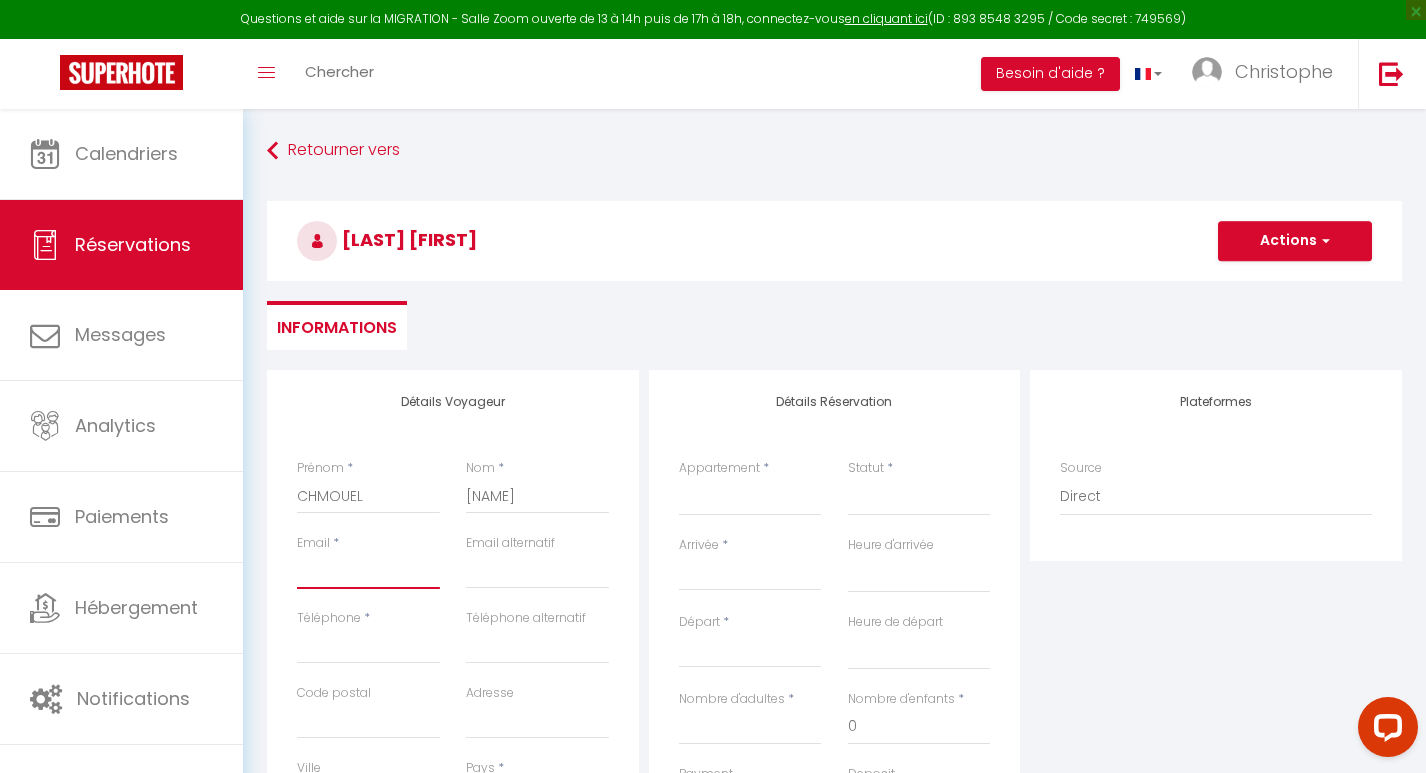 click on "Email client" at bounding box center [368, 571] 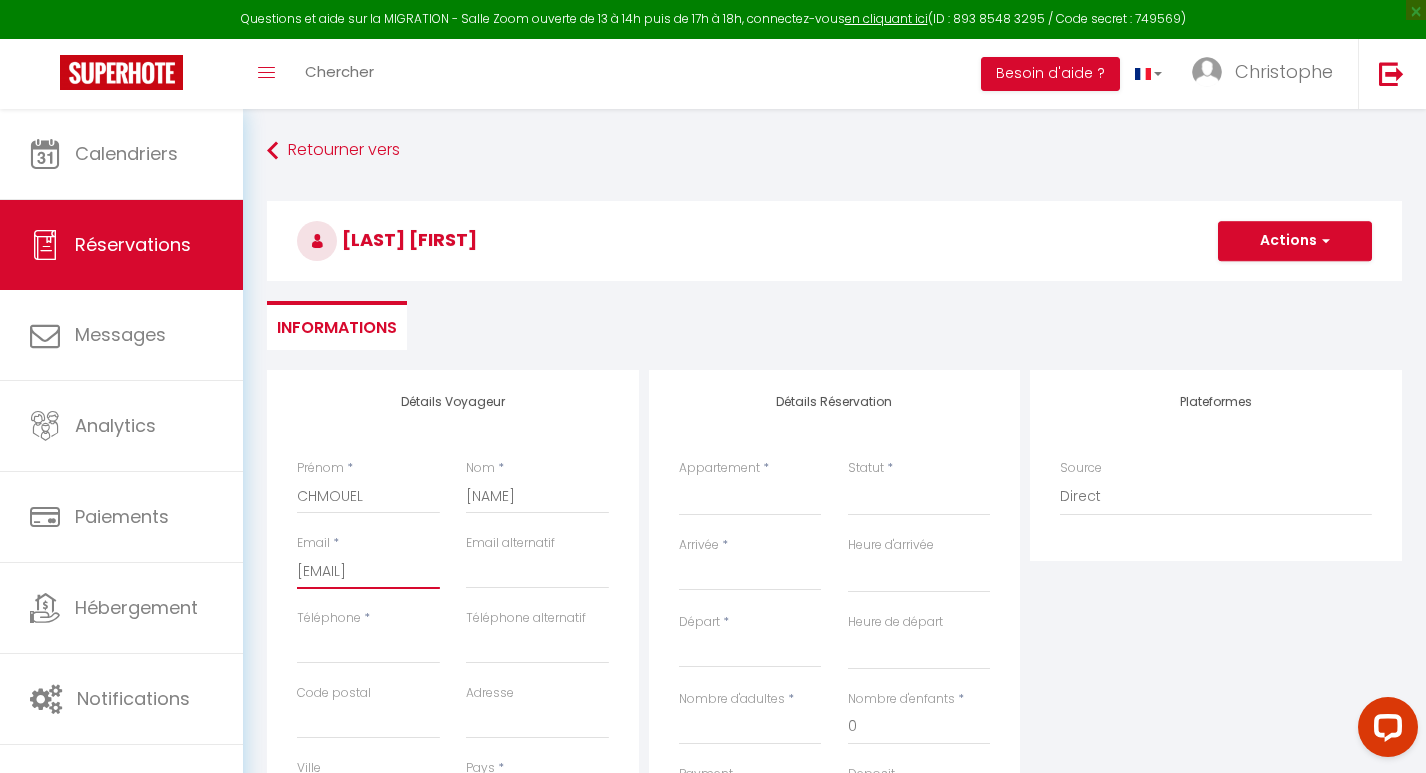 select 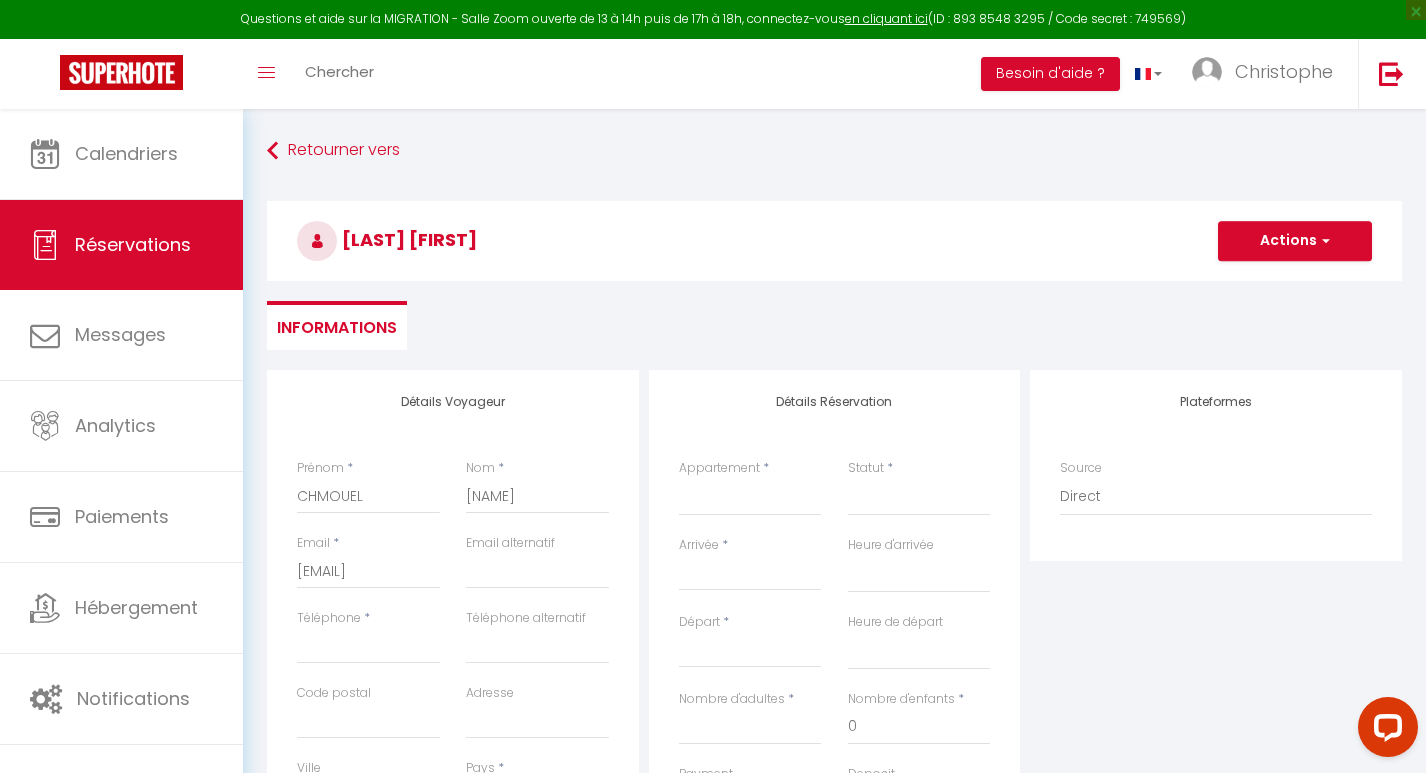 click on "Téléphone   *" at bounding box center (368, 646) 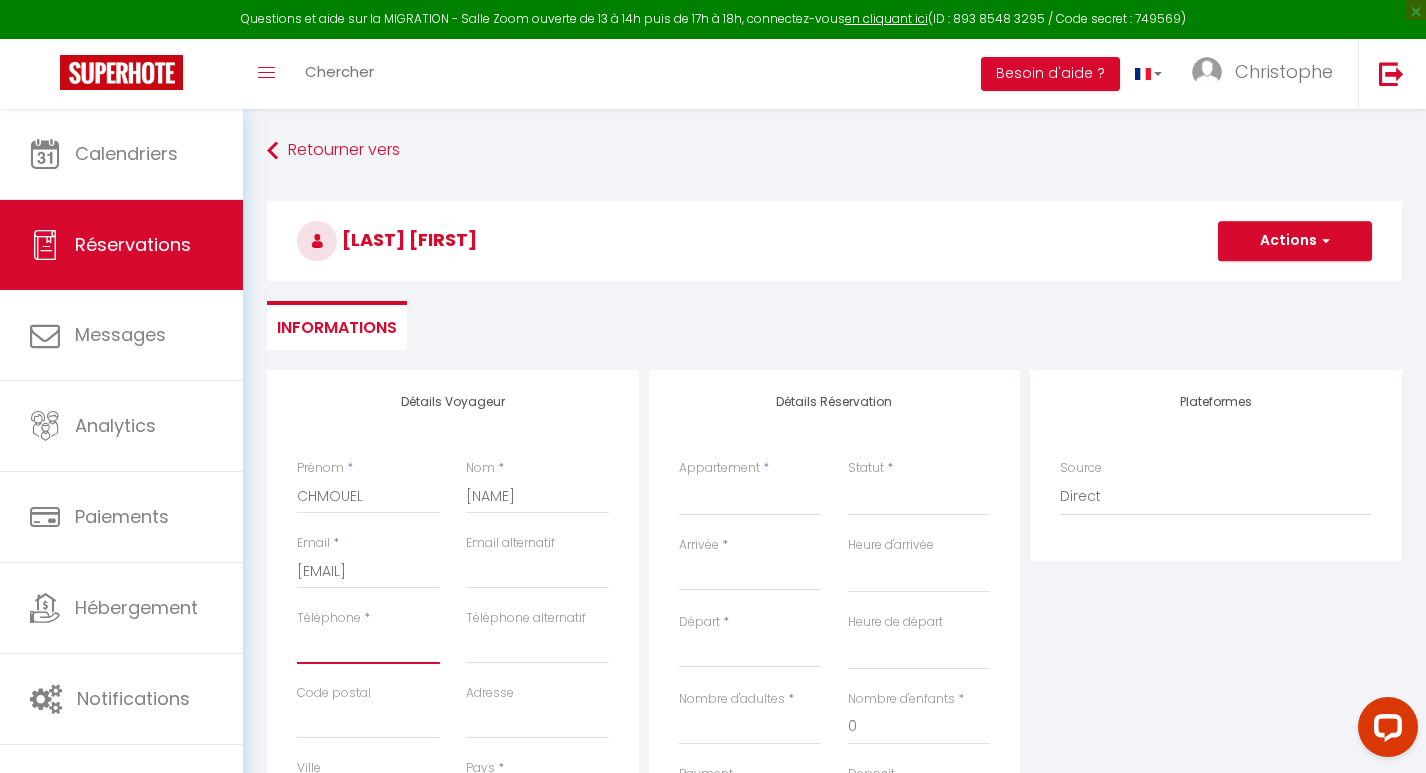 click on "Téléphone" at bounding box center [368, 646] 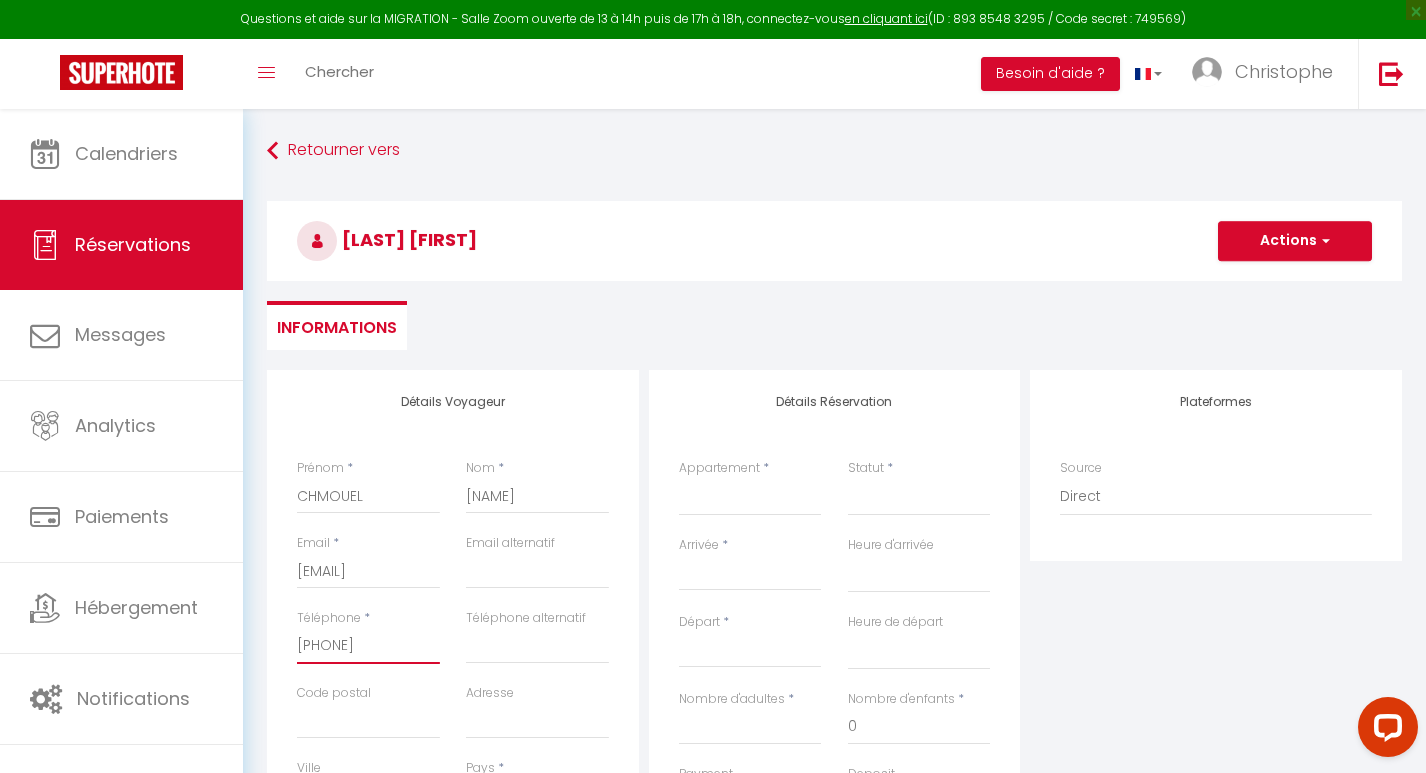 select 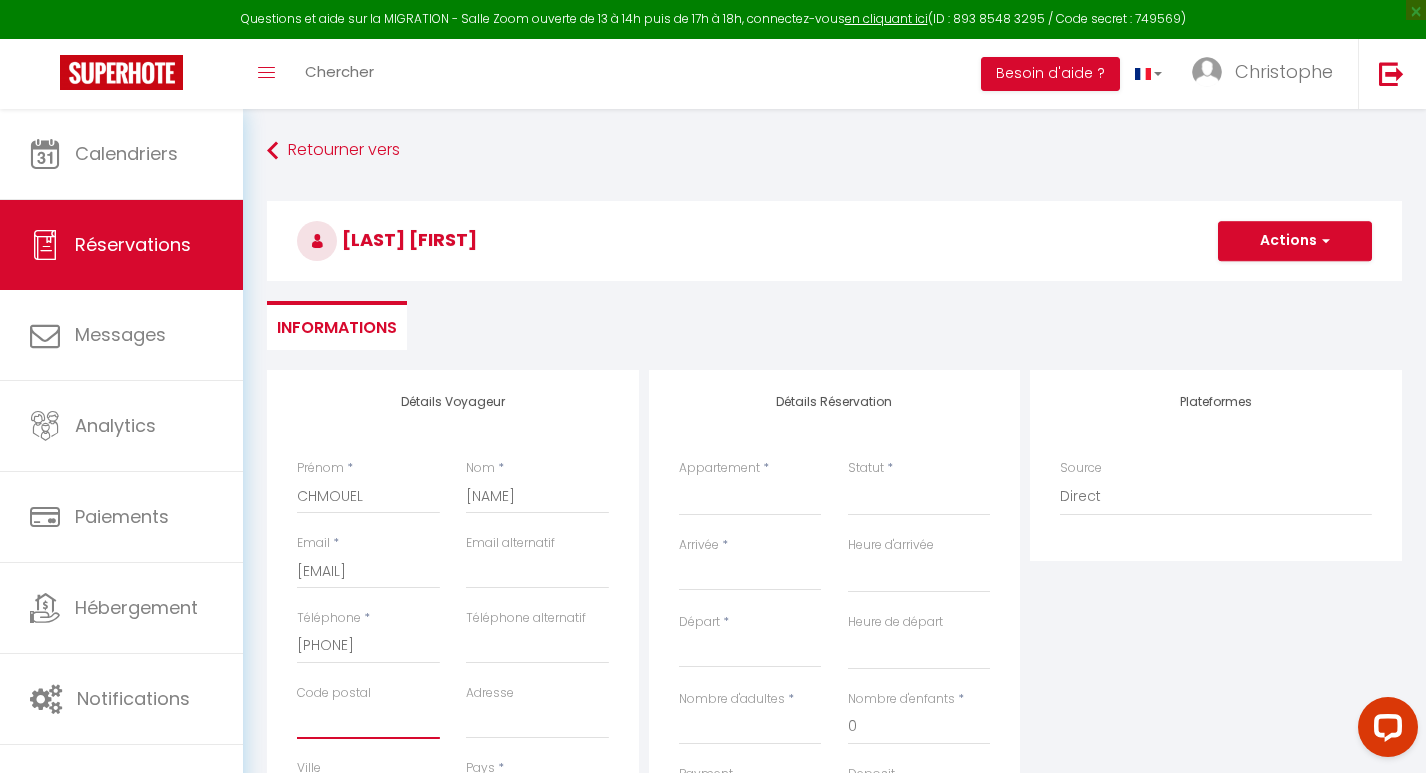 click on "Code postal" at bounding box center [368, 721] 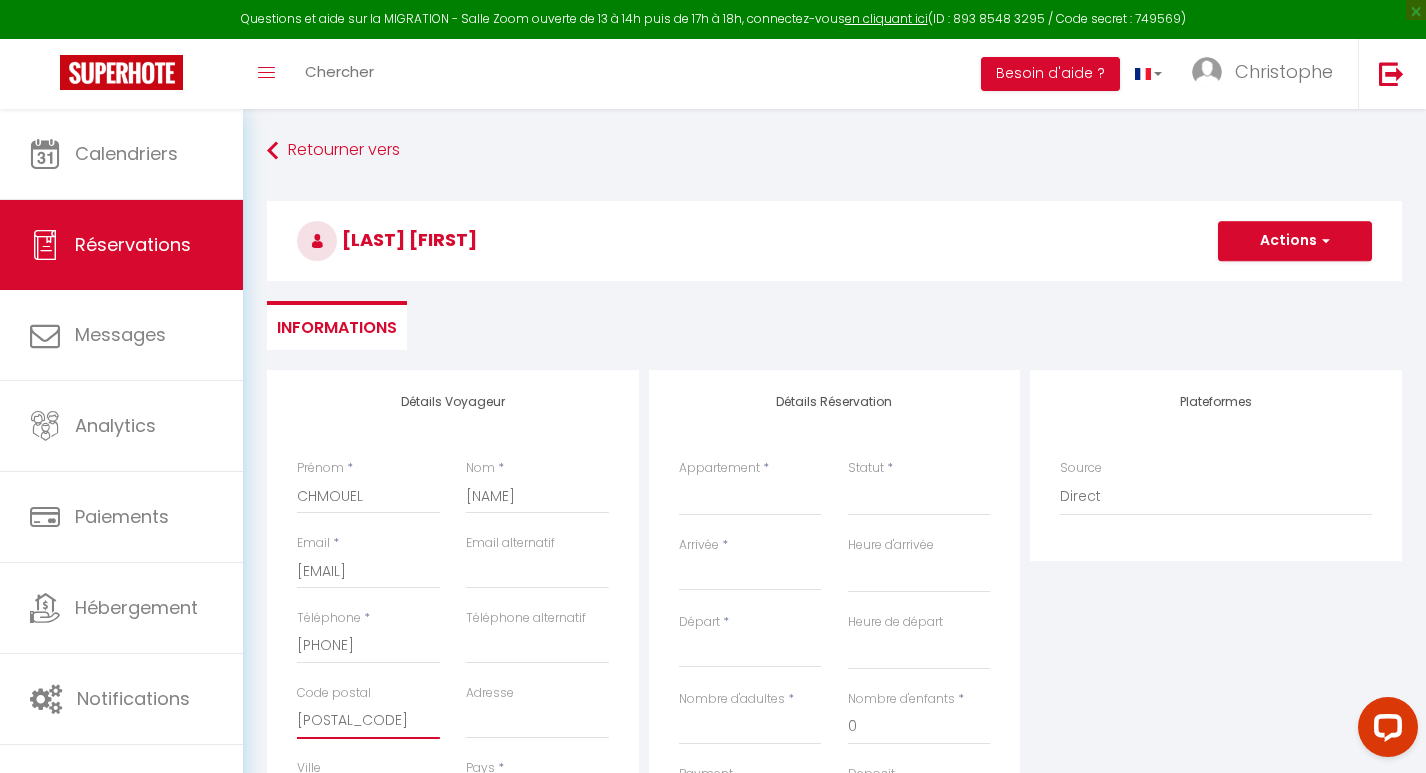 select 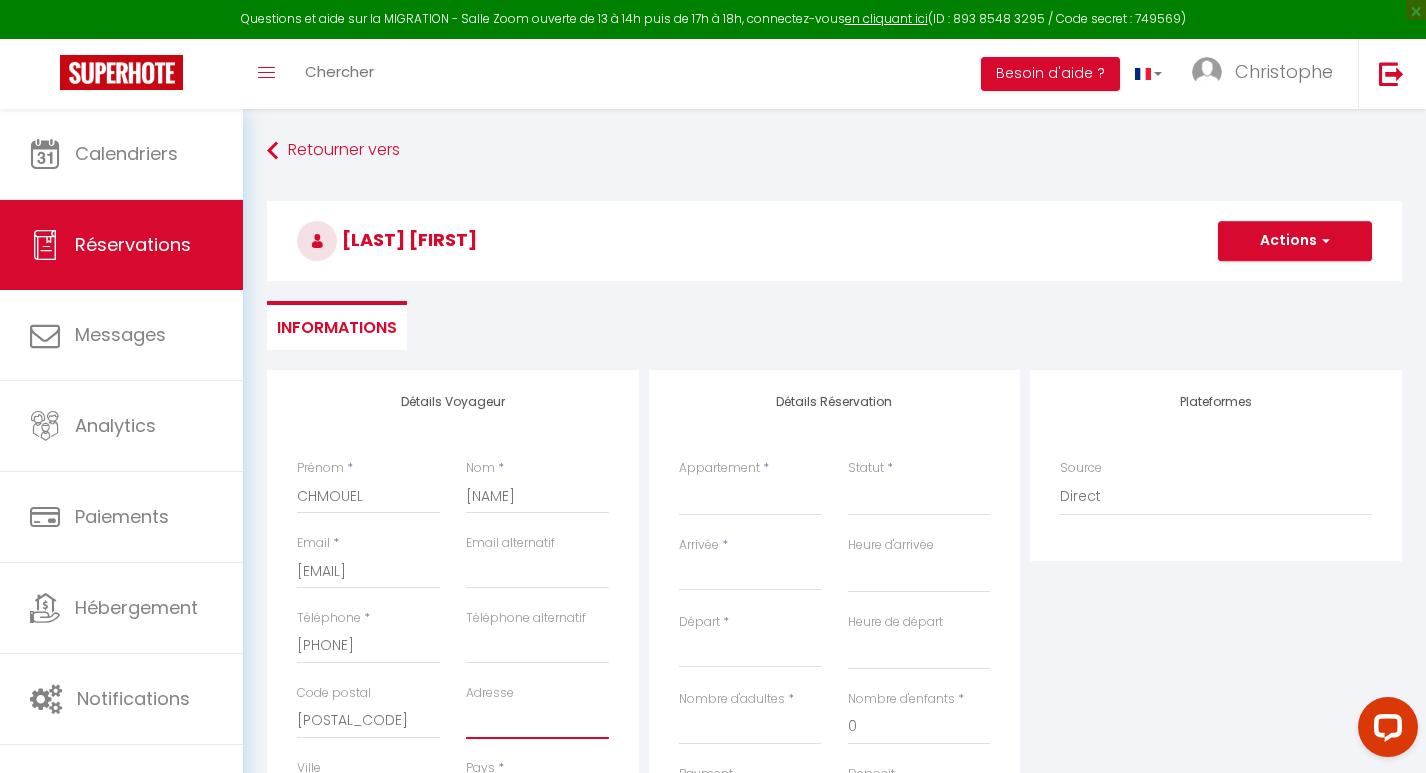 click on "Adresse" at bounding box center (537, 721) 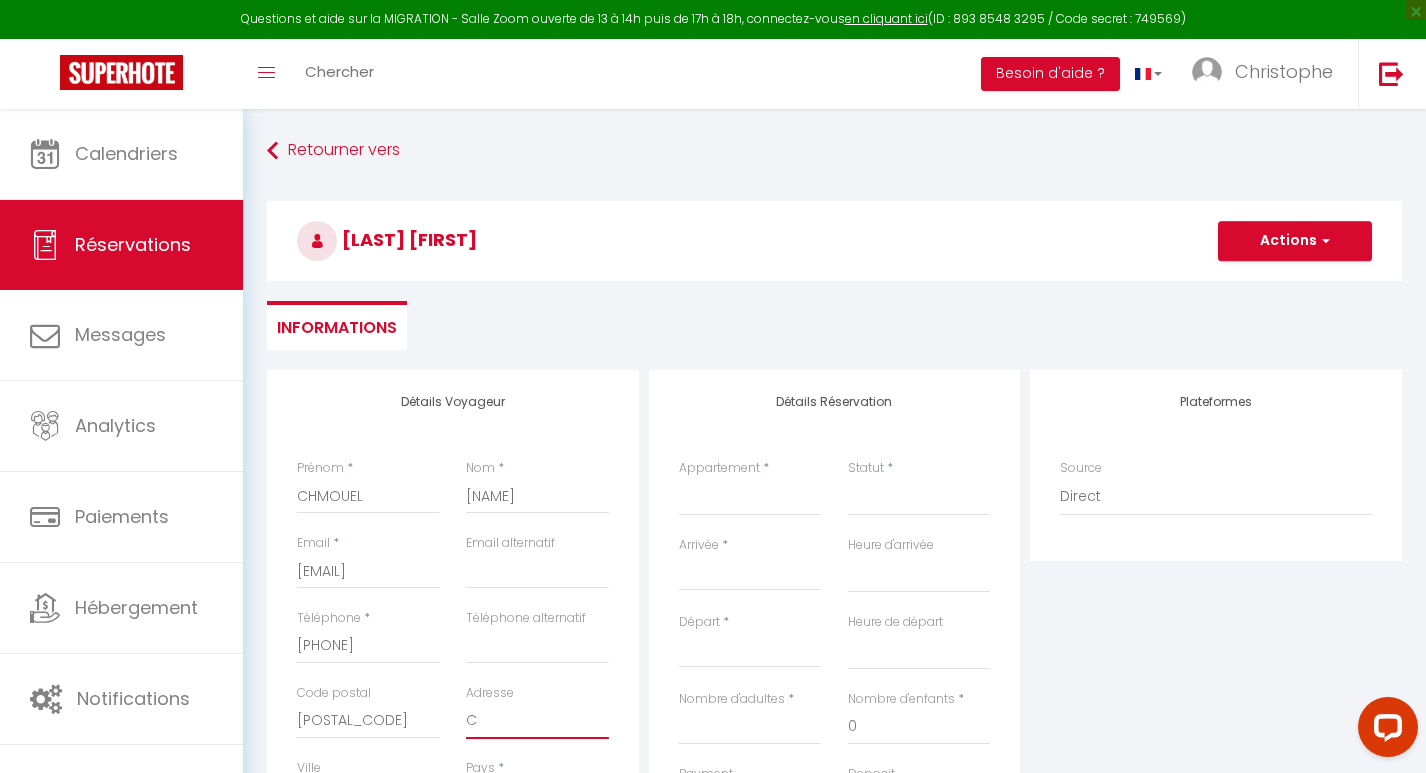 select 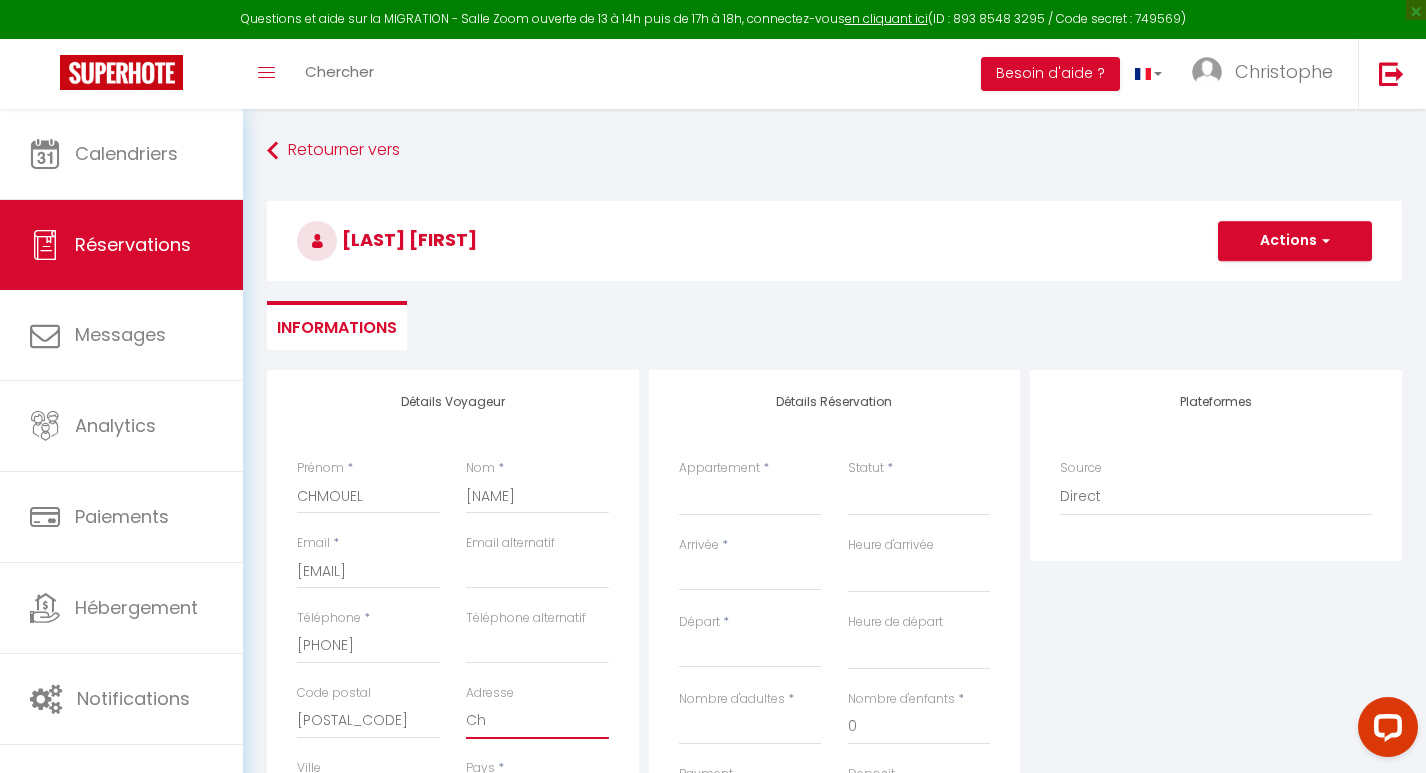 select 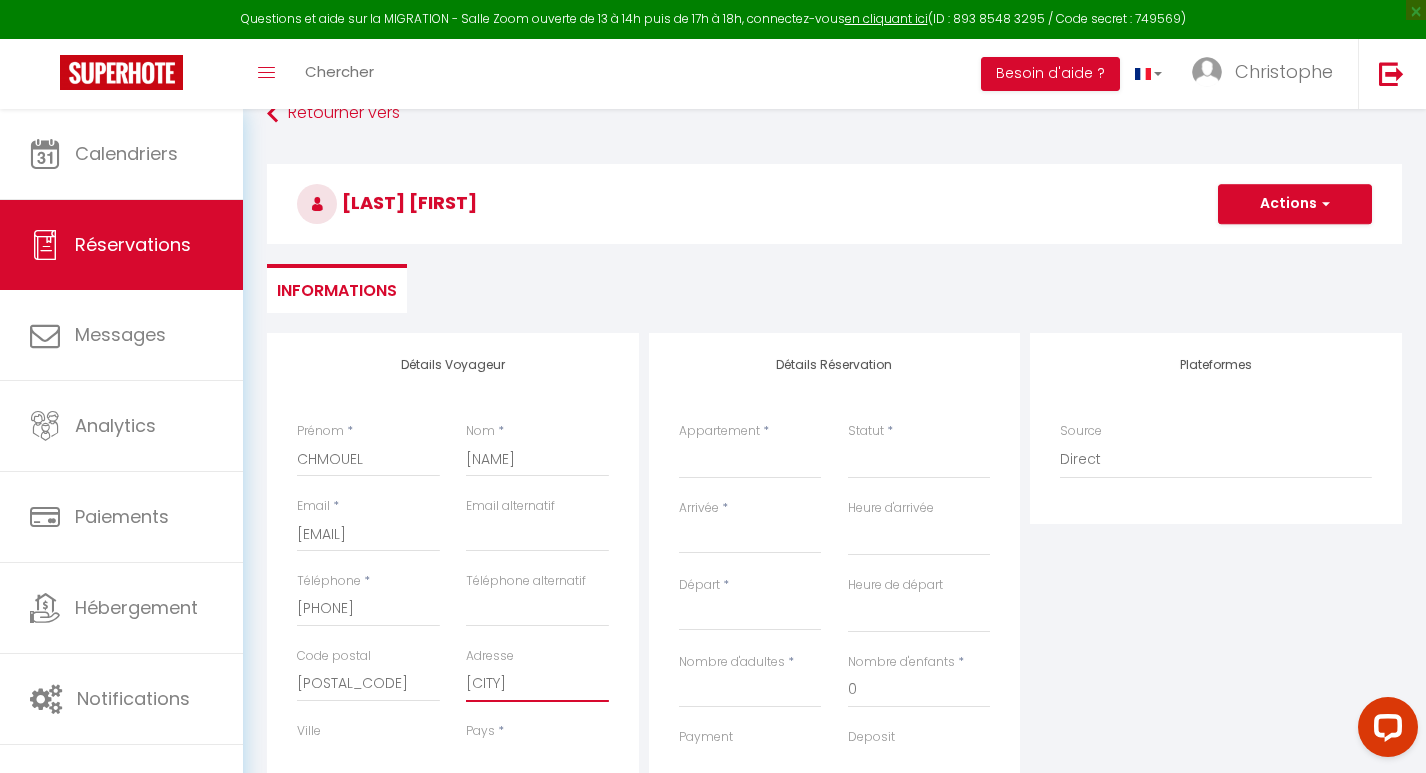 scroll, scrollTop: 78, scrollLeft: 0, axis: vertical 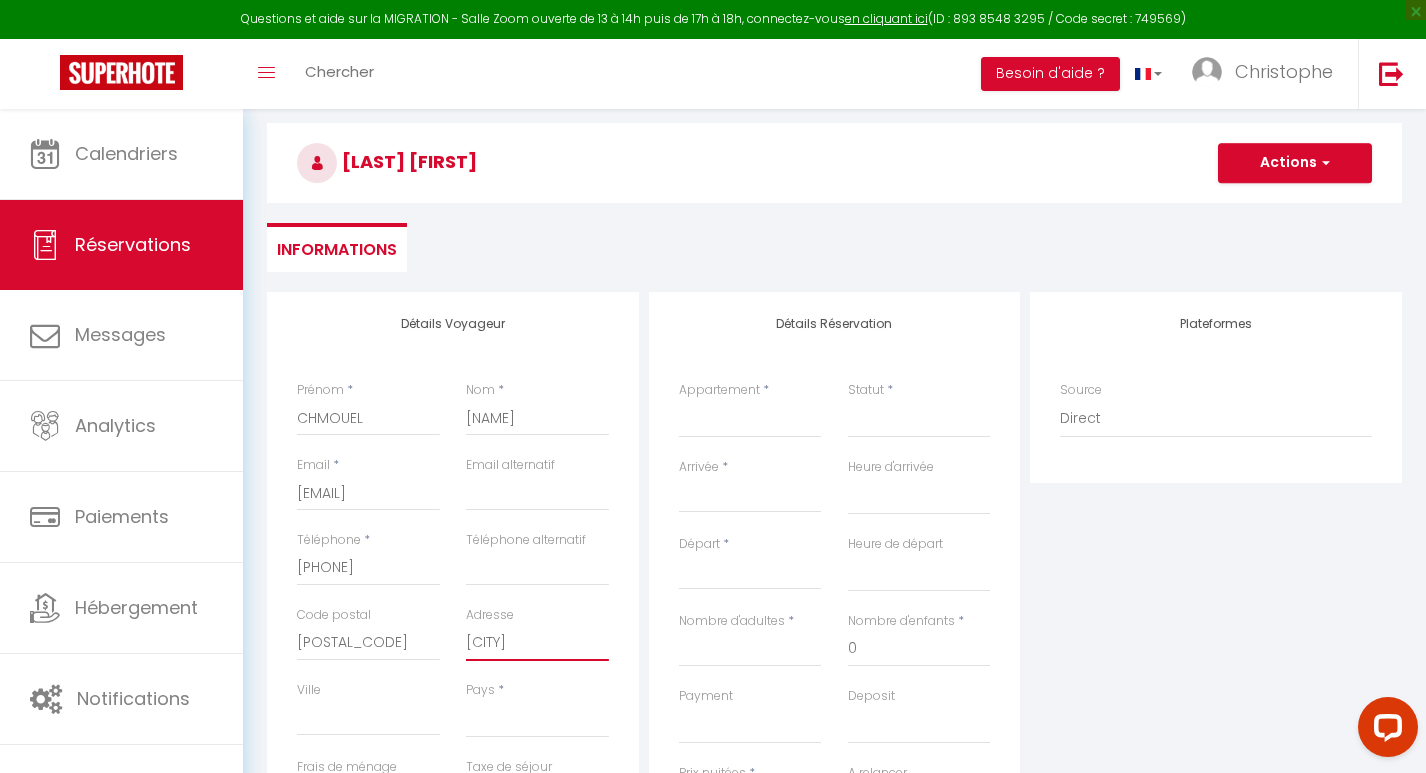 drag, startPoint x: 544, startPoint y: 651, endPoint x: 458, endPoint y: 647, distance: 86.09297 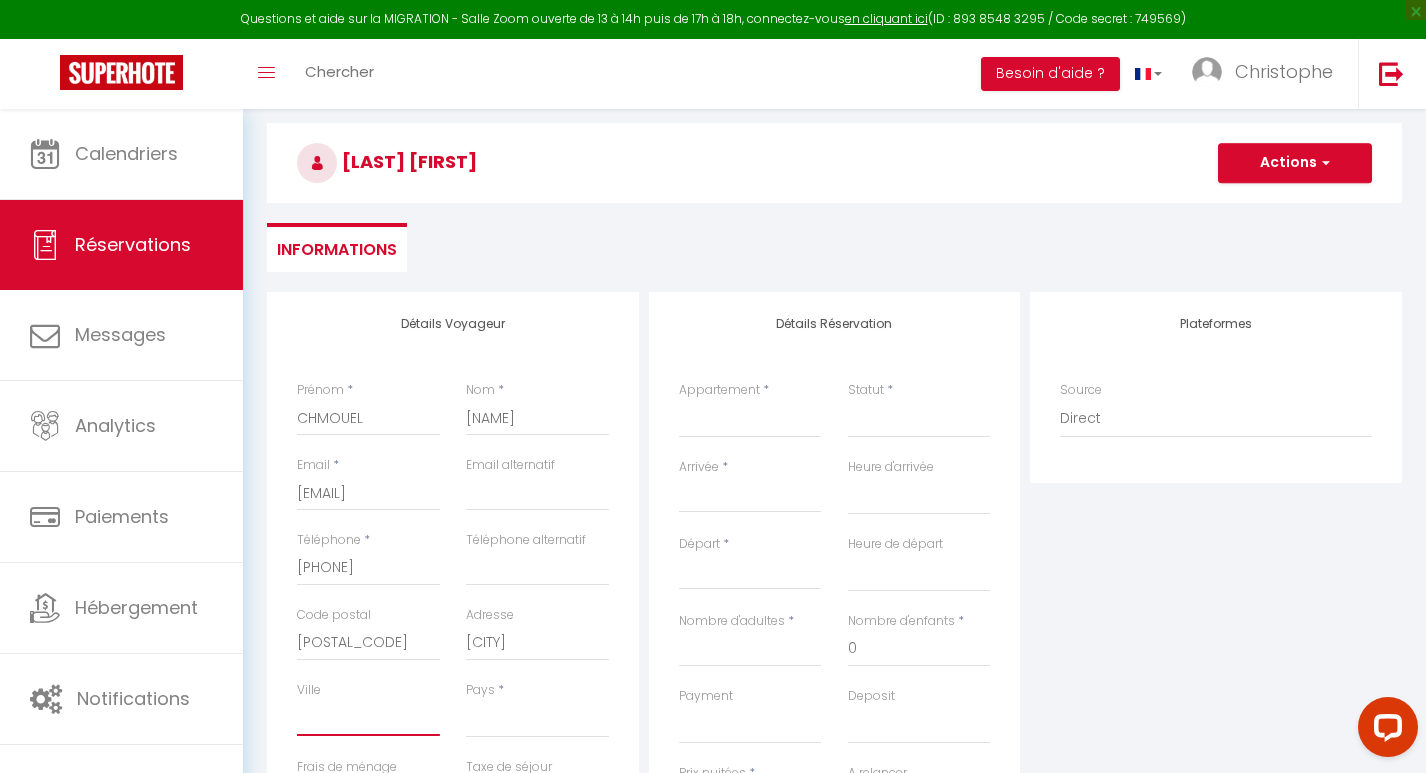 click on "Ville" at bounding box center (368, 718) 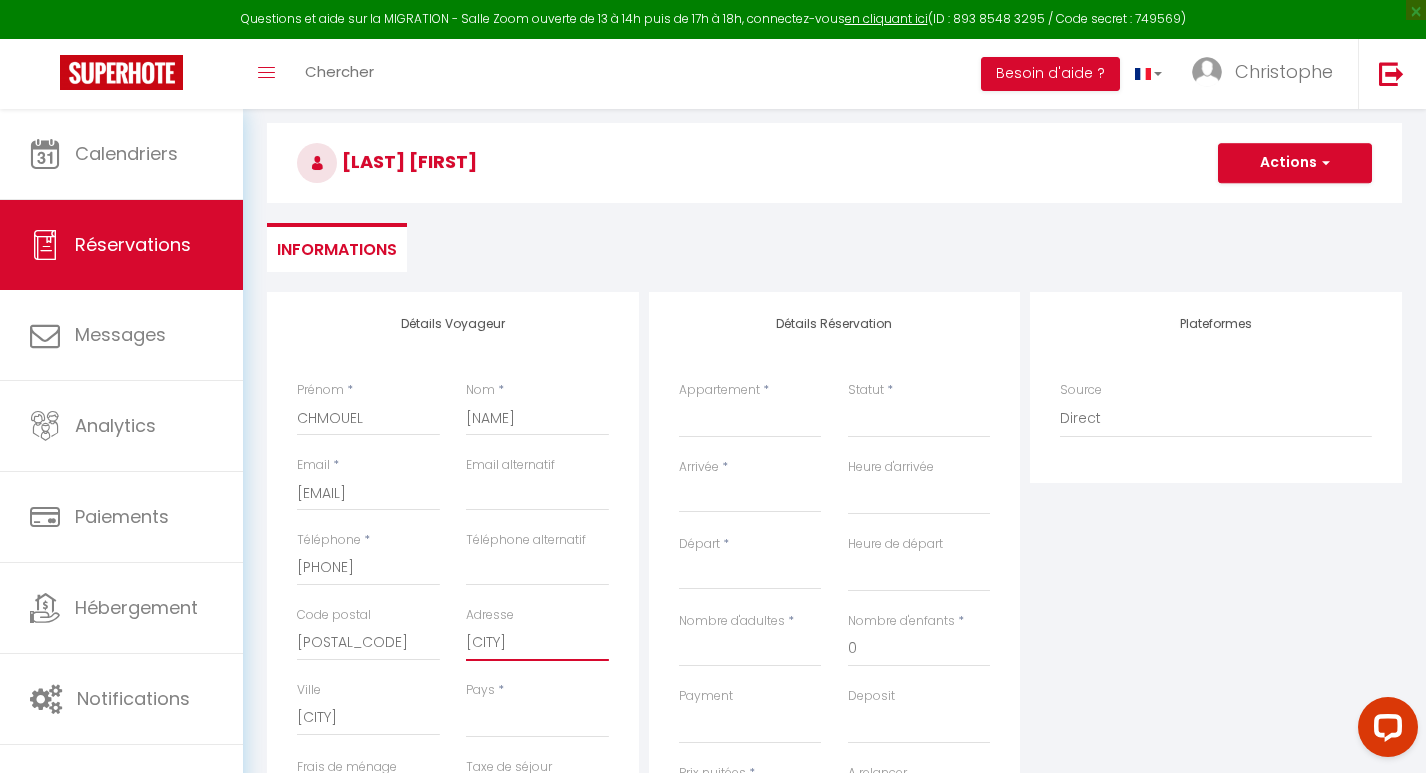 drag, startPoint x: 523, startPoint y: 638, endPoint x: 458, endPoint y: 635, distance: 65.06919 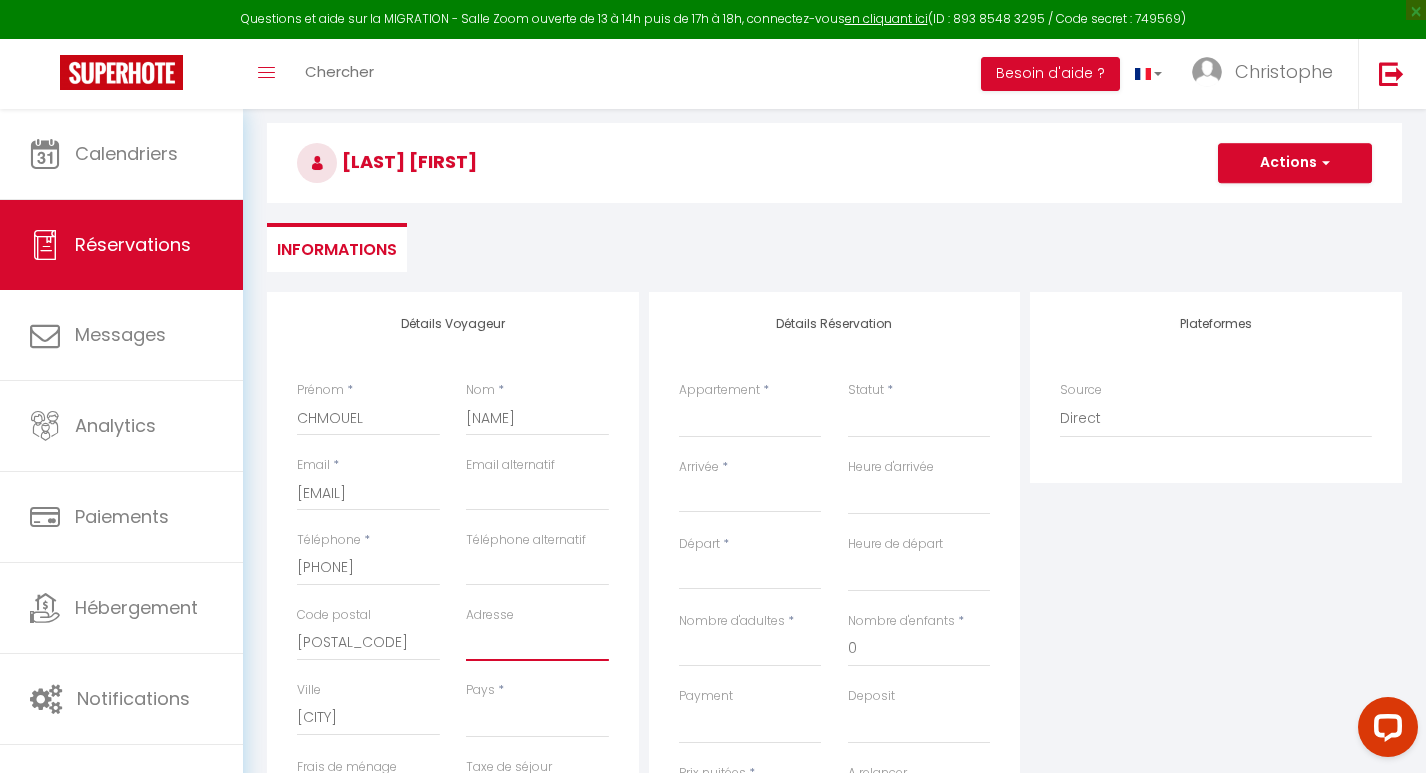 paste on "11 av de l’europe" 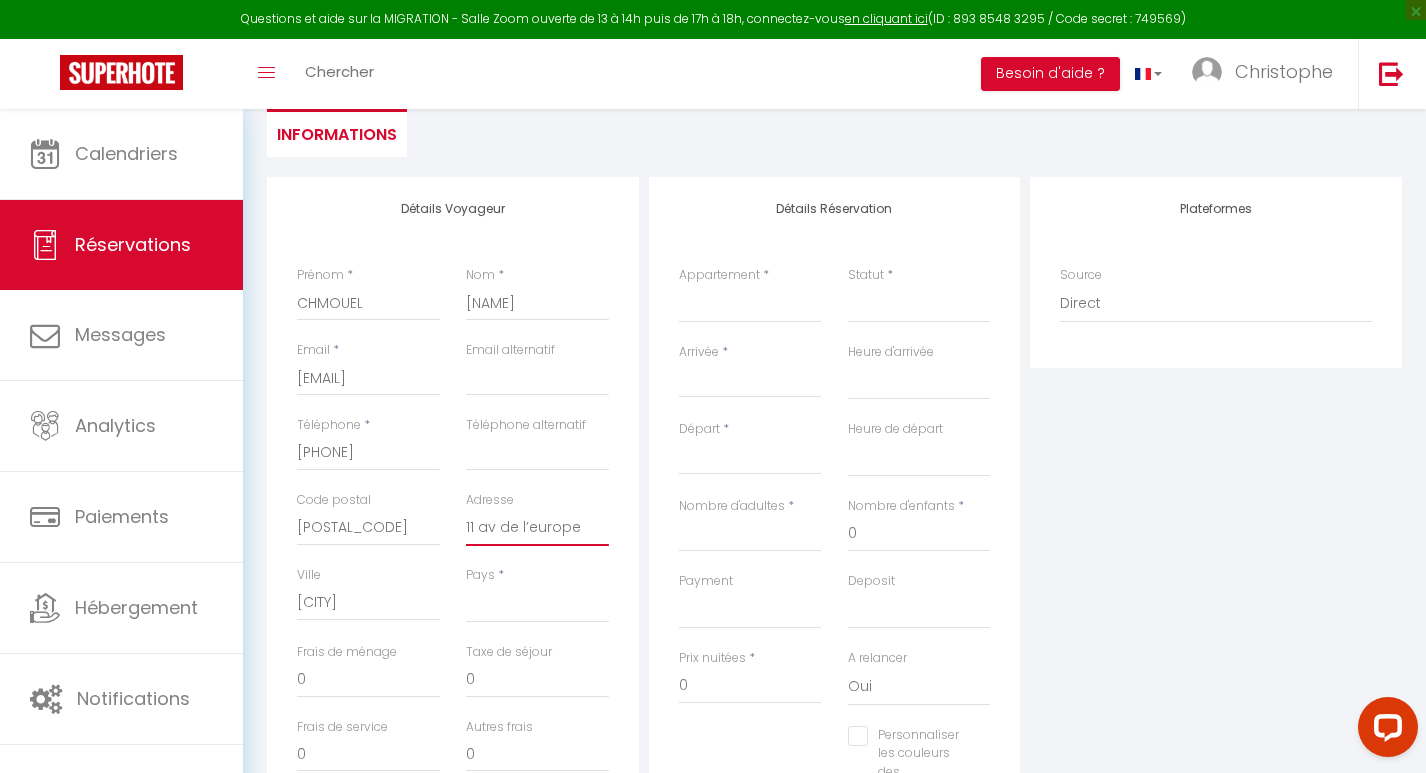 scroll, scrollTop: 267, scrollLeft: 0, axis: vertical 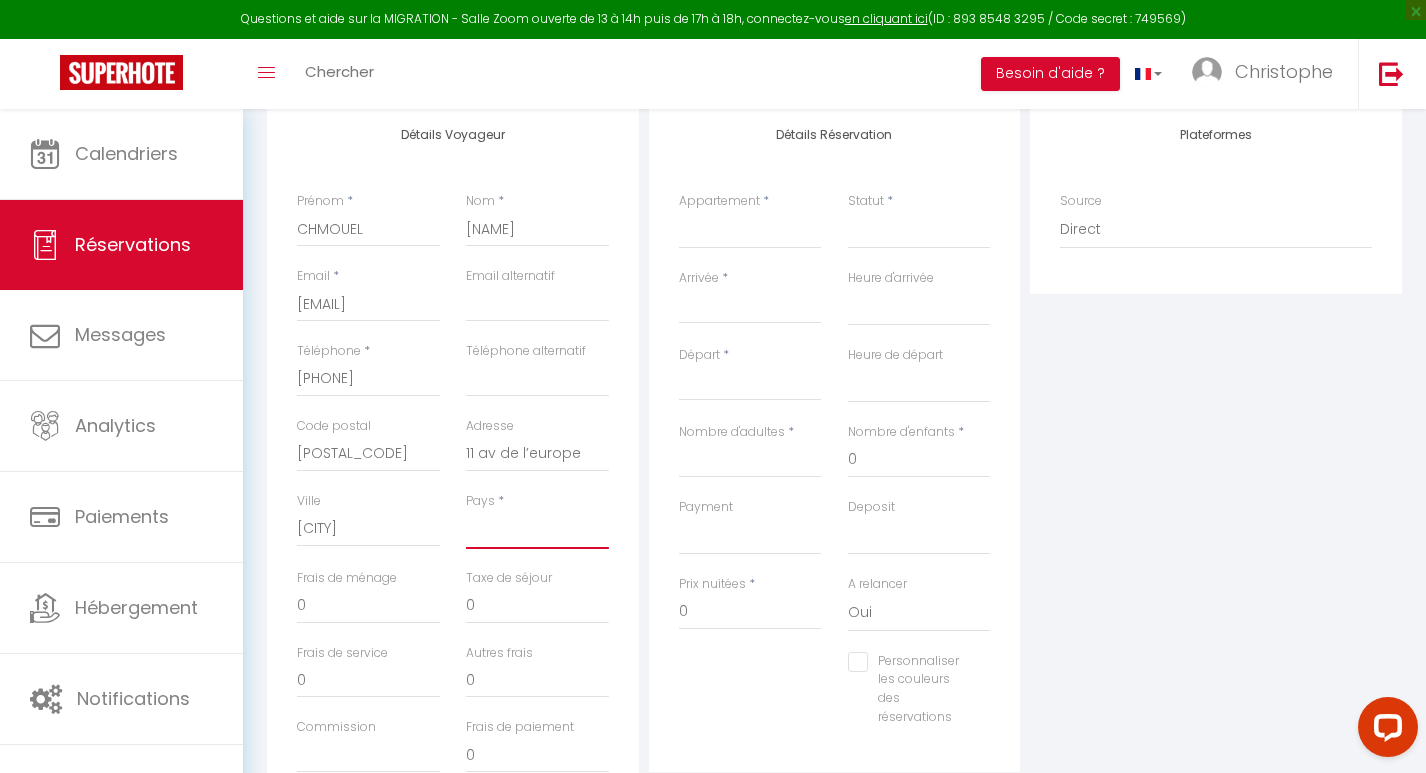 click on "France
Portugal
Afghanistan
Albania
Algeria
American Samoa
Andorra
Angola
Anguilla
Antarctica
Antigua and Barbuda
Argentina
Armenia
Aruba
Australia
Austria
Azerbaijan
Bahamas
Bahrain
Bangladesh
Barbados
Belarus
Belgium
Belize" at bounding box center (537, 530) 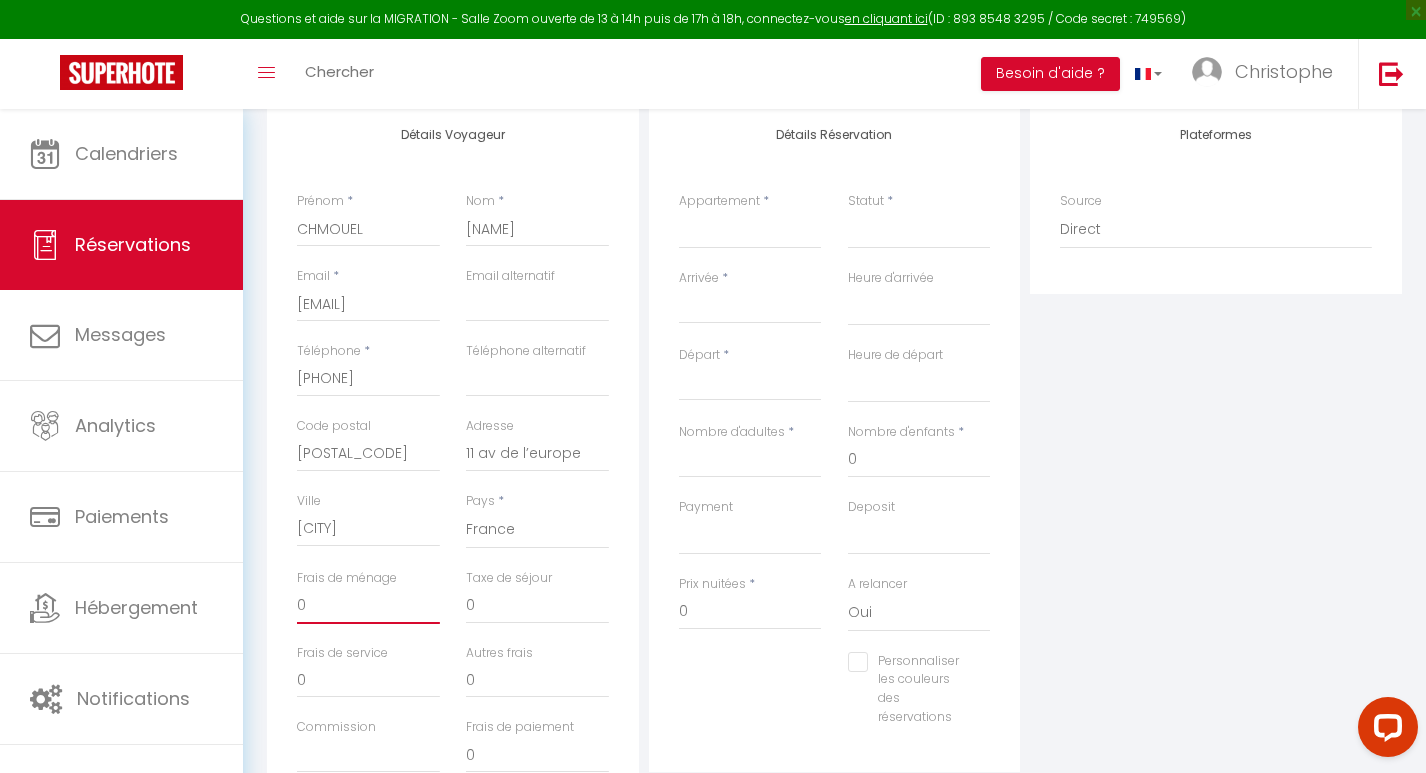 click on "0" at bounding box center (368, 606) 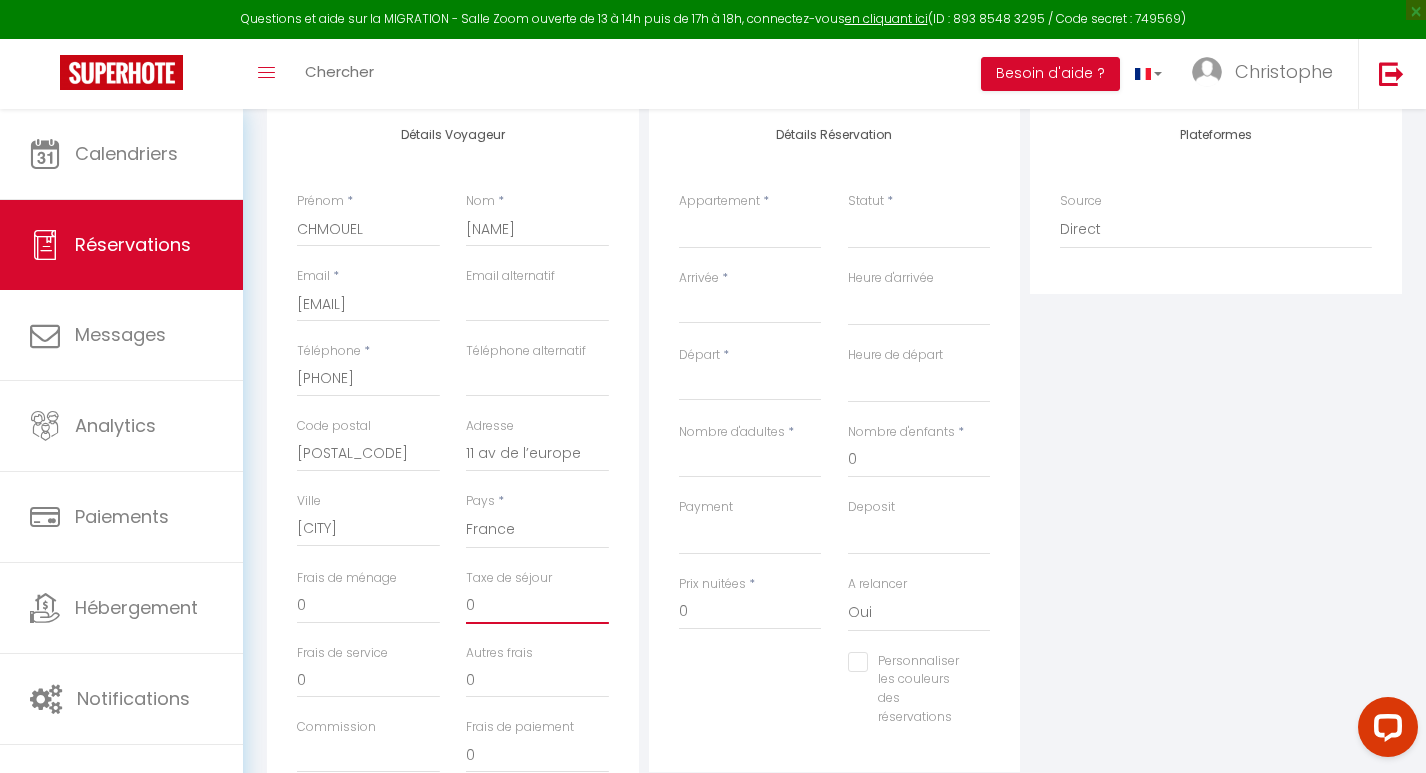 click on "0" at bounding box center (537, 606) 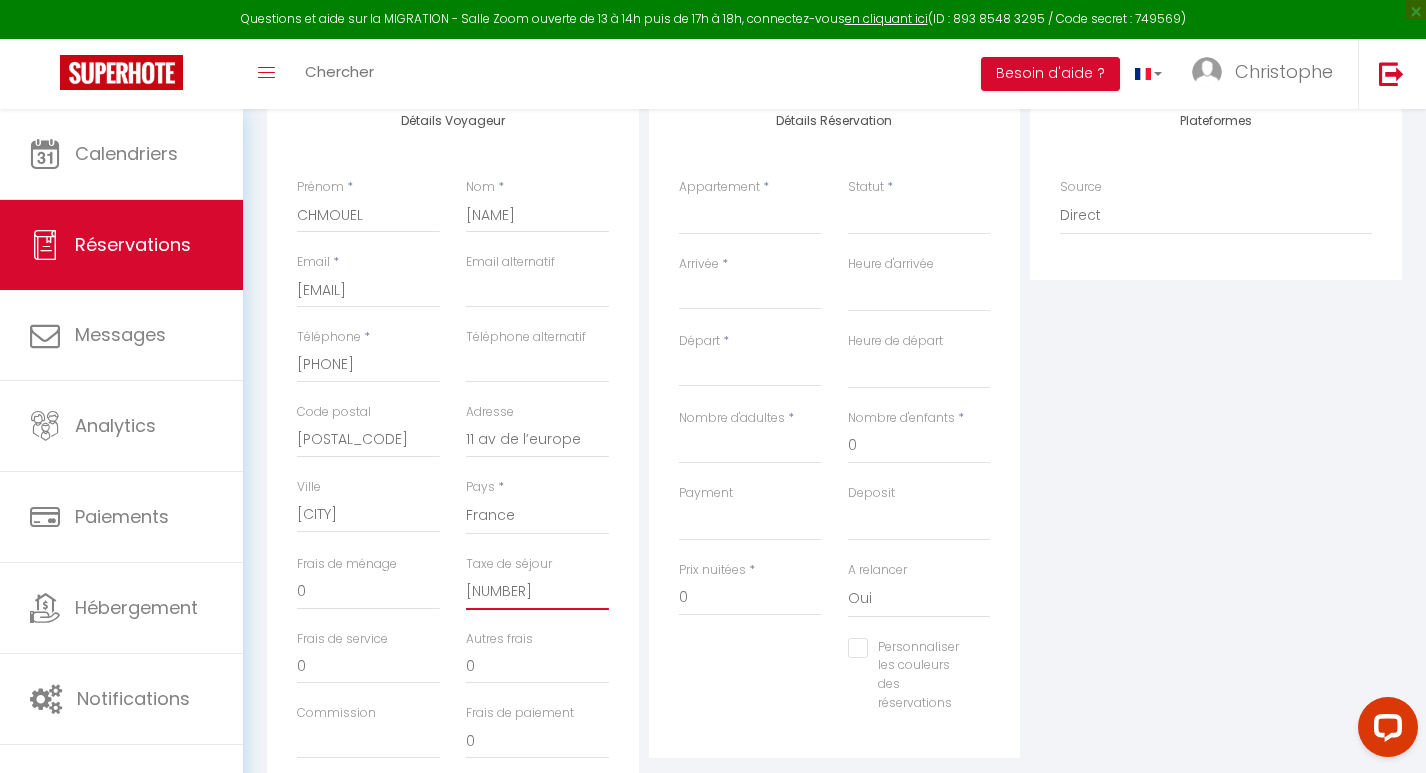 scroll, scrollTop: 243, scrollLeft: 0, axis: vertical 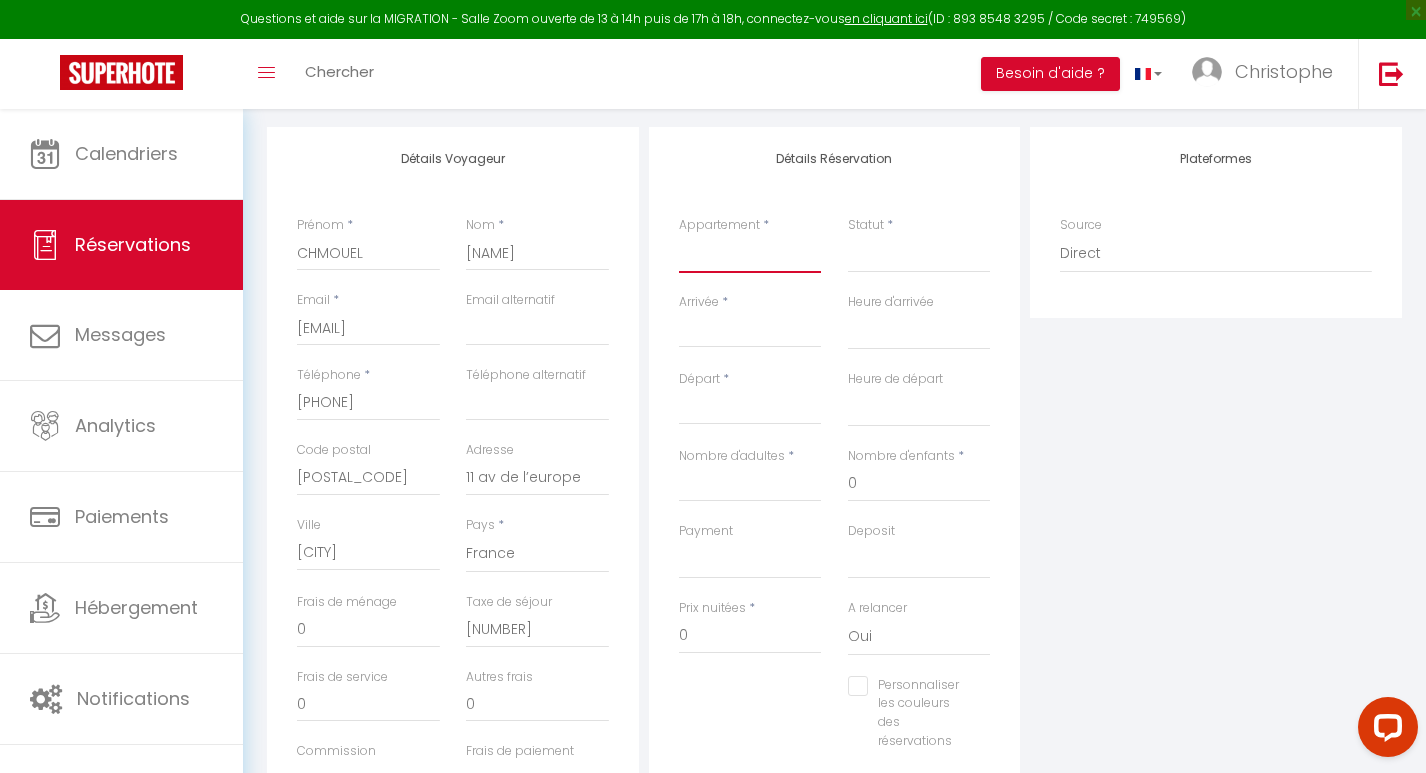 click on "Chalet Bellecombe · chalet aux pieds des pistes CHALET TIPLAN CHALET LAUZIERES CHALET HAPPY" at bounding box center [750, 254] 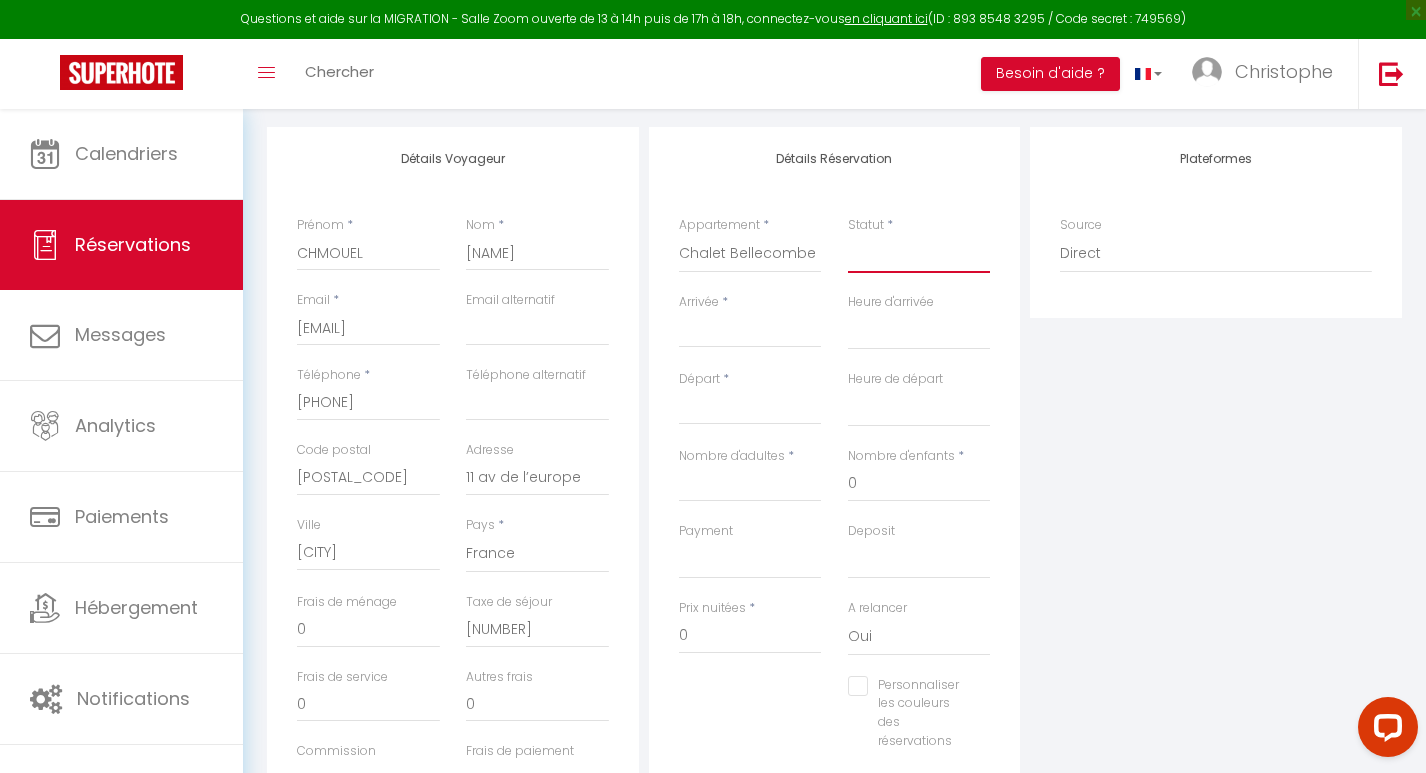 click on "Confirmé Non Confirmé Annulé Annulé par le voyageur No Show Request" at bounding box center [919, 254] 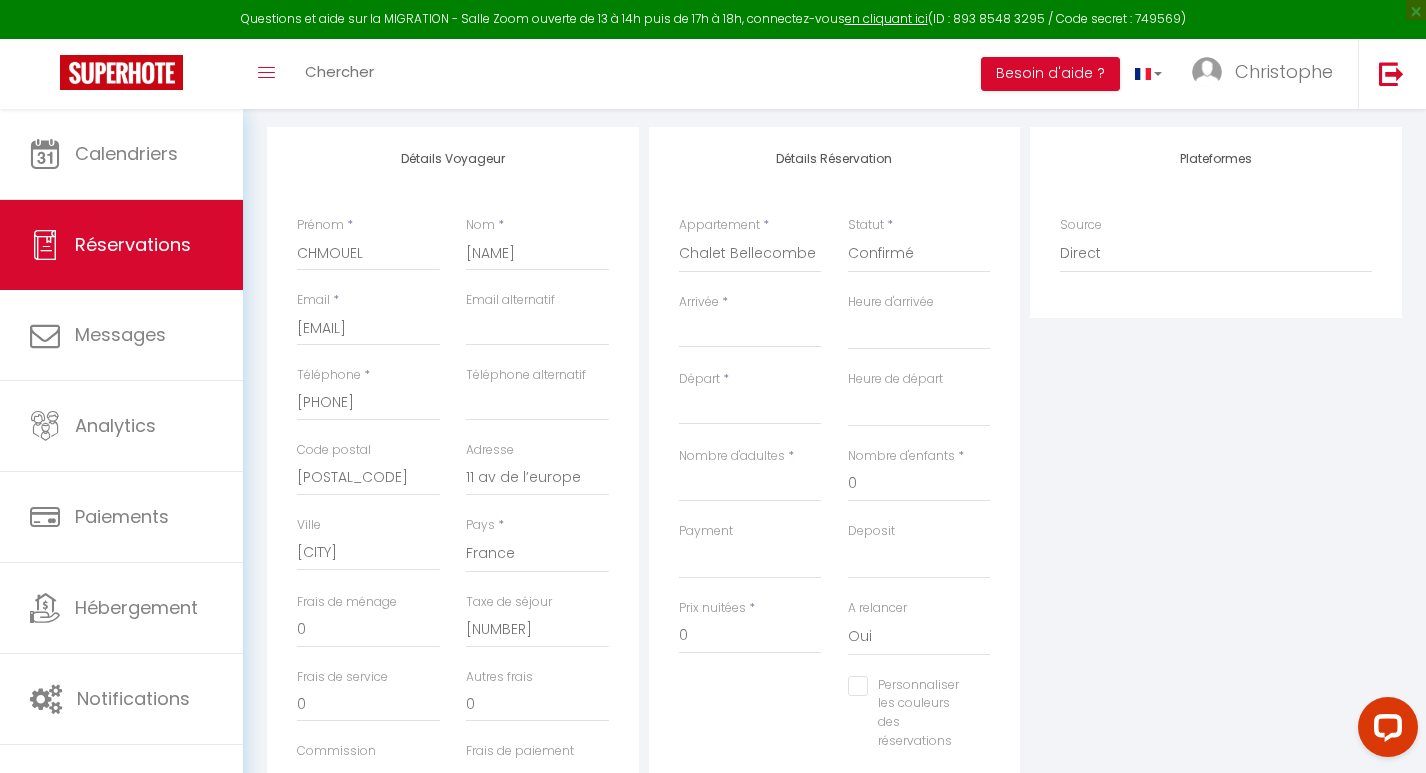 click on "Arrivée" at bounding box center [750, 332] 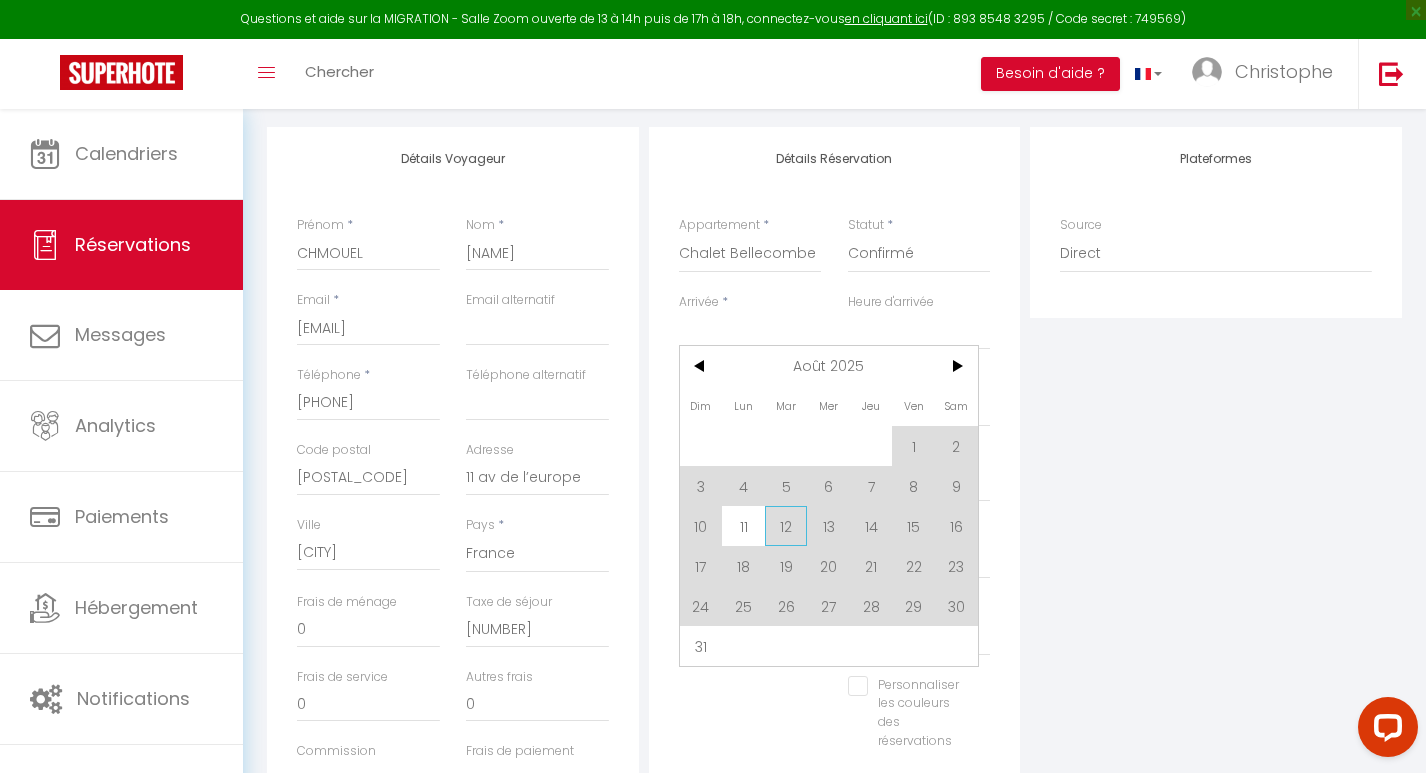 click on "12" at bounding box center (786, 526) 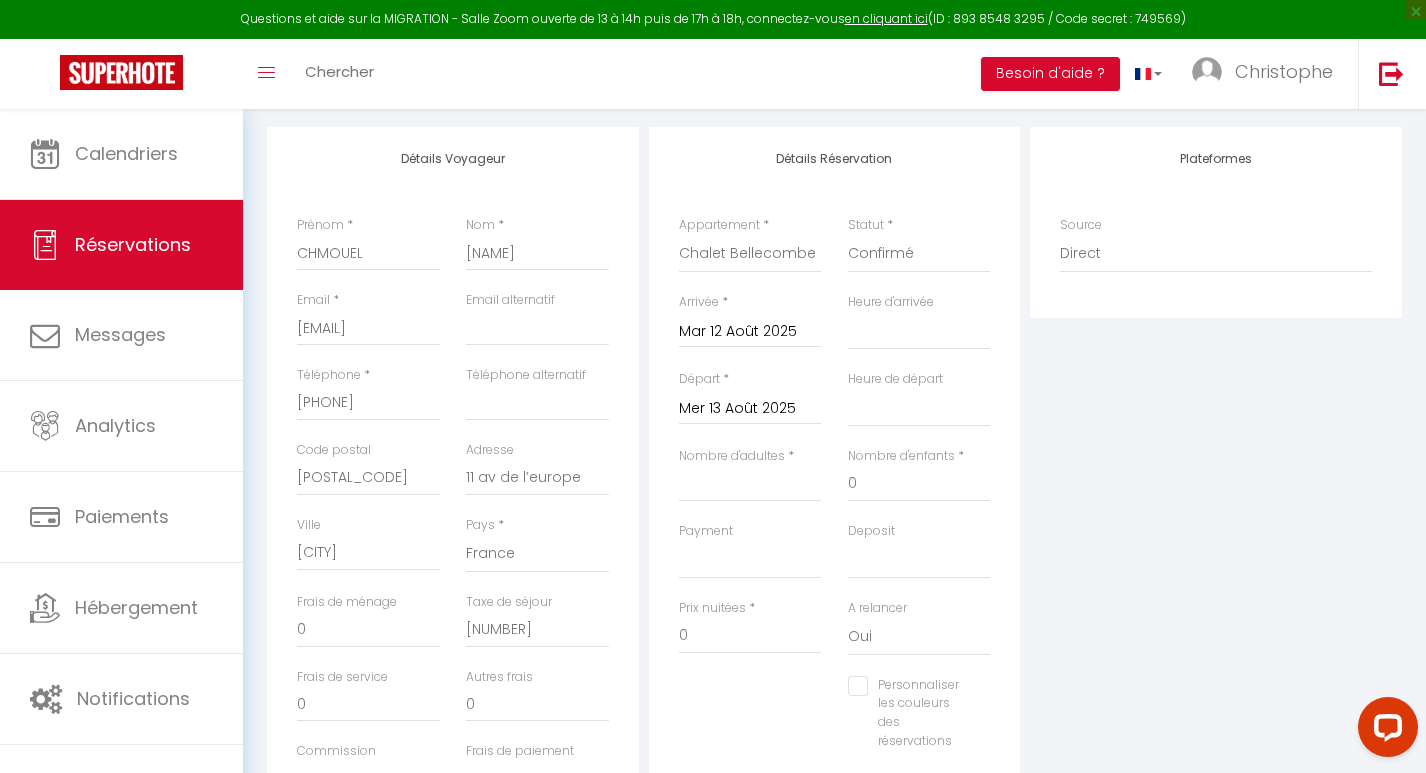 click on "Mer 13 Août 2025" at bounding box center [750, 409] 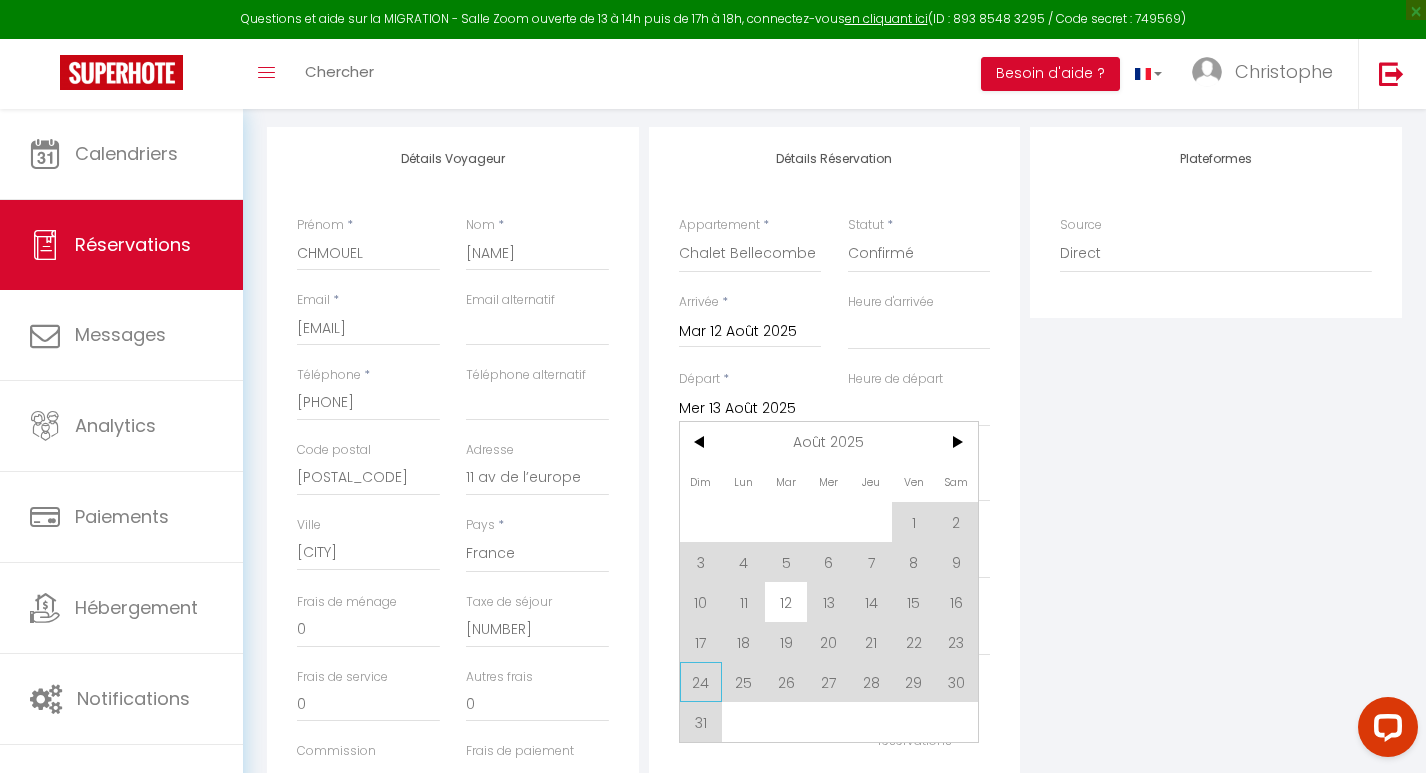 click on "24" at bounding box center [701, 682] 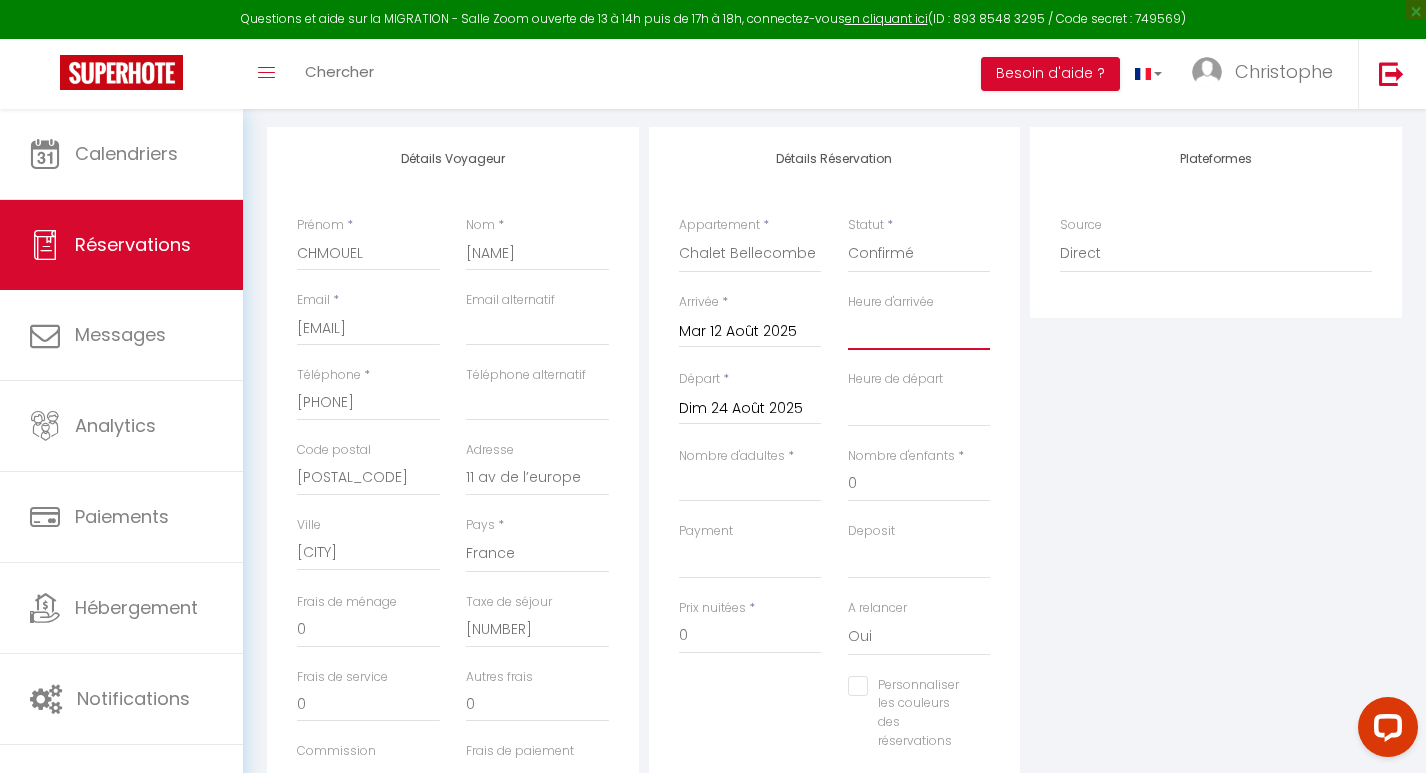 click on "00:00 00:30 01:00 01:30 02:00 02:30 03:00 03:30 04:00 04:30 05:00 05:30 06:00 06:30 07:00 07:30 08:00 08:30 09:00 09:30 10:00 10:30 11:00 11:30 12:00 12:30 13:00 13:30 14:00 14:30 15:00 15:30 16:00 16:30 17:00 17:30 18:00 18:30 19:00 19:30 20:00 20:30 21:00 21:30 22:00 22:30 23:00 23:30" at bounding box center (919, 331) 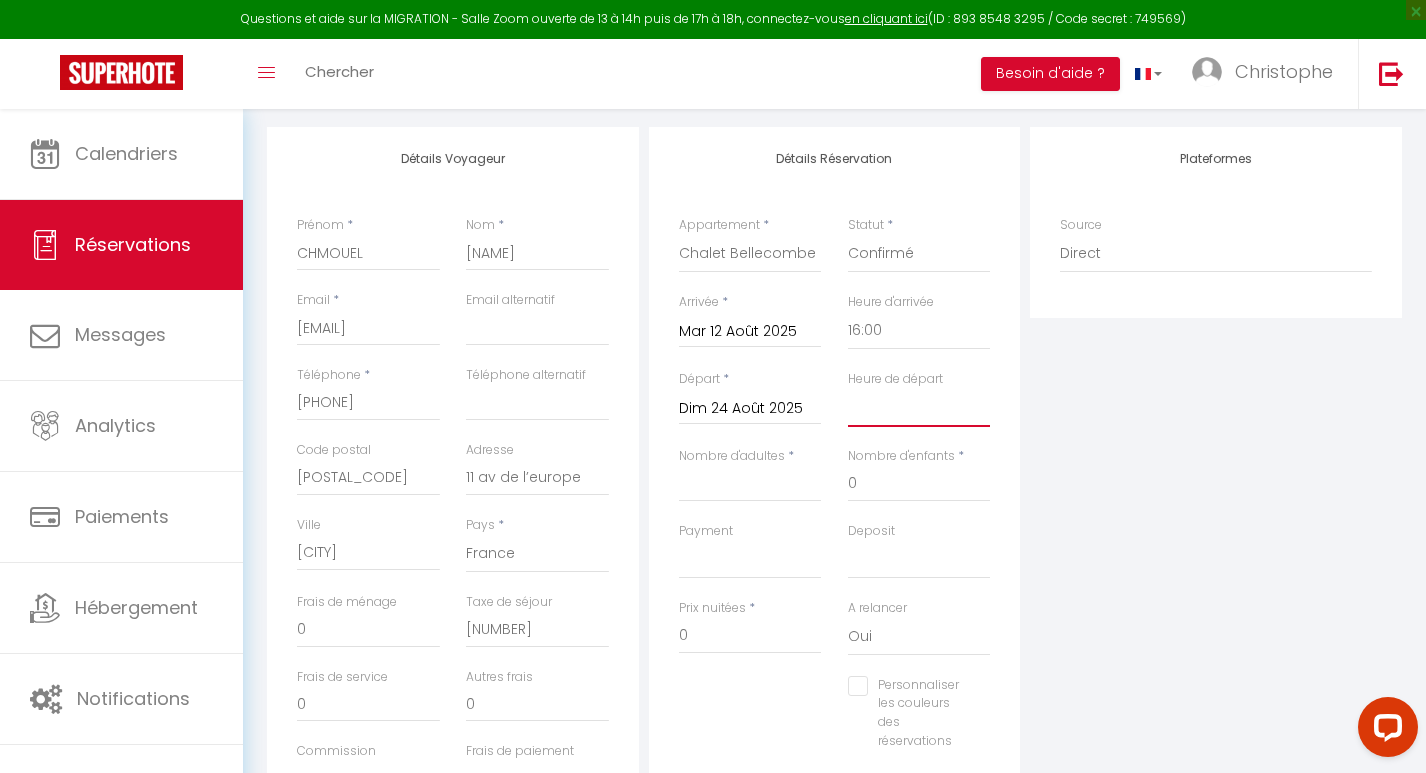 click on "00:00 00:30 01:00 01:30 02:00 02:30 03:00 03:30 04:00 04:30 05:00 05:30 06:00 06:30 07:00 07:30 08:00 08:30 09:00 09:30 10:00 10:30 11:00 11:30 12:00 12:30 13:00 13:30 14:00 14:30 15:00 15:30 16:00 16:30 17:00 17:30 18:00 18:30 19:00 19:30 20:00 20:30 21:00 21:30 22:00 22:30 23:00 23:30" at bounding box center (919, 408) 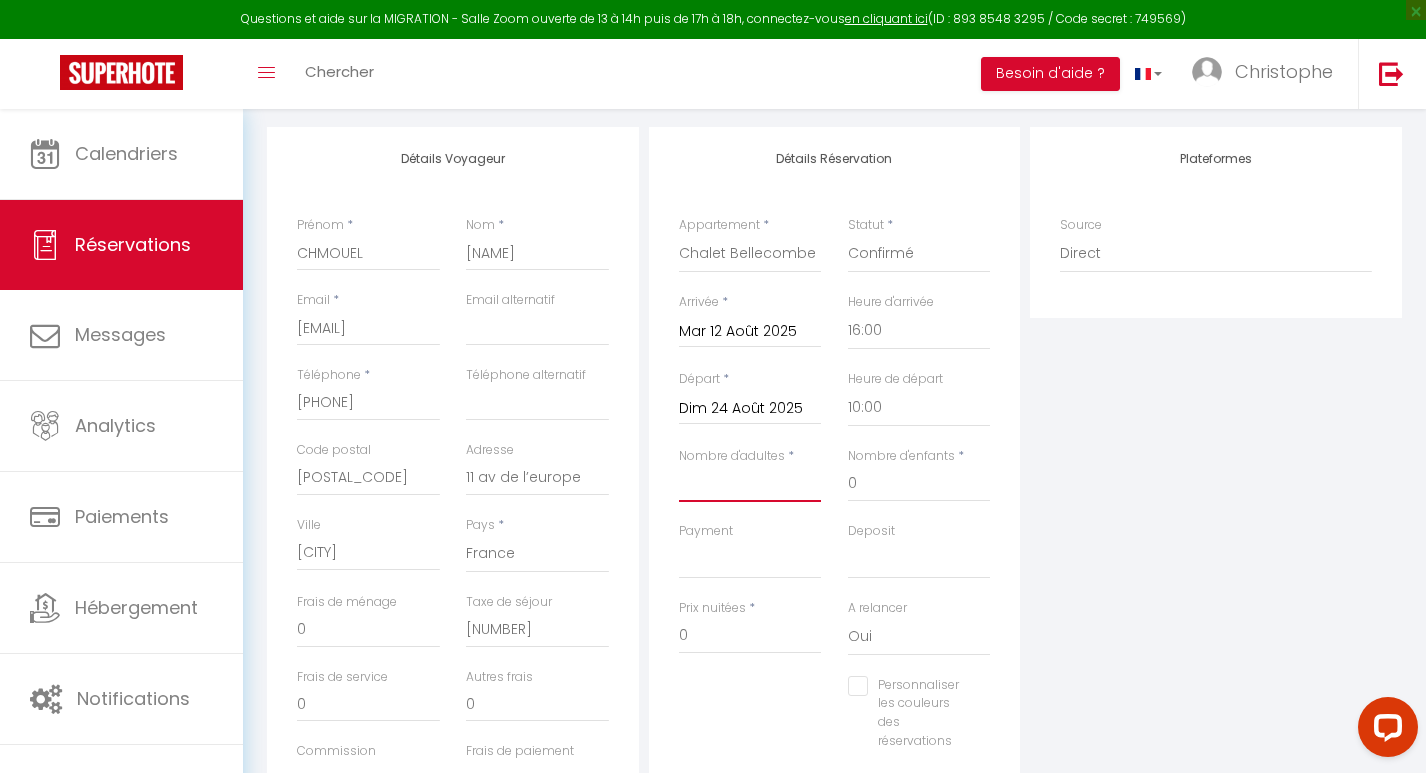 click on "Nombre d'adultes" at bounding box center [750, 484] 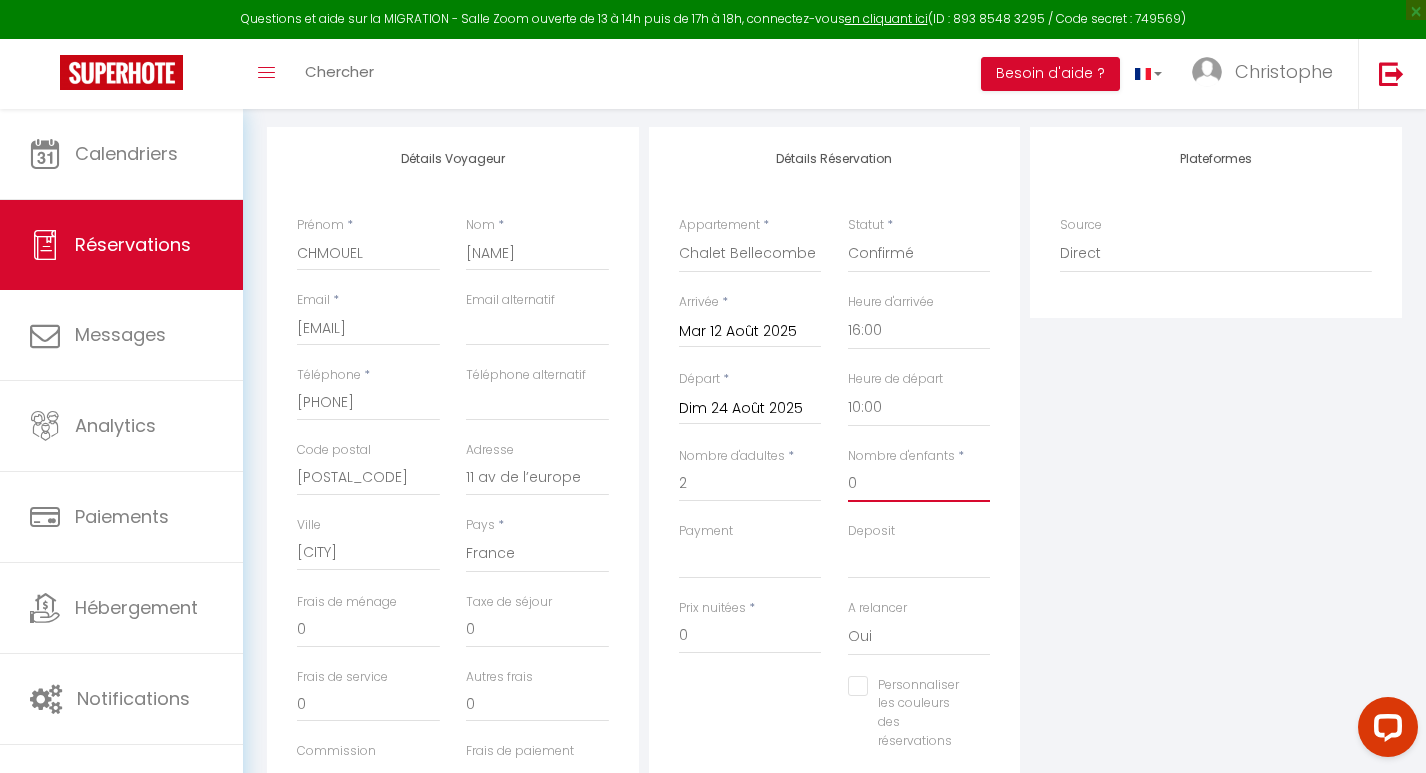 click on "0" at bounding box center (919, 484) 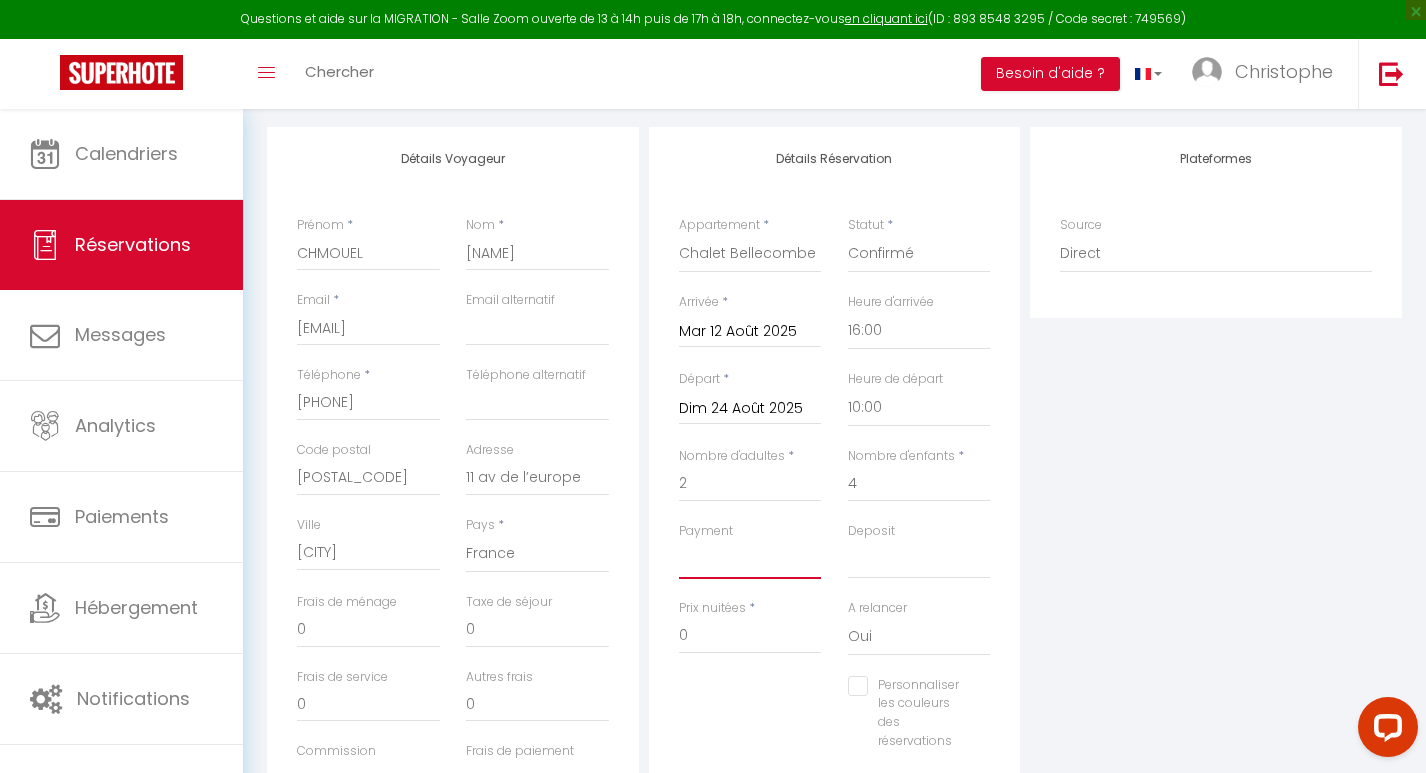 click on "OK   KO" at bounding box center (750, 560) 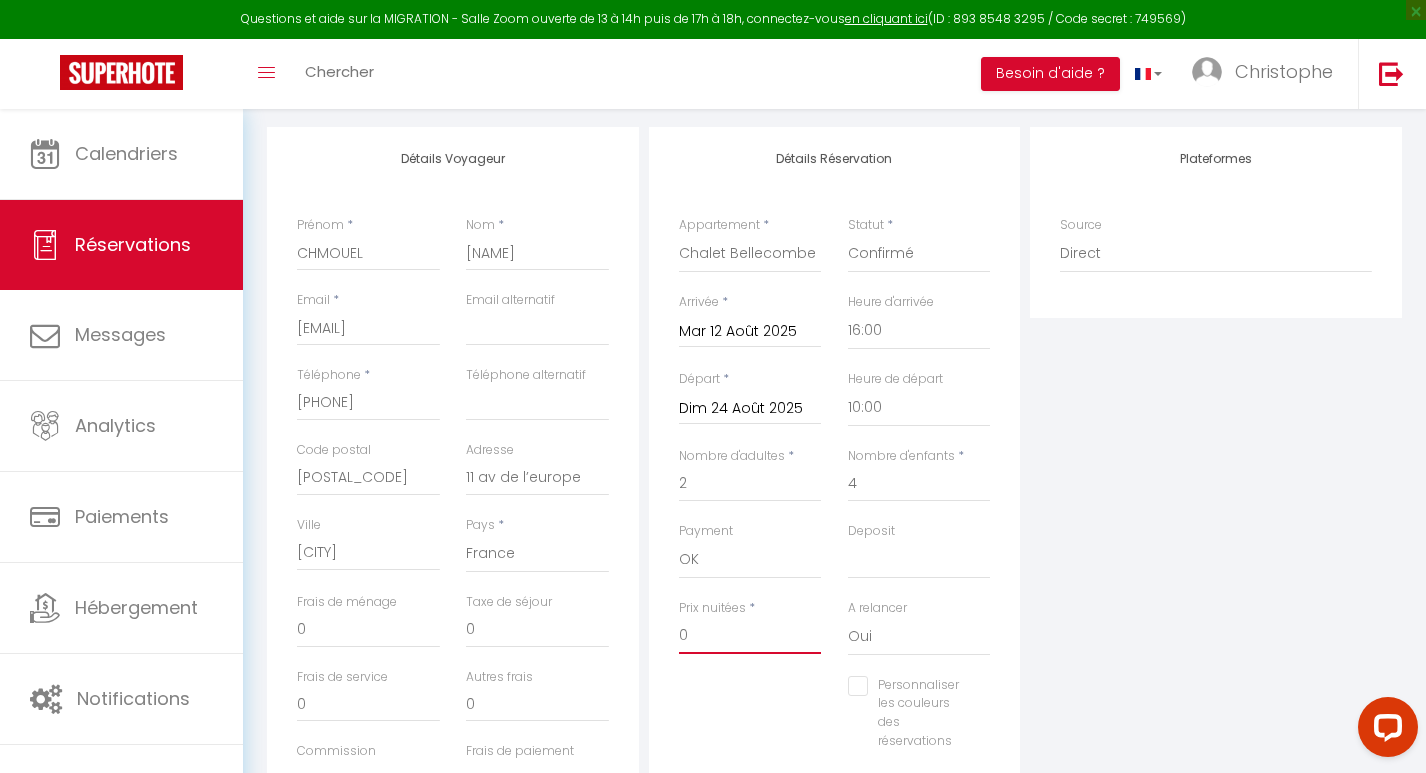 click on "0" at bounding box center [750, 636] 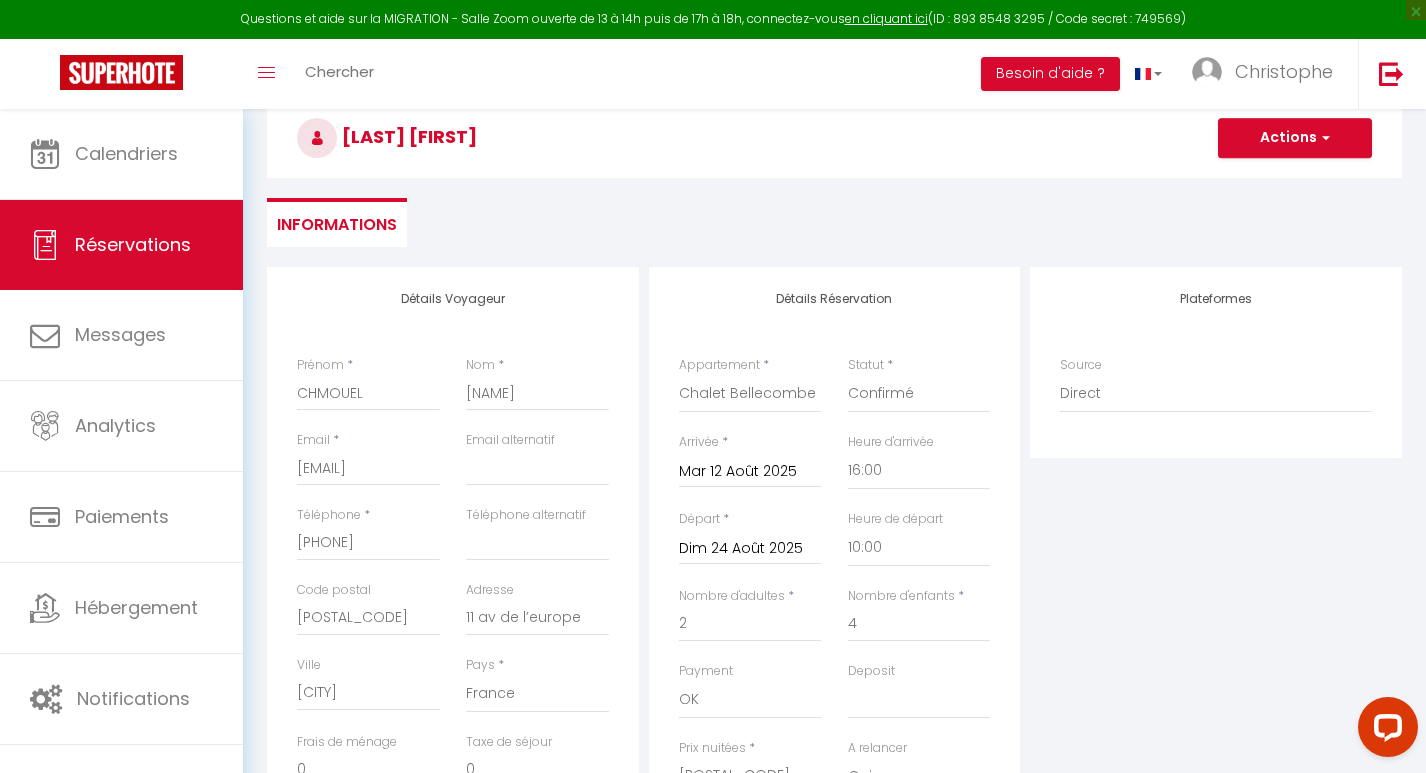 scroll, scrollTop: 0, scrollLeft: 0, axis: both 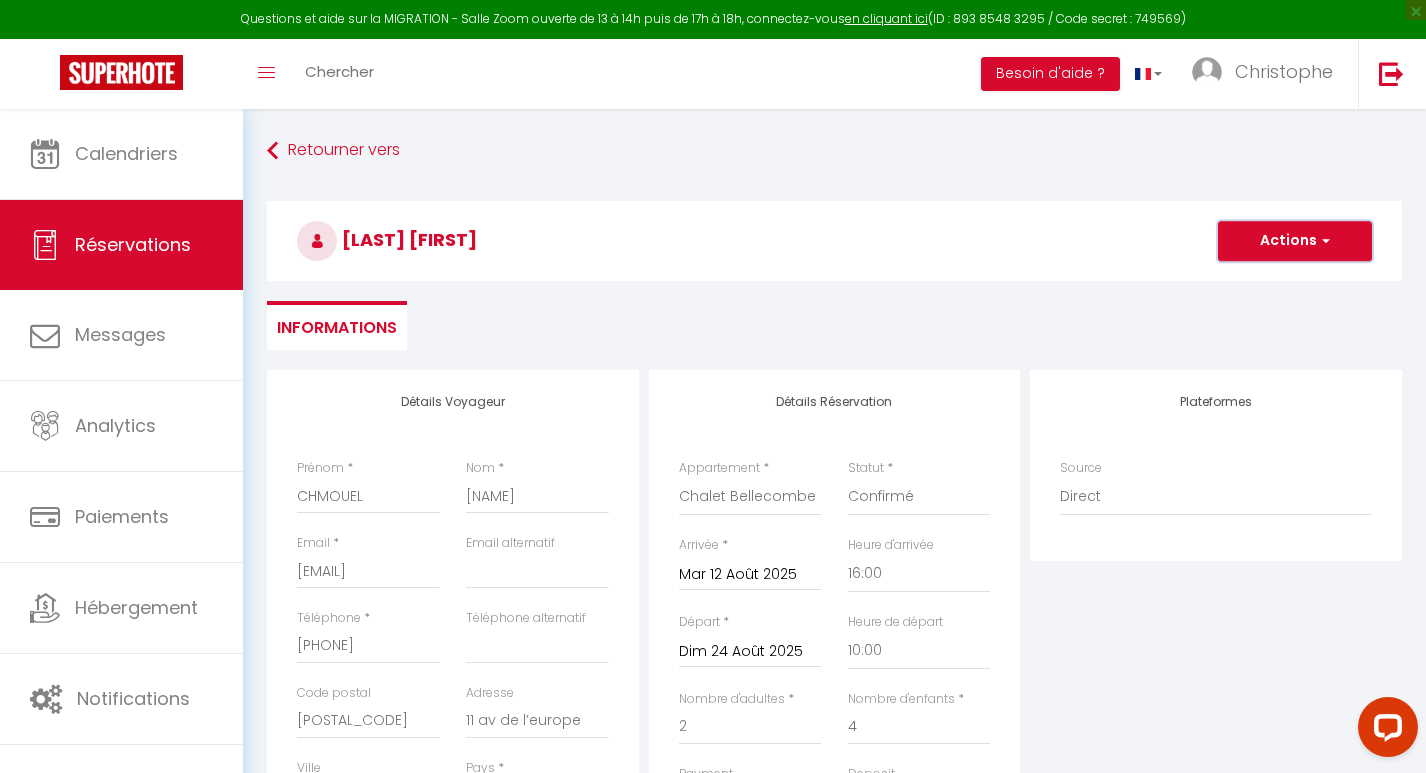 click on "Actions" at bounding box center [1295, 241] 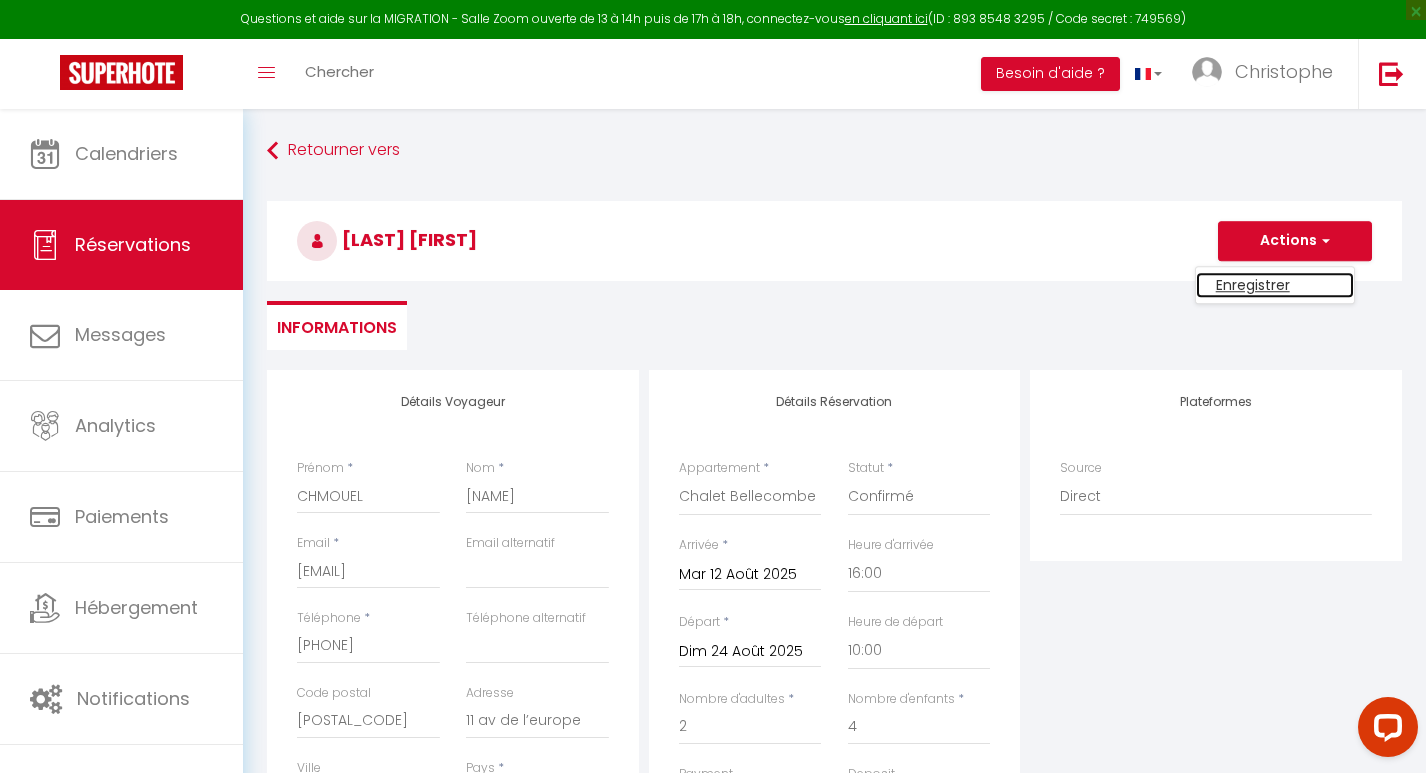 click on "Enregistrer" at bounding box center (1275, 285) 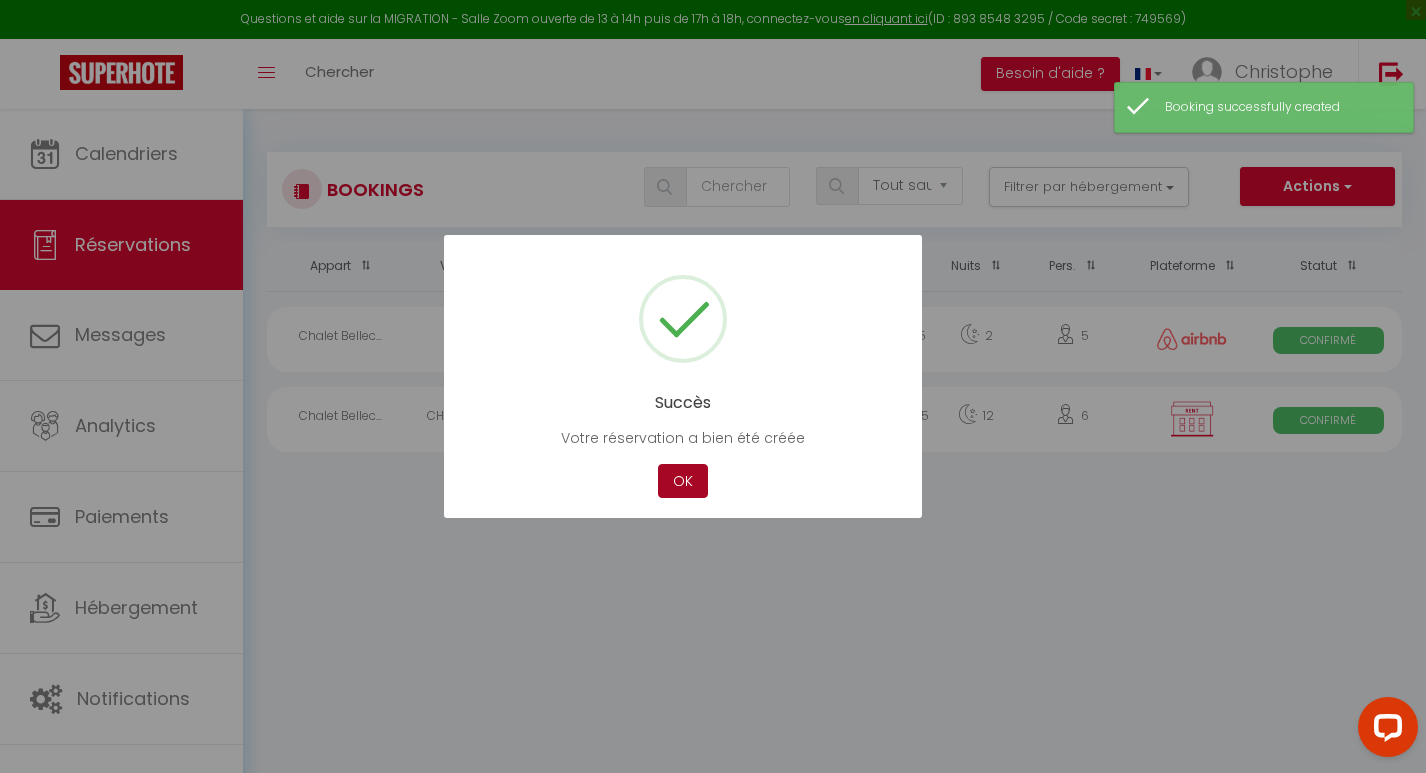 click on "OK" at bounding box center [683, 481] 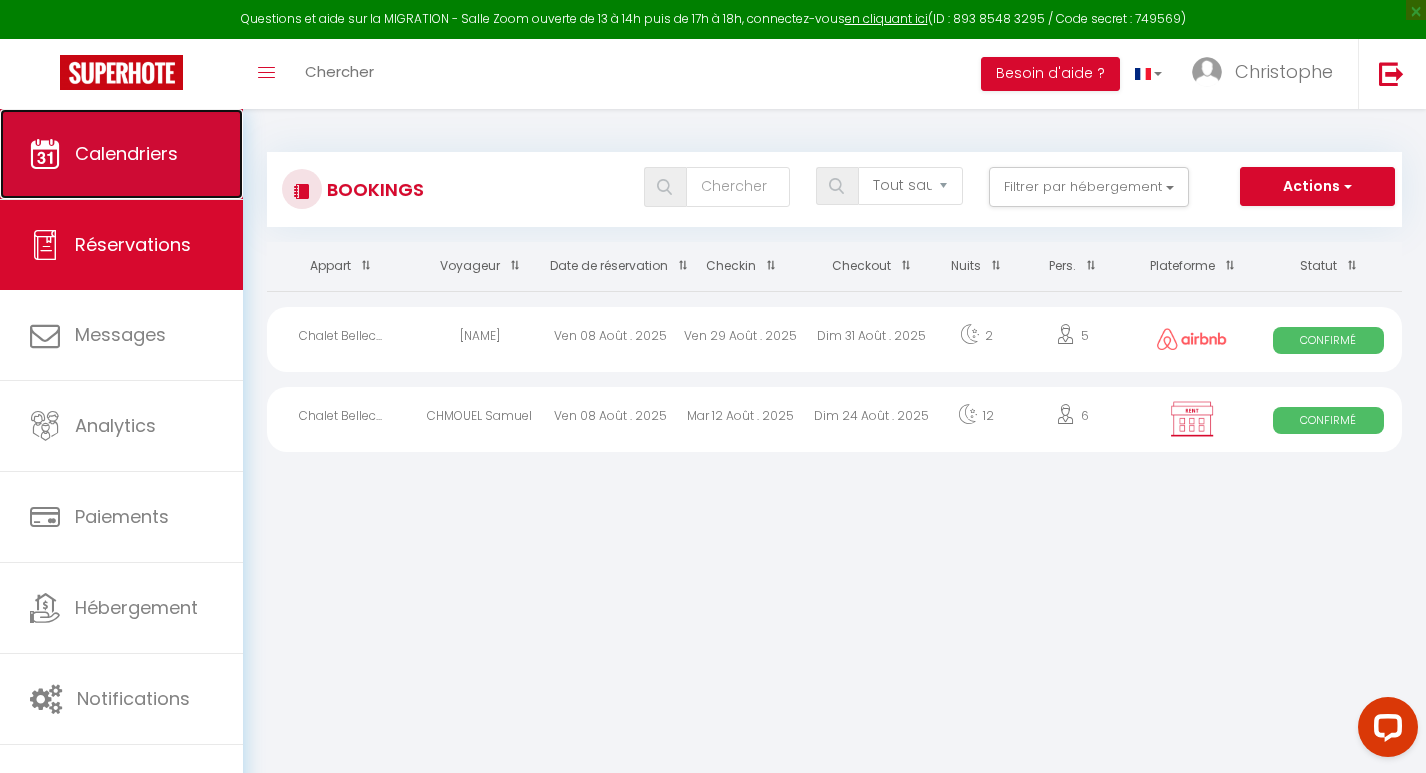 click on "Calendriers" at bounding box center [126, 153] 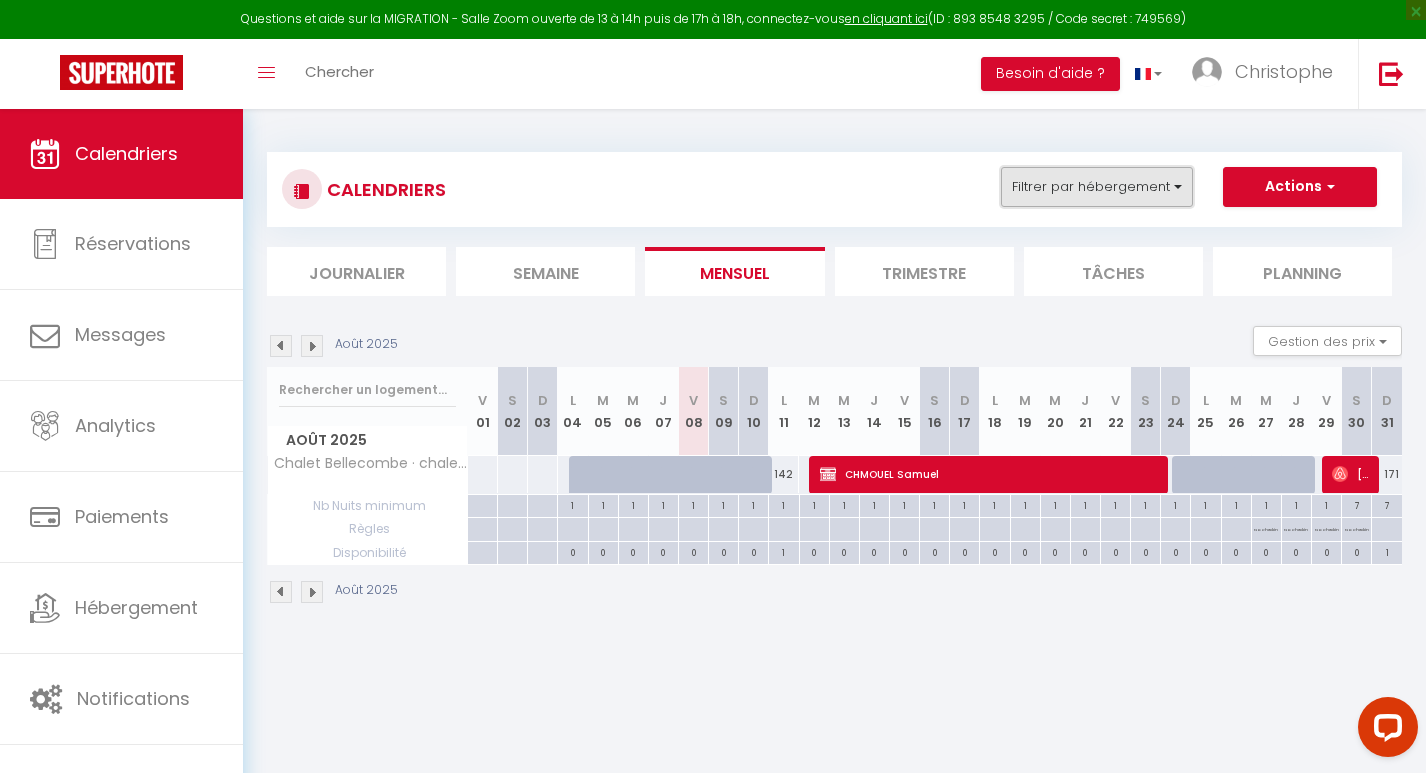 click on "Filtrer par hébergement" at bounding box center (1097, 187) 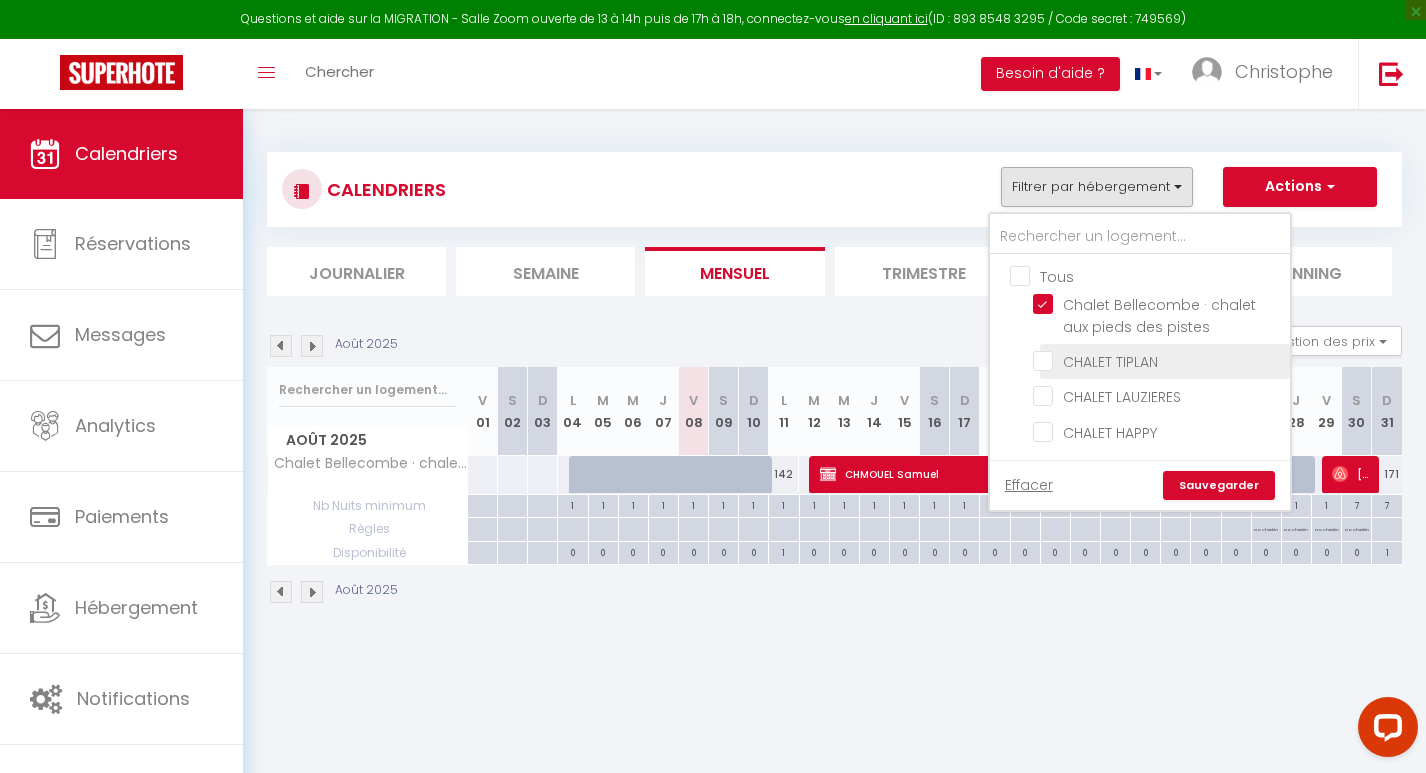 click on "CHALET TIPLAN" at bounding box center [1158, 360] 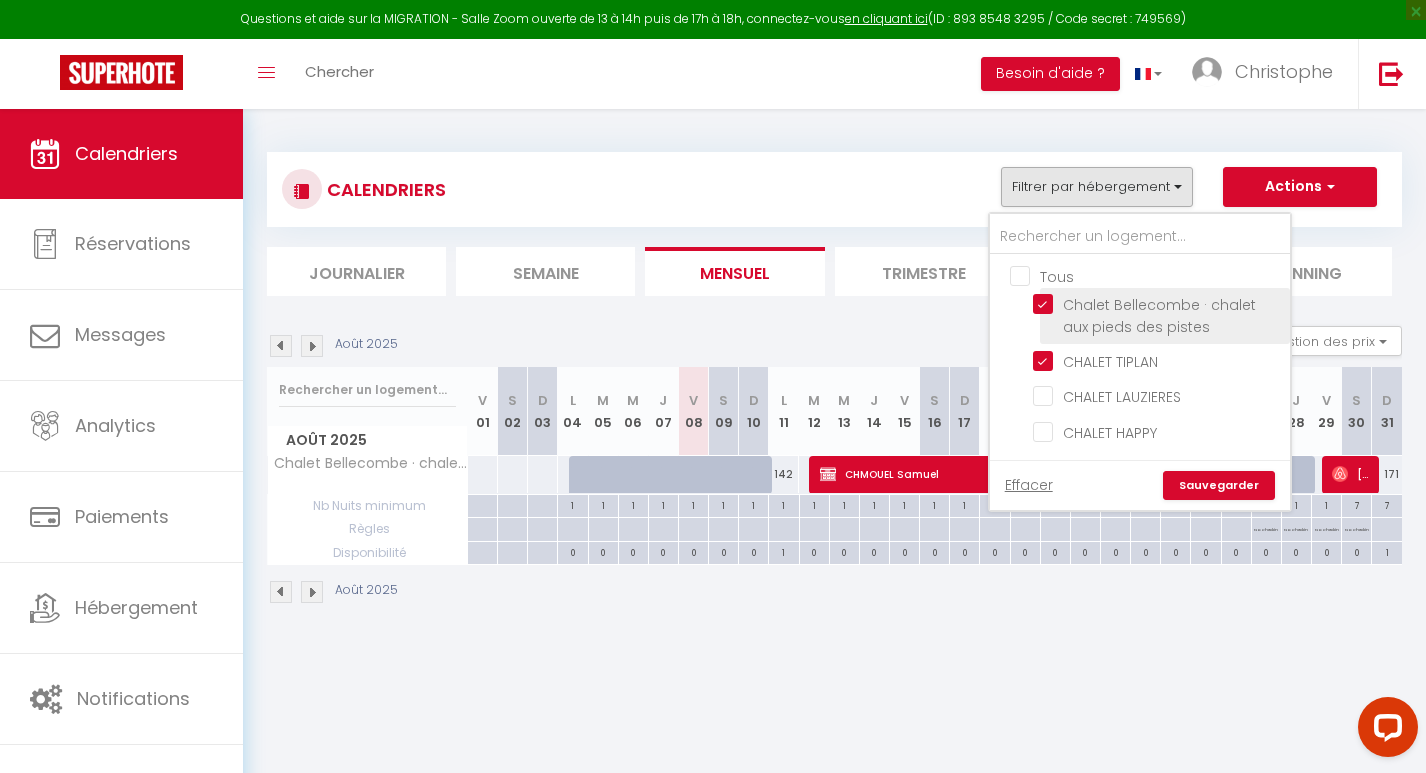 click on "Chalet Bellecombe · chalet aux pieds des pistes" at bounding box center [1158, 304] 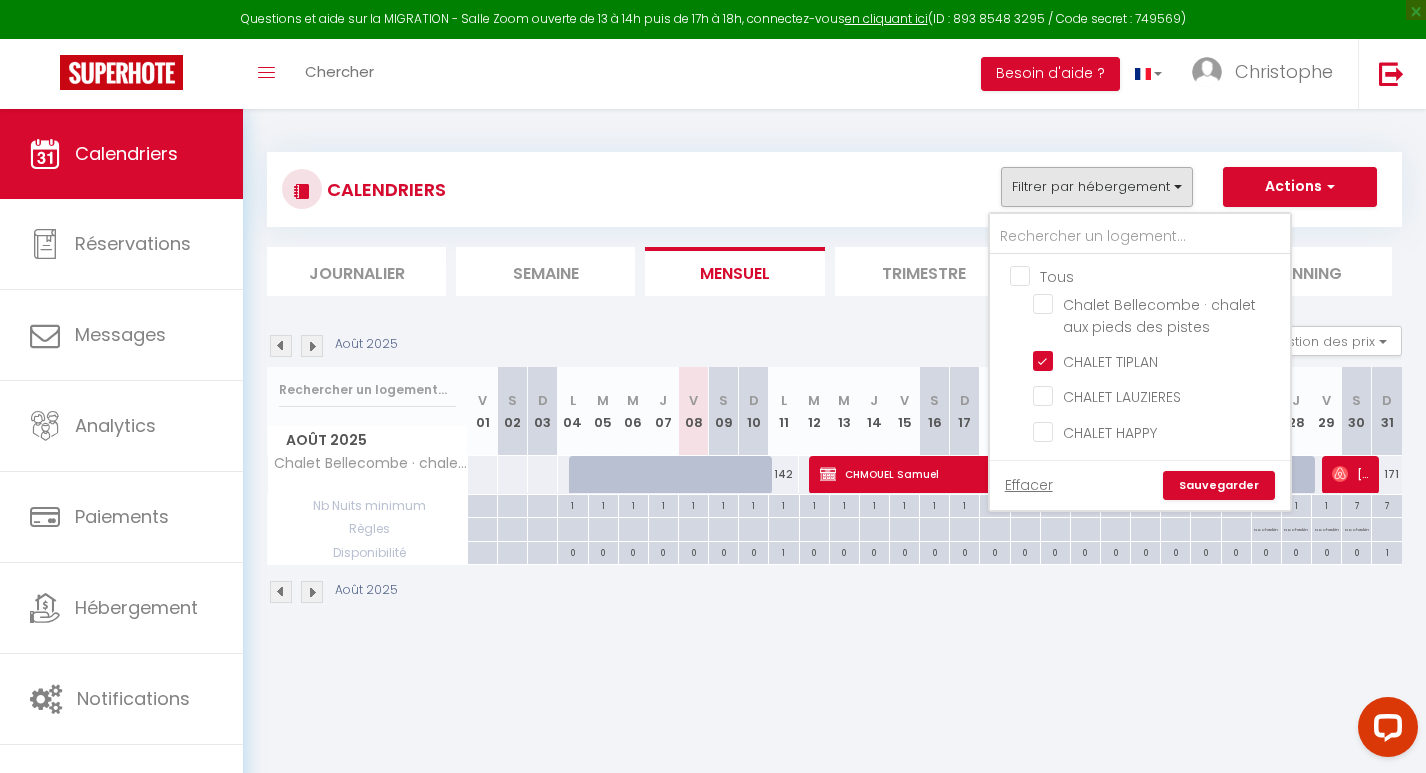 click on "Sauvegarder" at bounding box center [1219, 486] 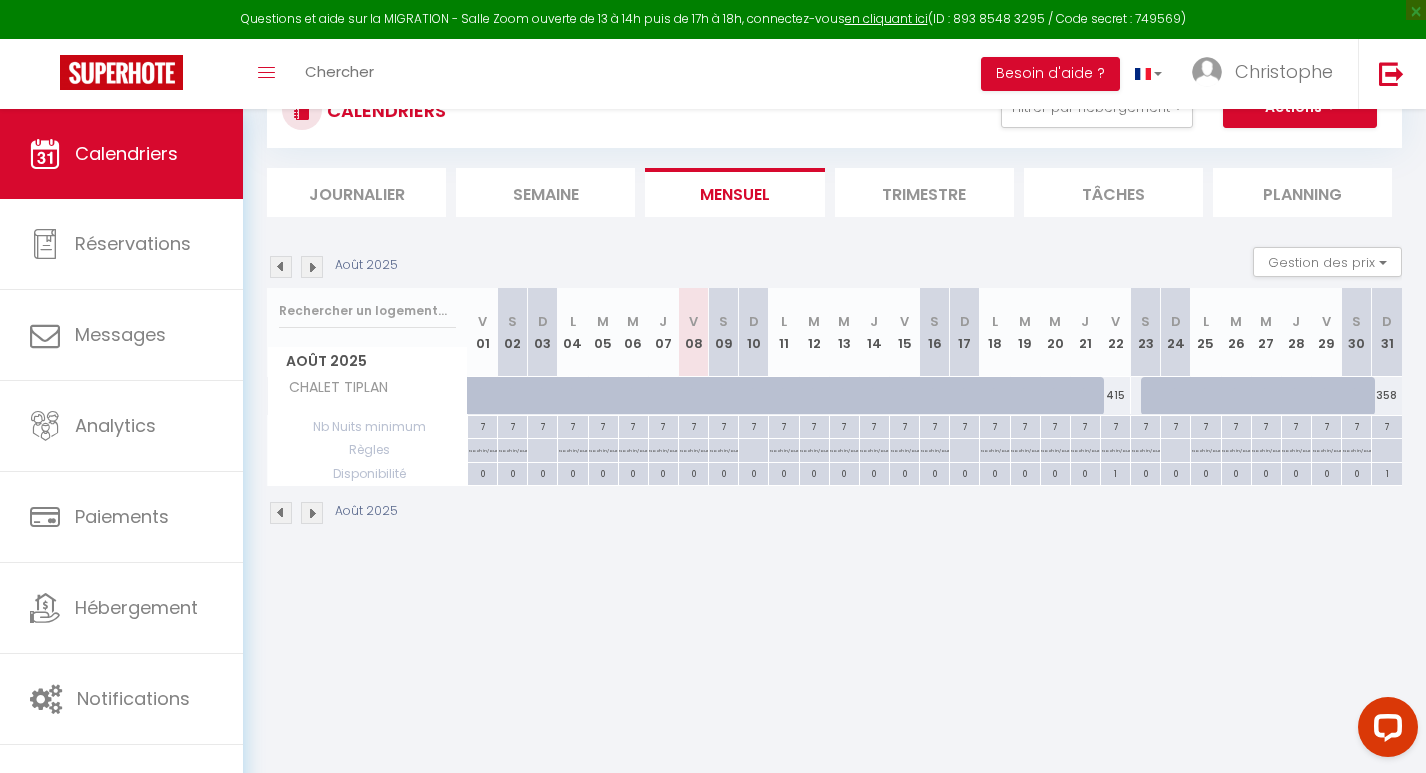 scroll, scrollTop: 109, scrollLeft: 0, axis: vertical 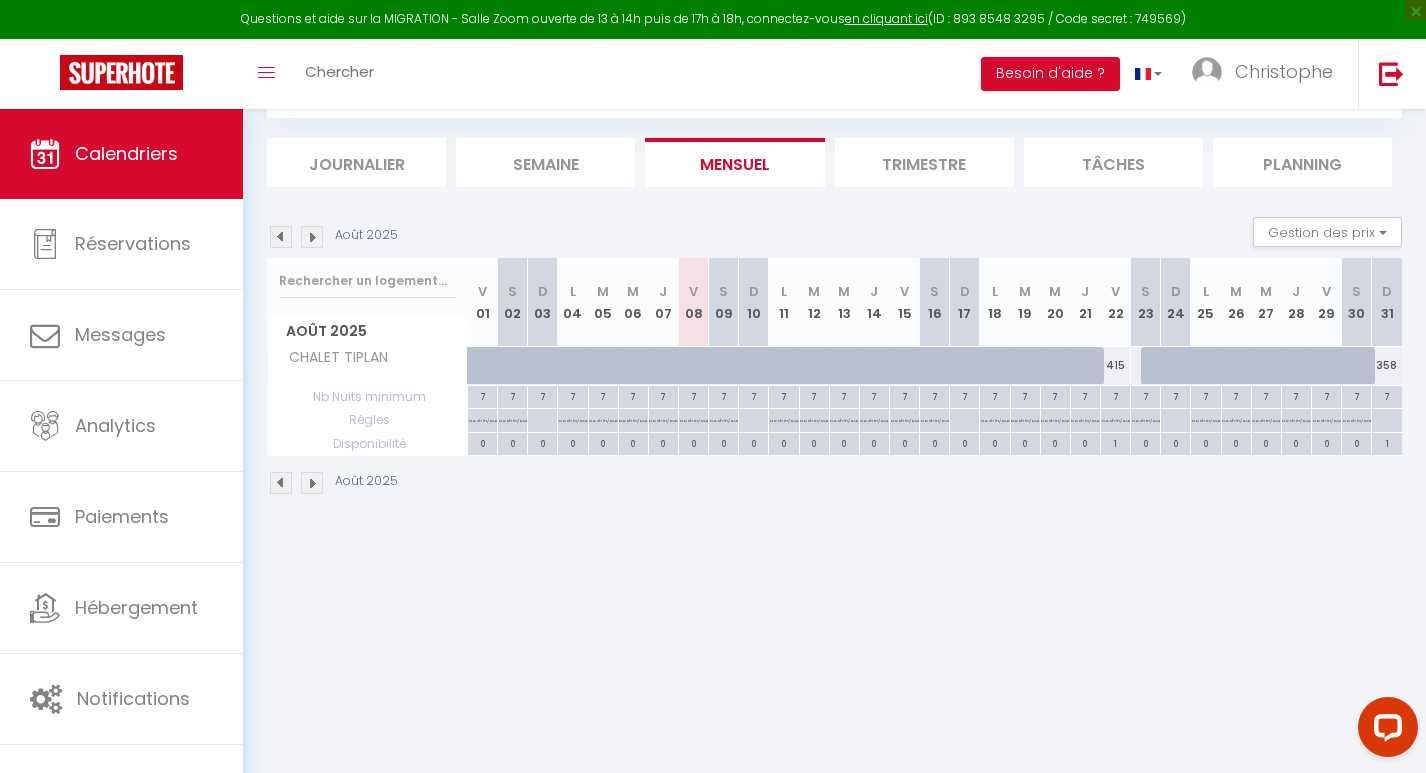 click at bounding box center [312, 237] 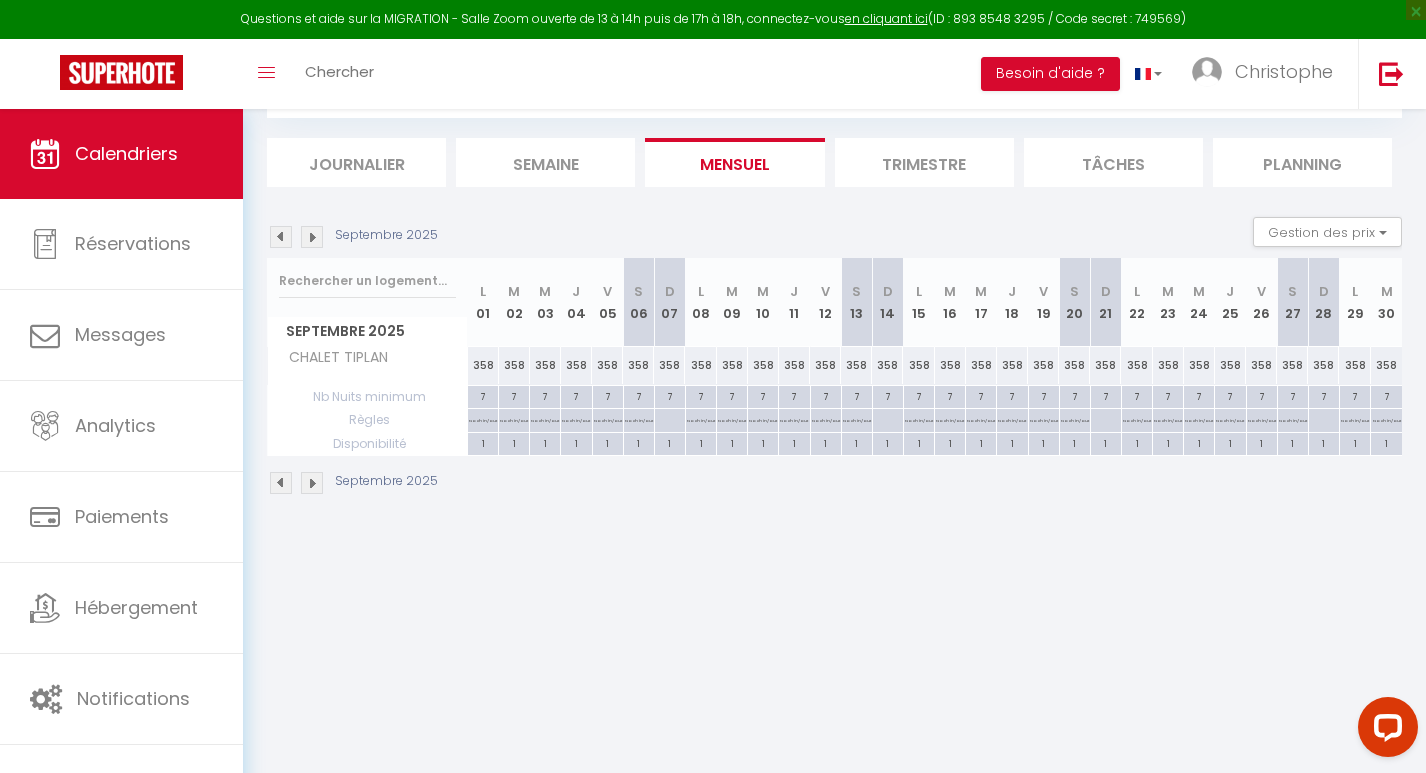 click at bounding box center [312, 237] 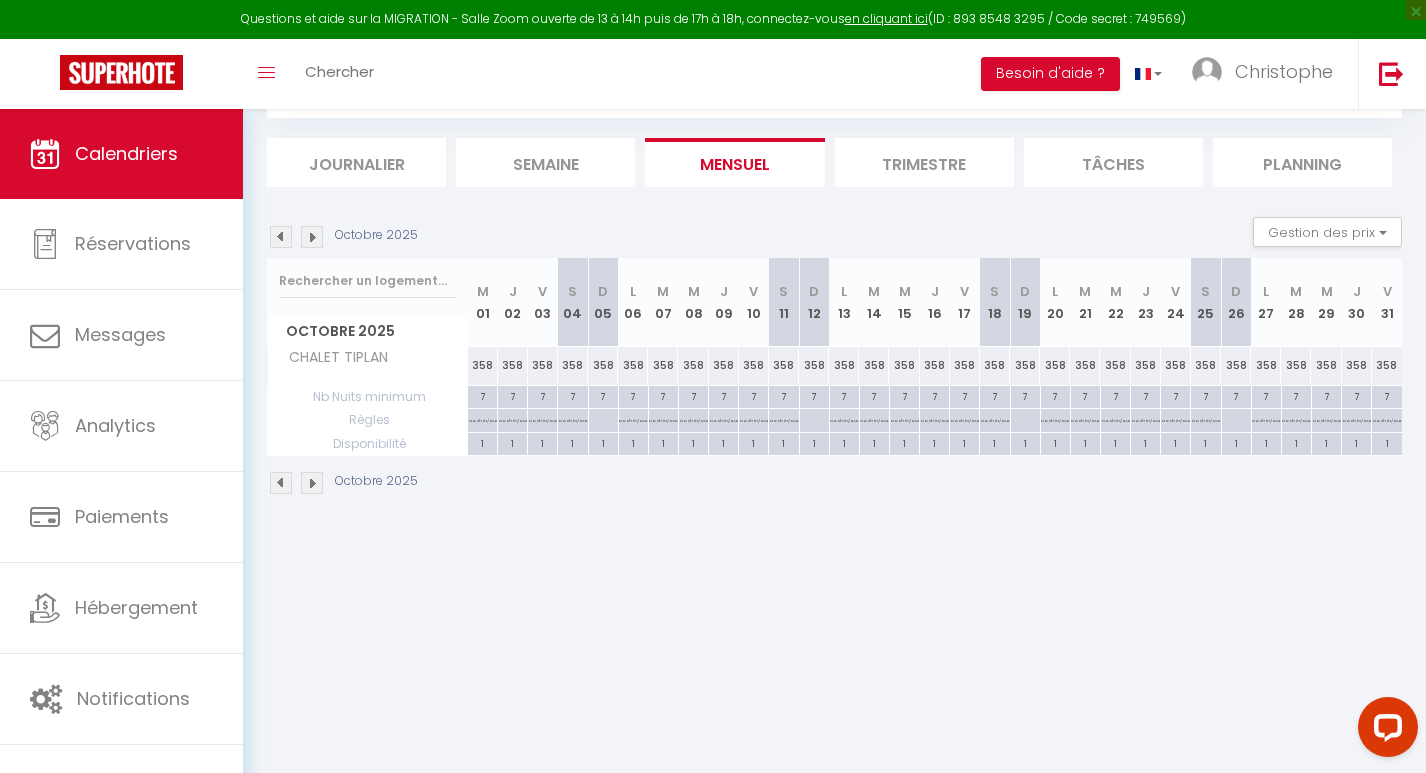 click at bounding box center (312, 237) 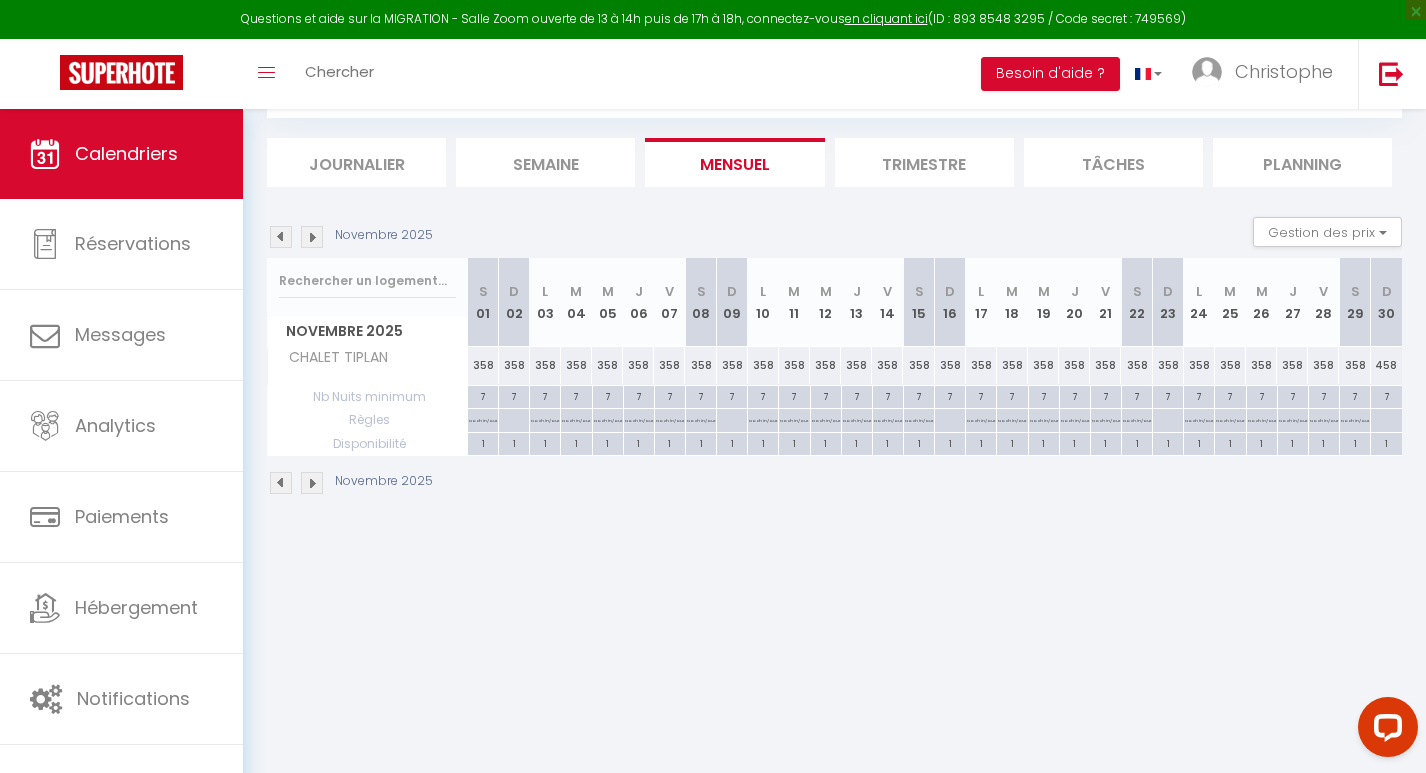 click at bounding box center [312, 237] 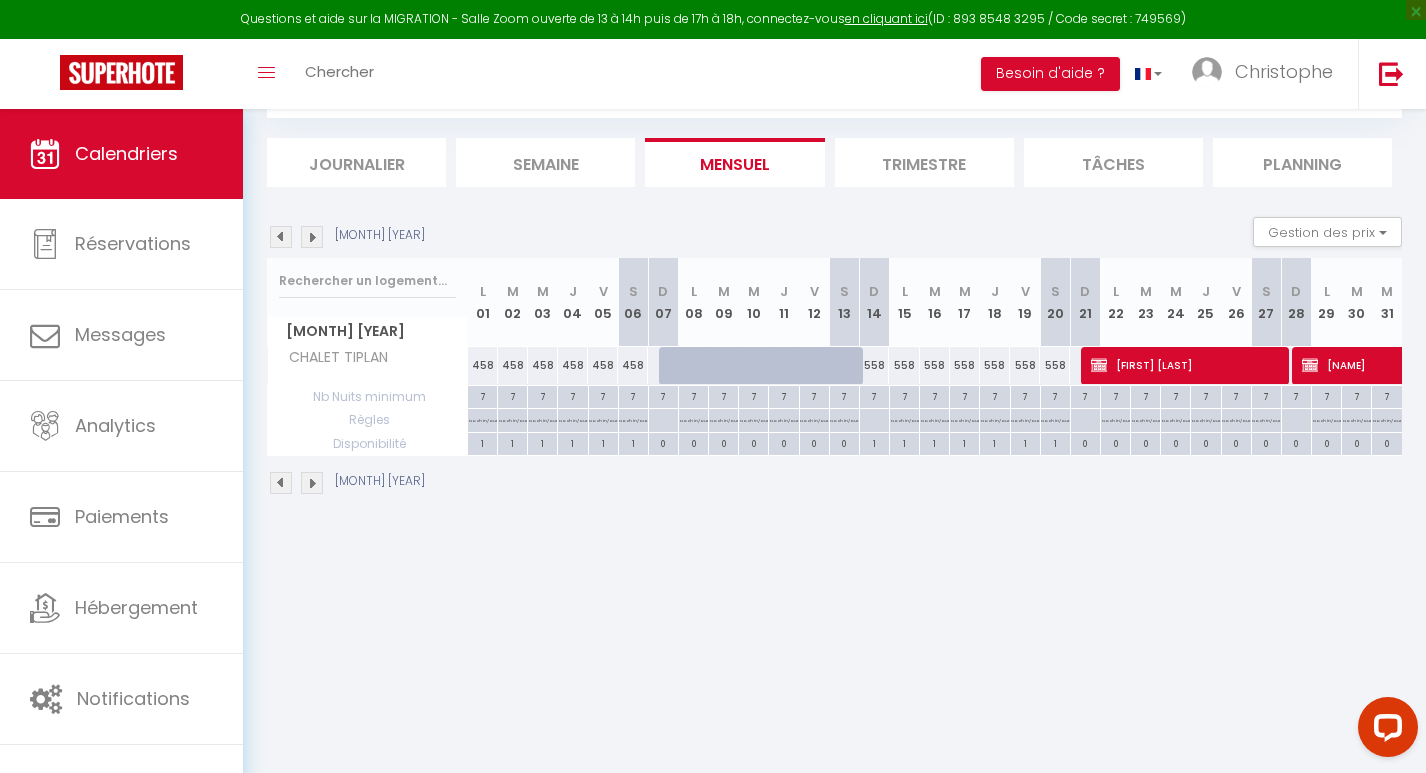 click at bounding box center [312, 237] 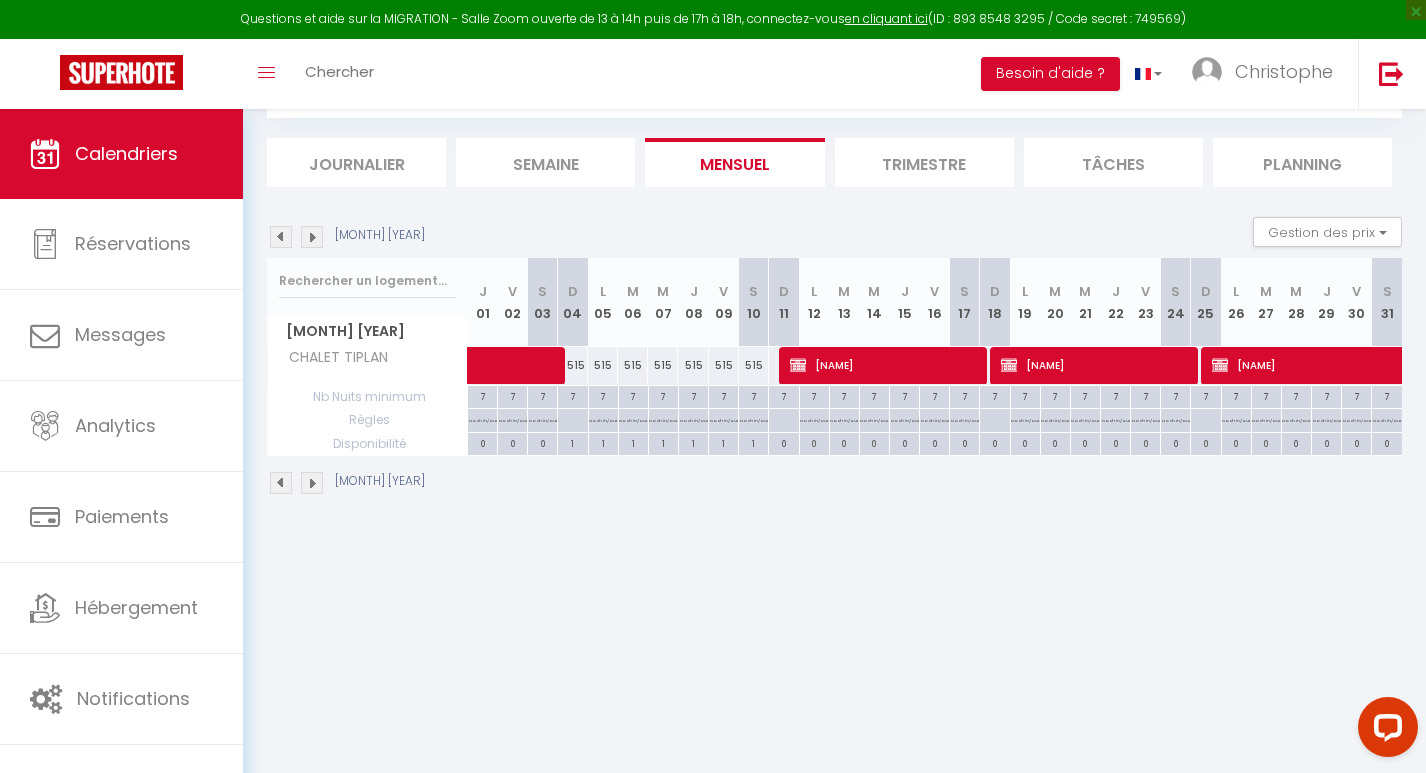 click at bounding box center (312, 237) 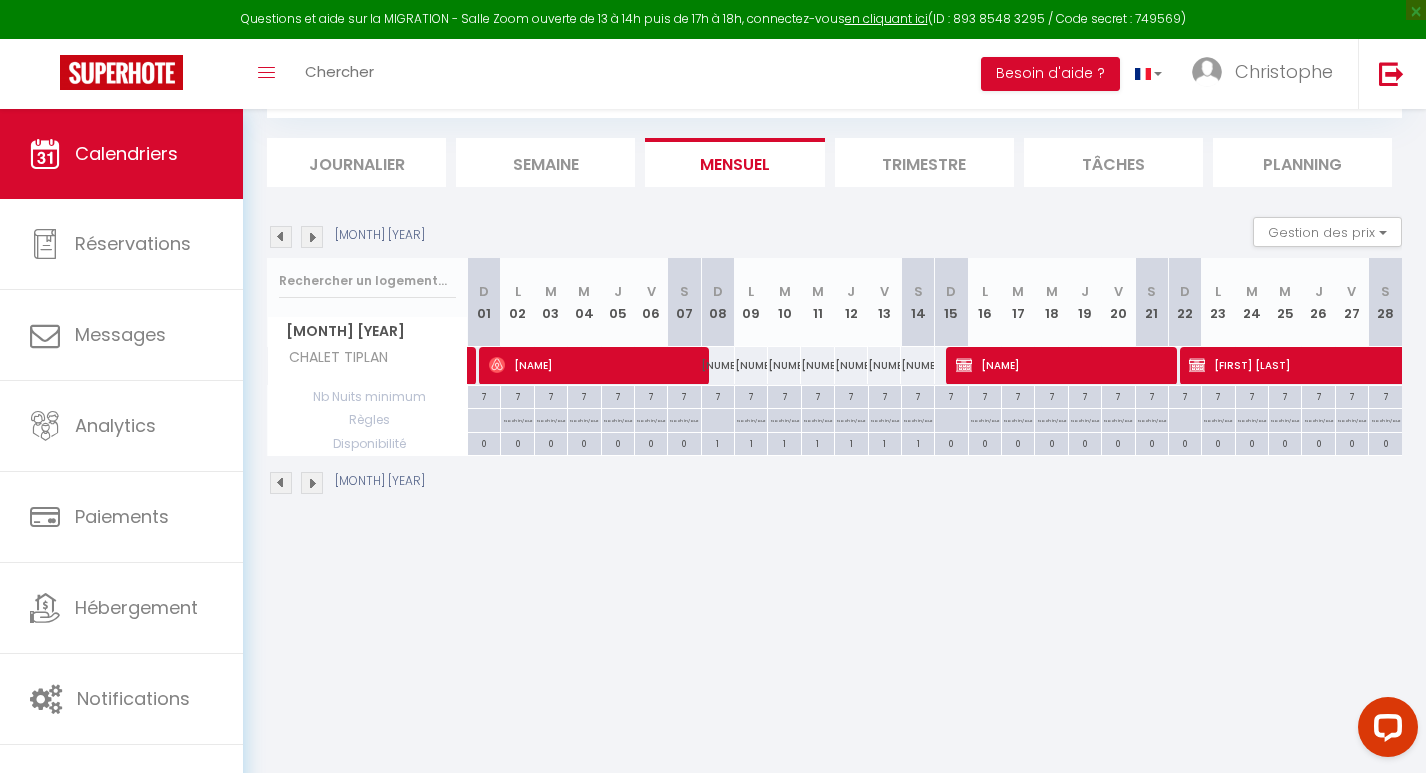 click at bounding box center [281, 237] 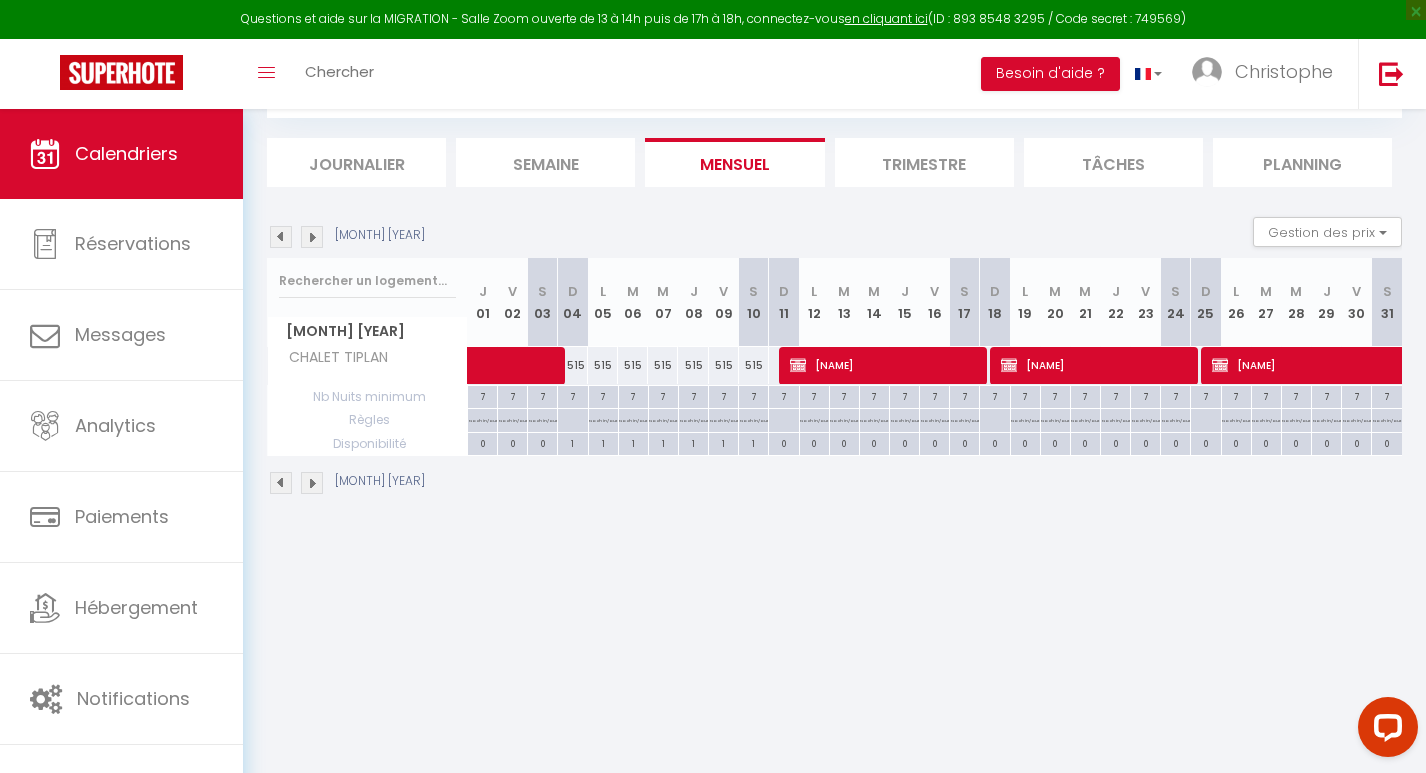 click at bounding box center (281, 237) 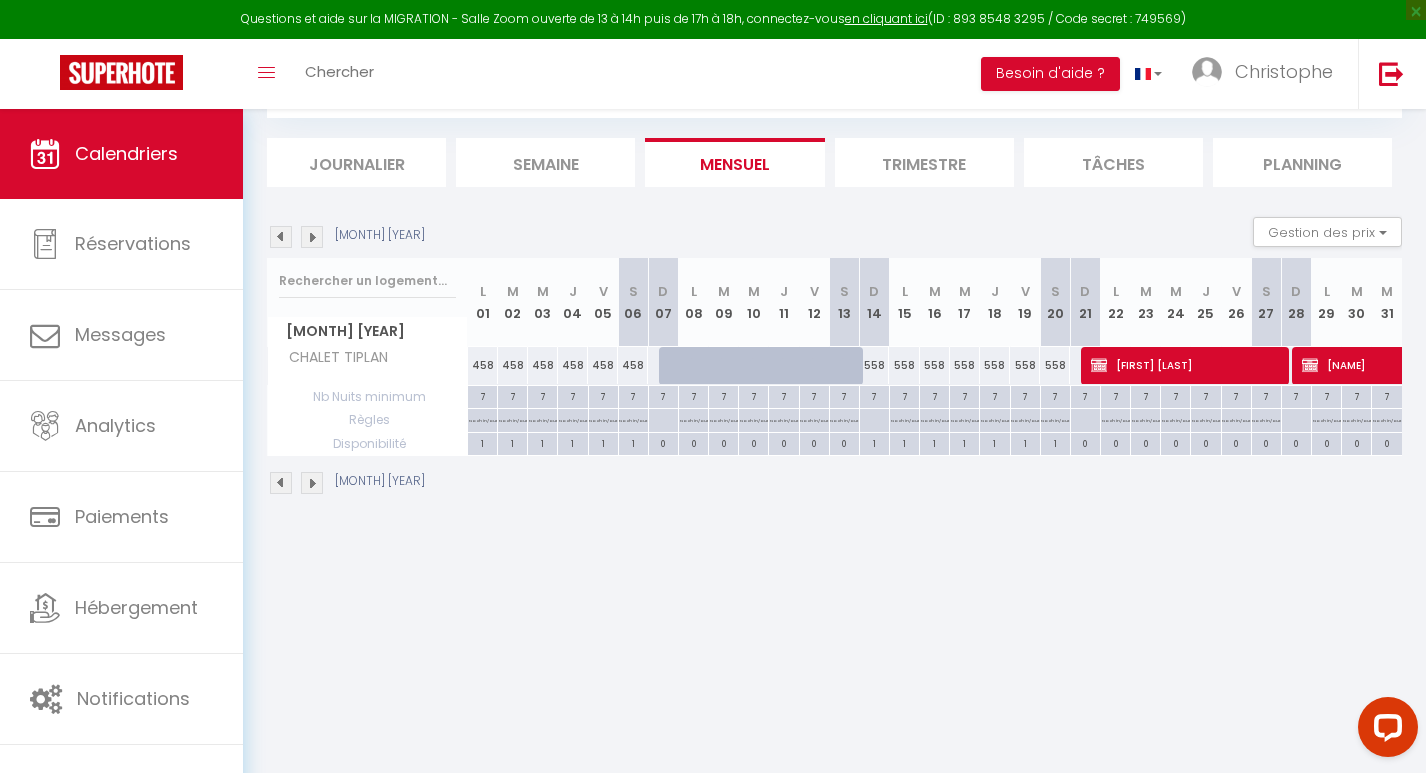 click at bounding box center [281, 237] 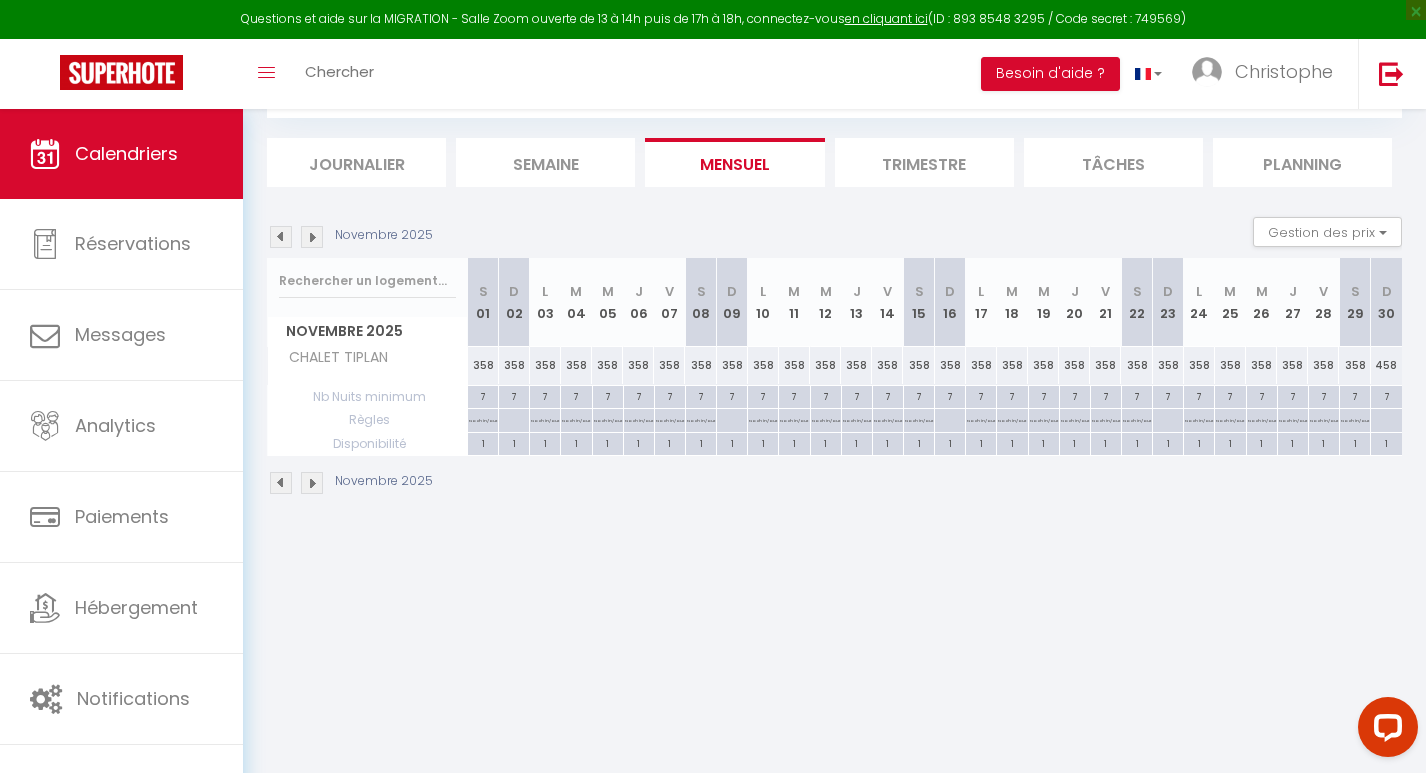 click at bounding box center [281, 237] 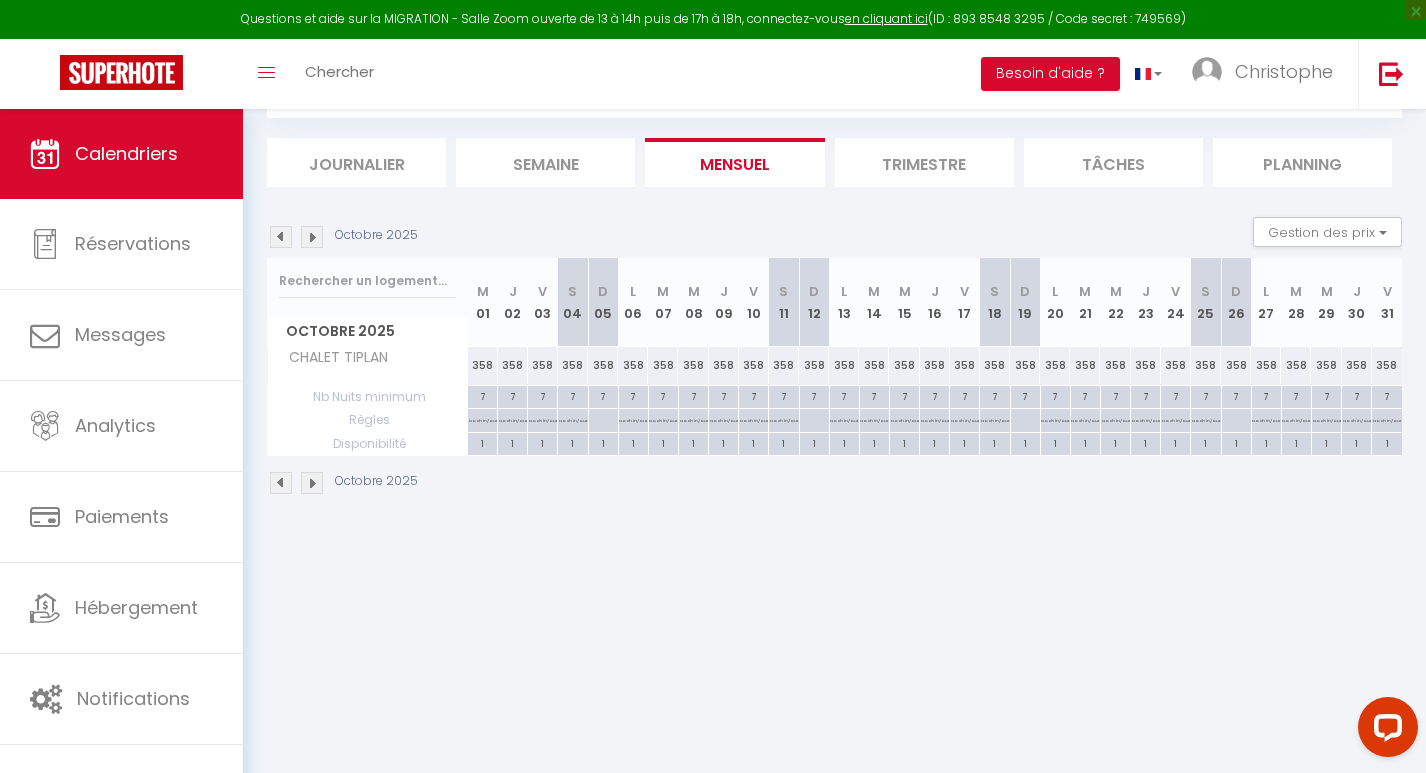 click at bounding box center (281, 237) 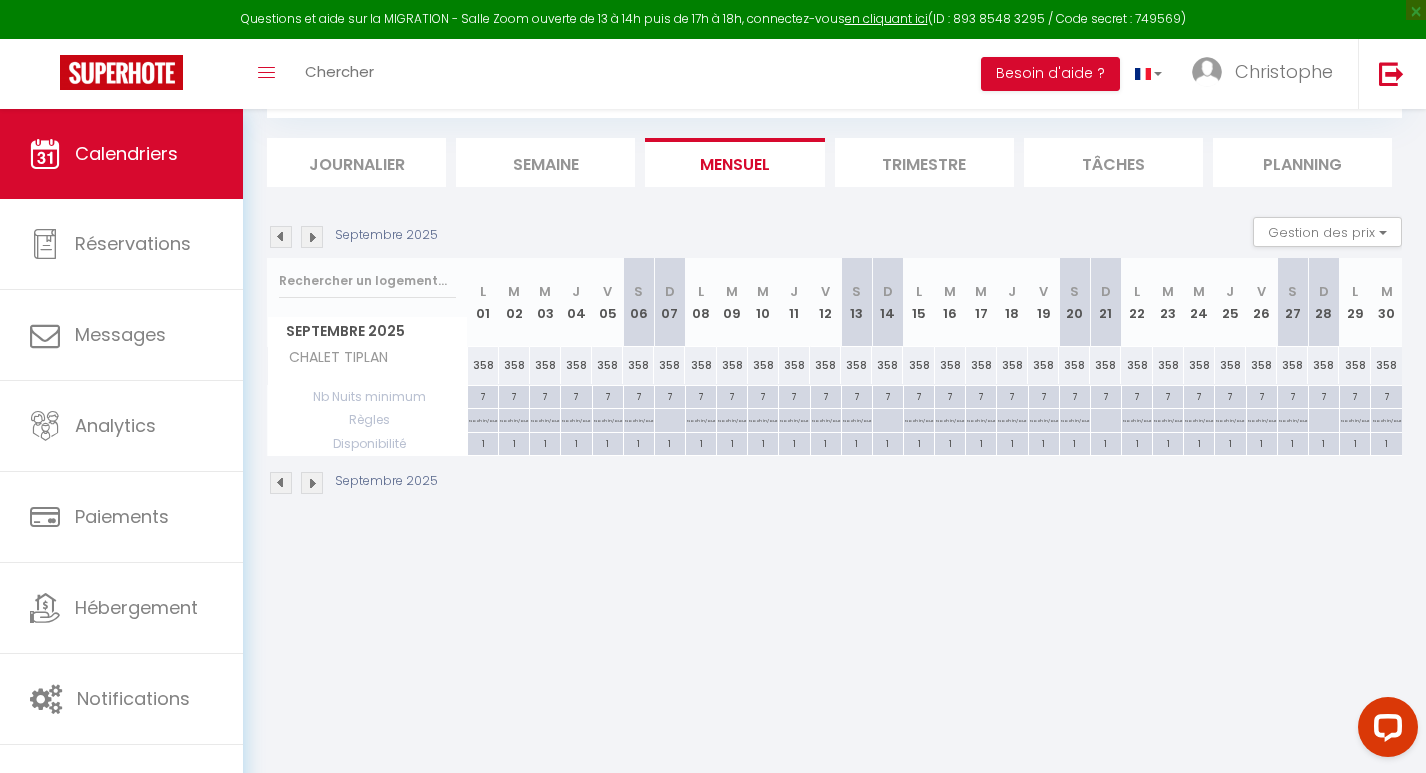 click at bounding box center [281, 237] 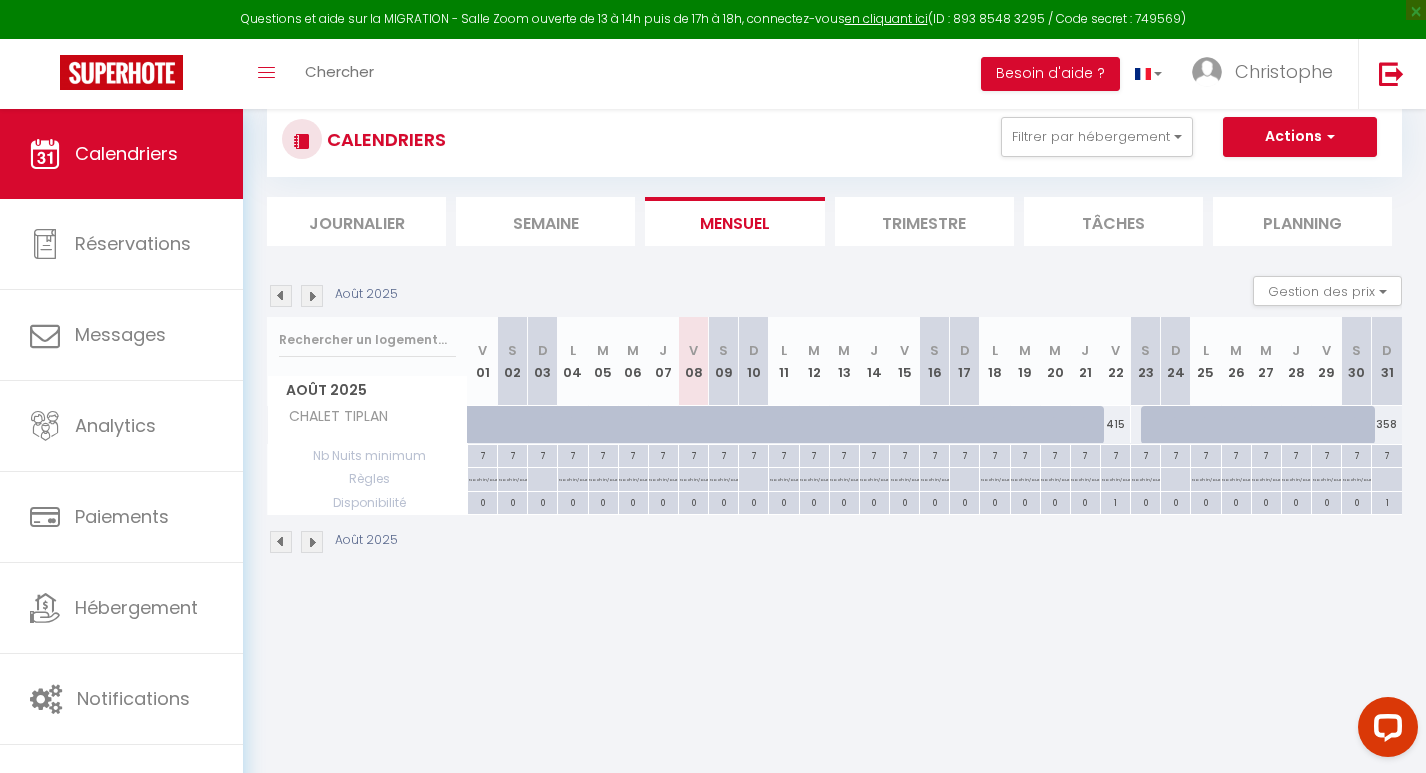 scroll, scrollTop: 0, scrollLeft: 0, axis: both 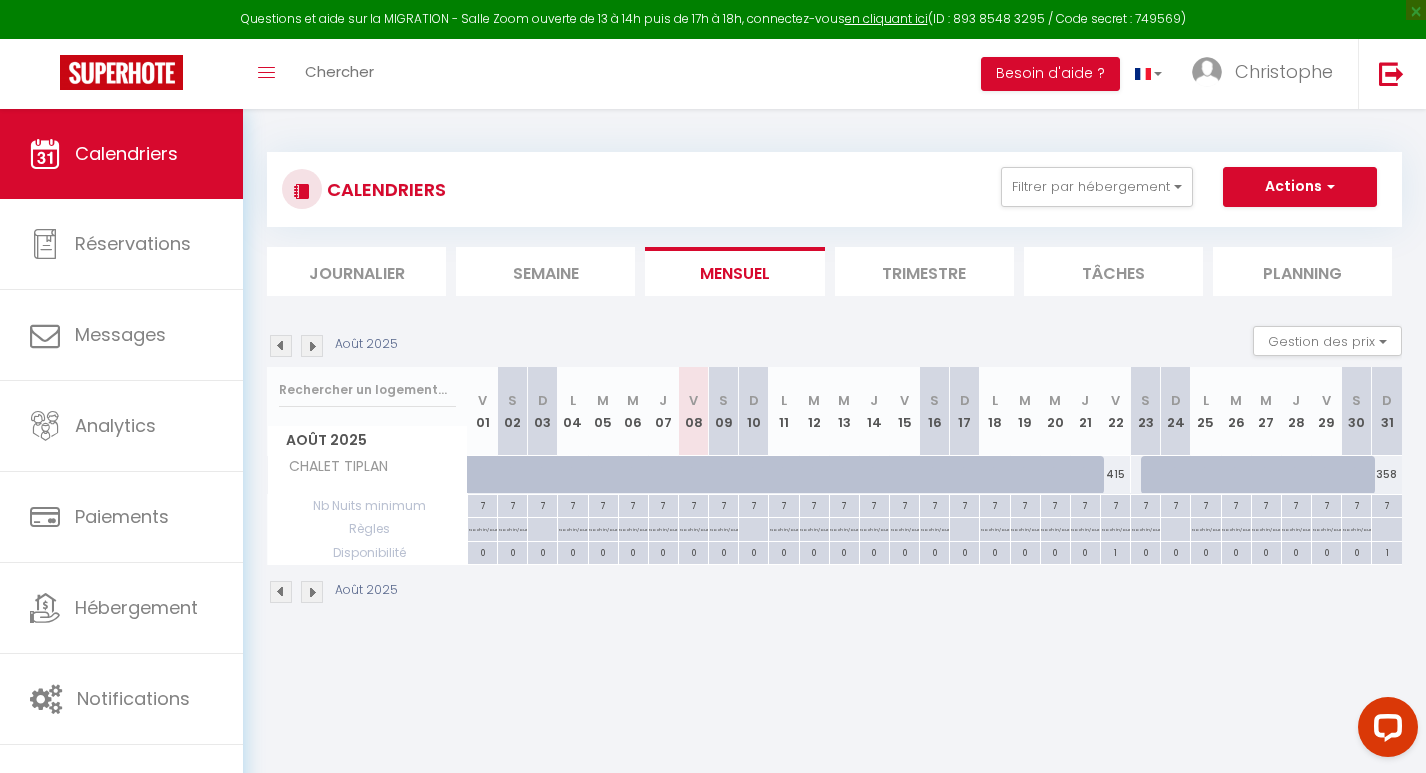 click on "Trimestre" at bounding box center (924, 271) 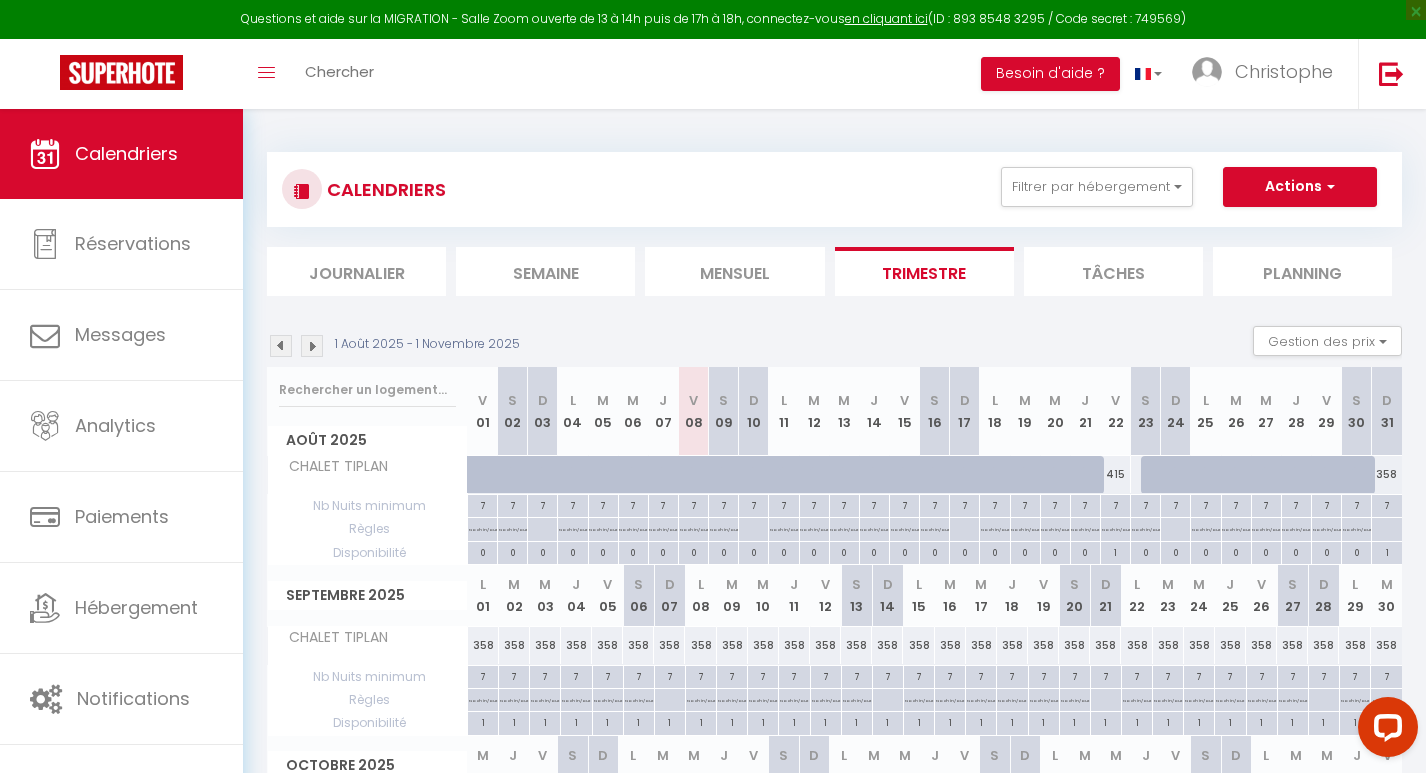 click on "Mensuel" at bounding box center (734, 271) 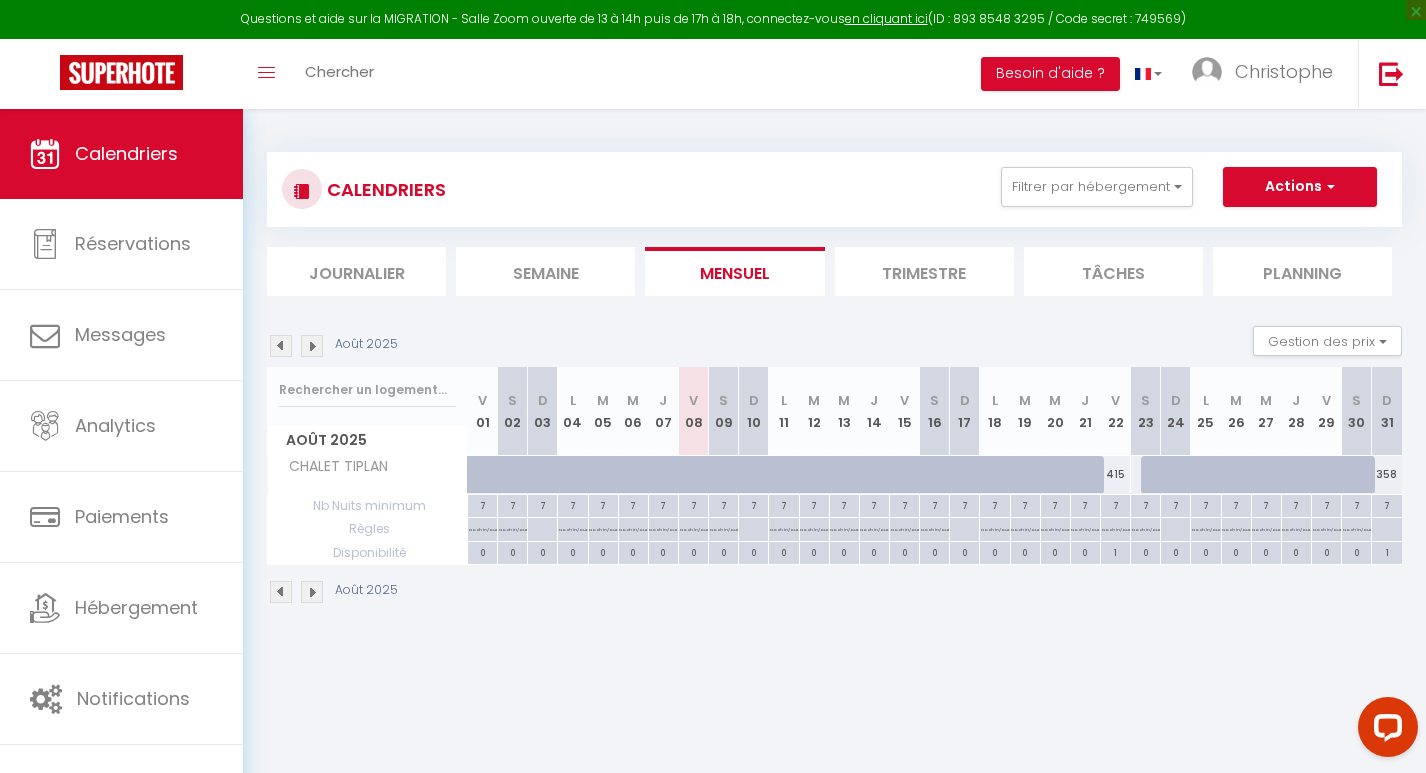 click on "Journalier" at bounding box center [356, 271] 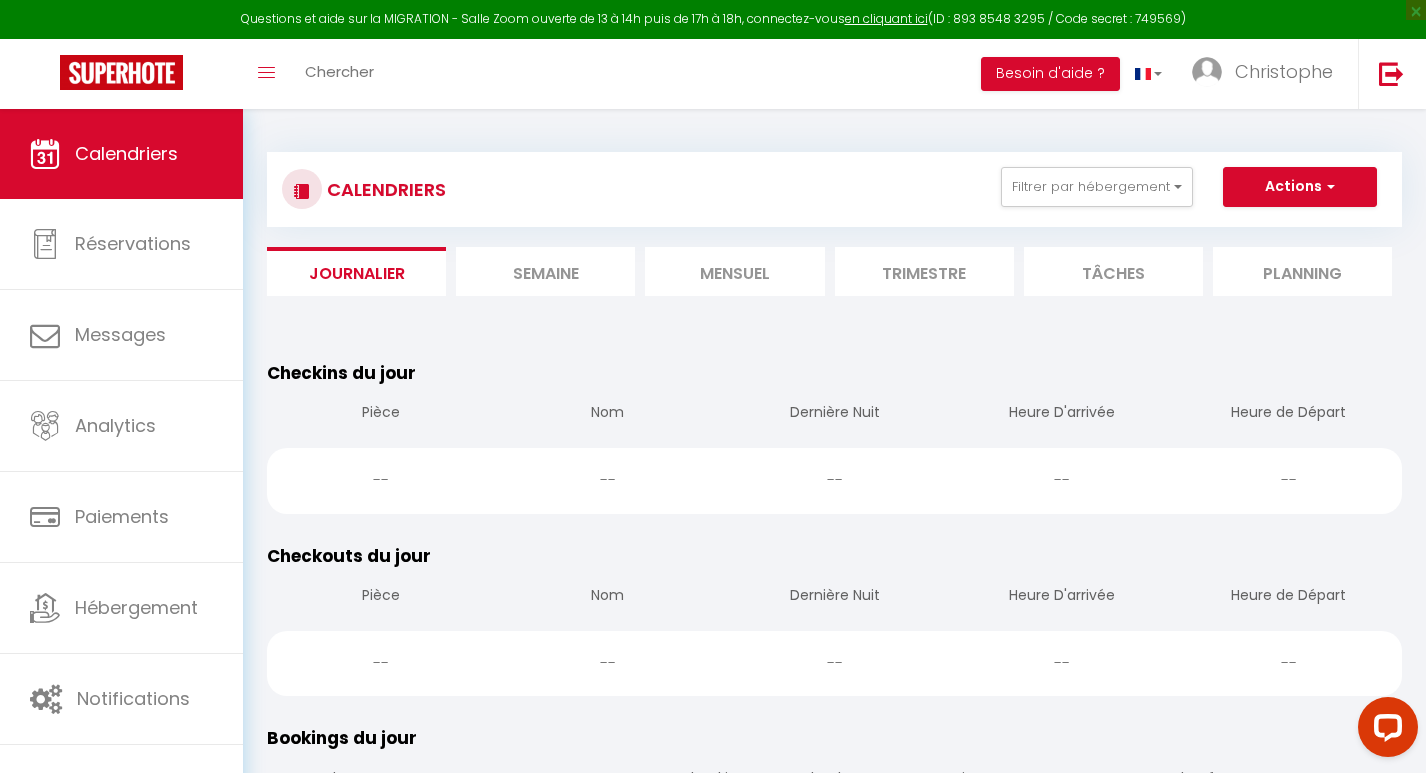 click on "Semaine" at bounding box center (545, 271) 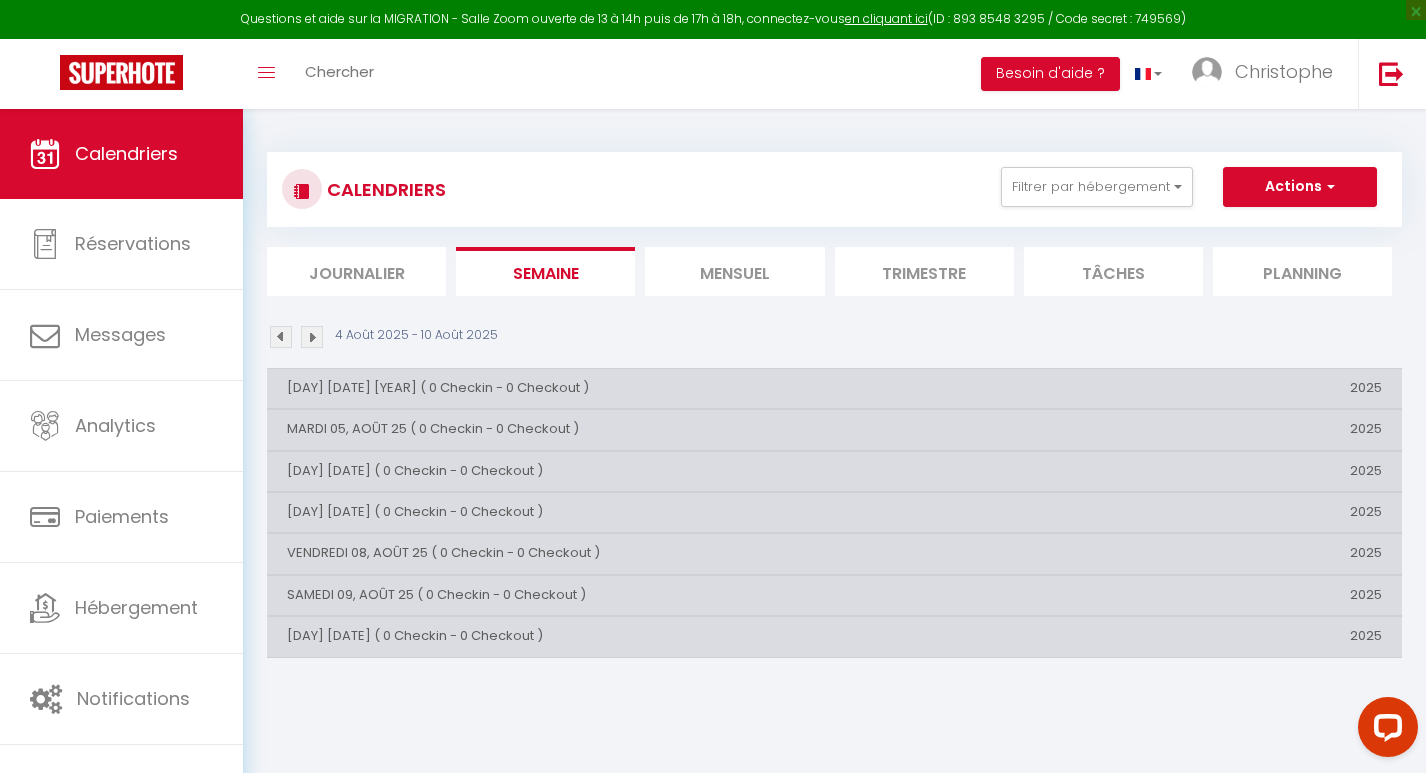 click on "Mensuel" at bounding box center [734, 271] 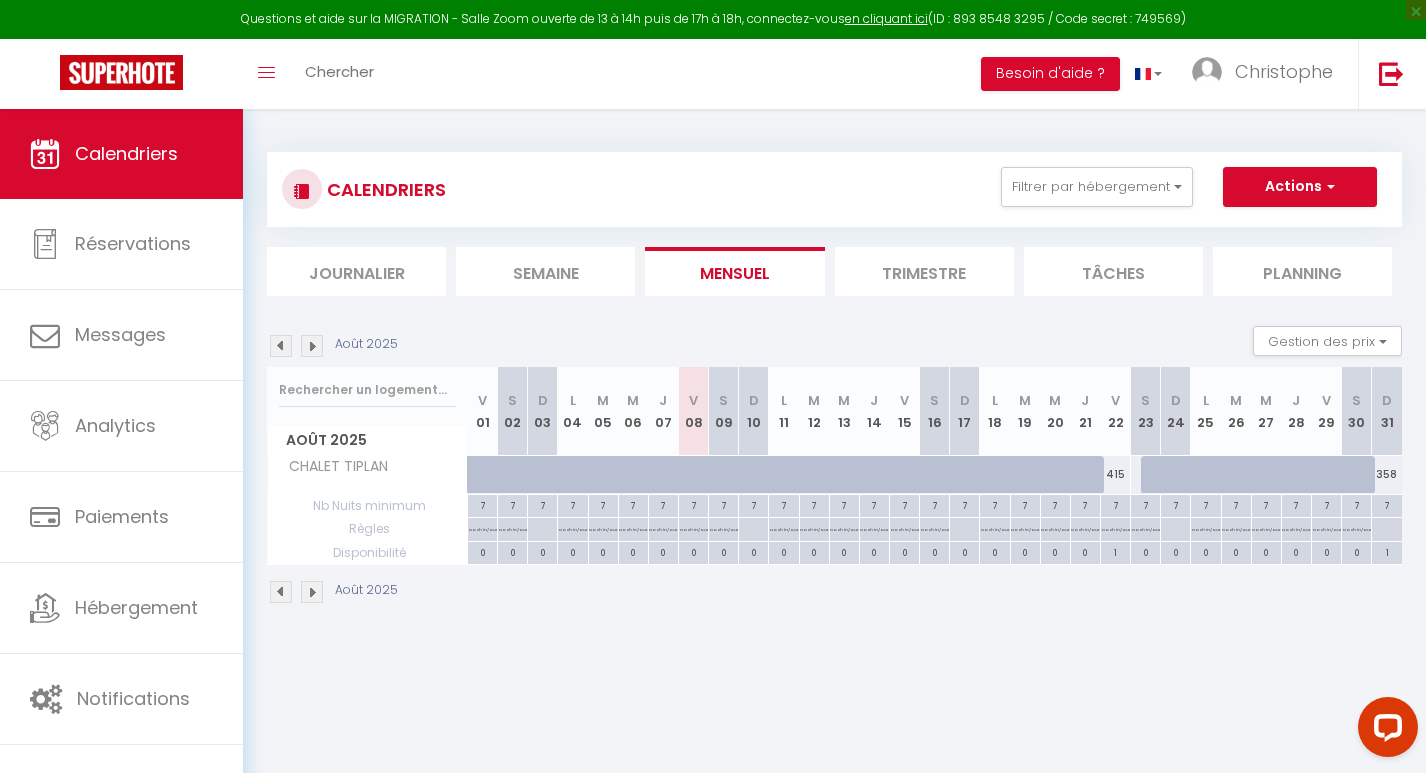 click on "Semaine" at bounding box center [545, 271] 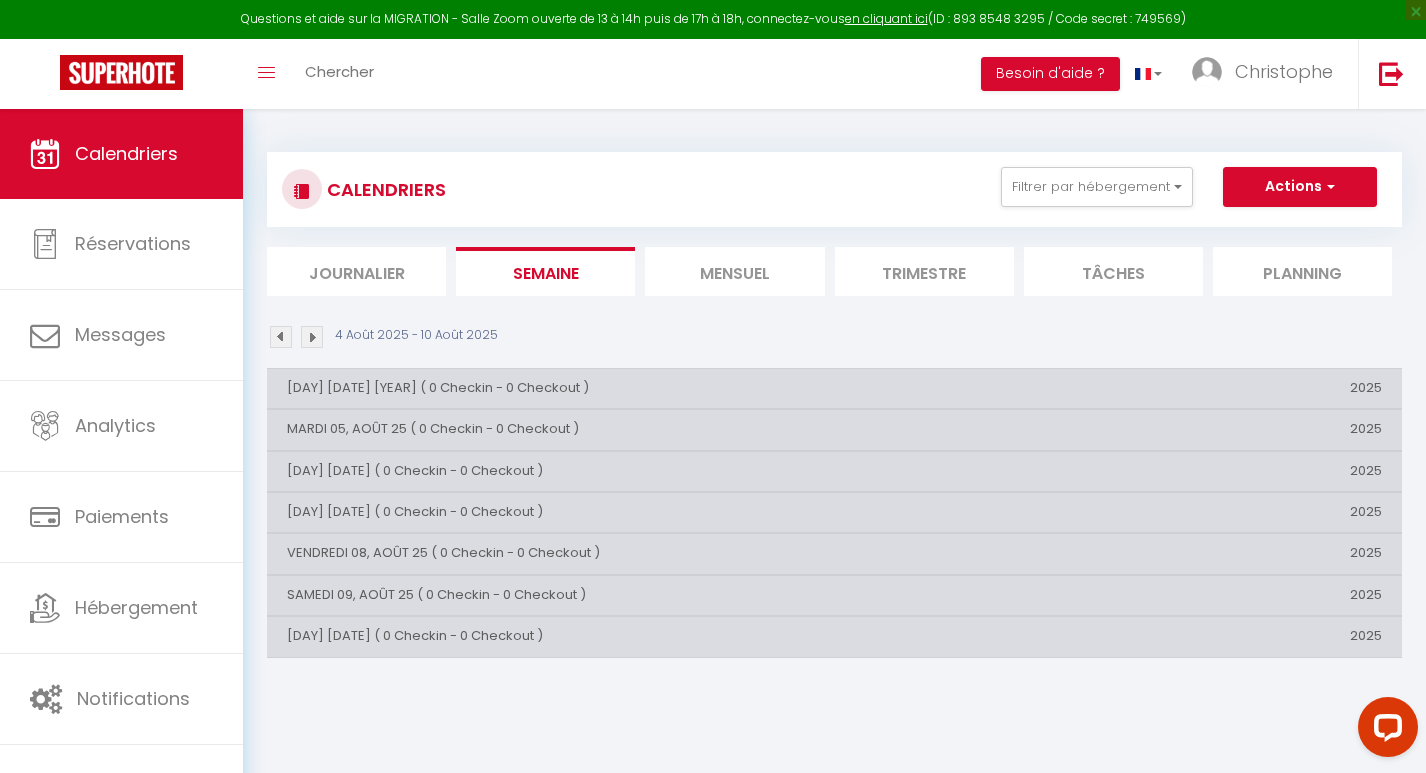 click on "Journalier" at bounding box center (356, 271) 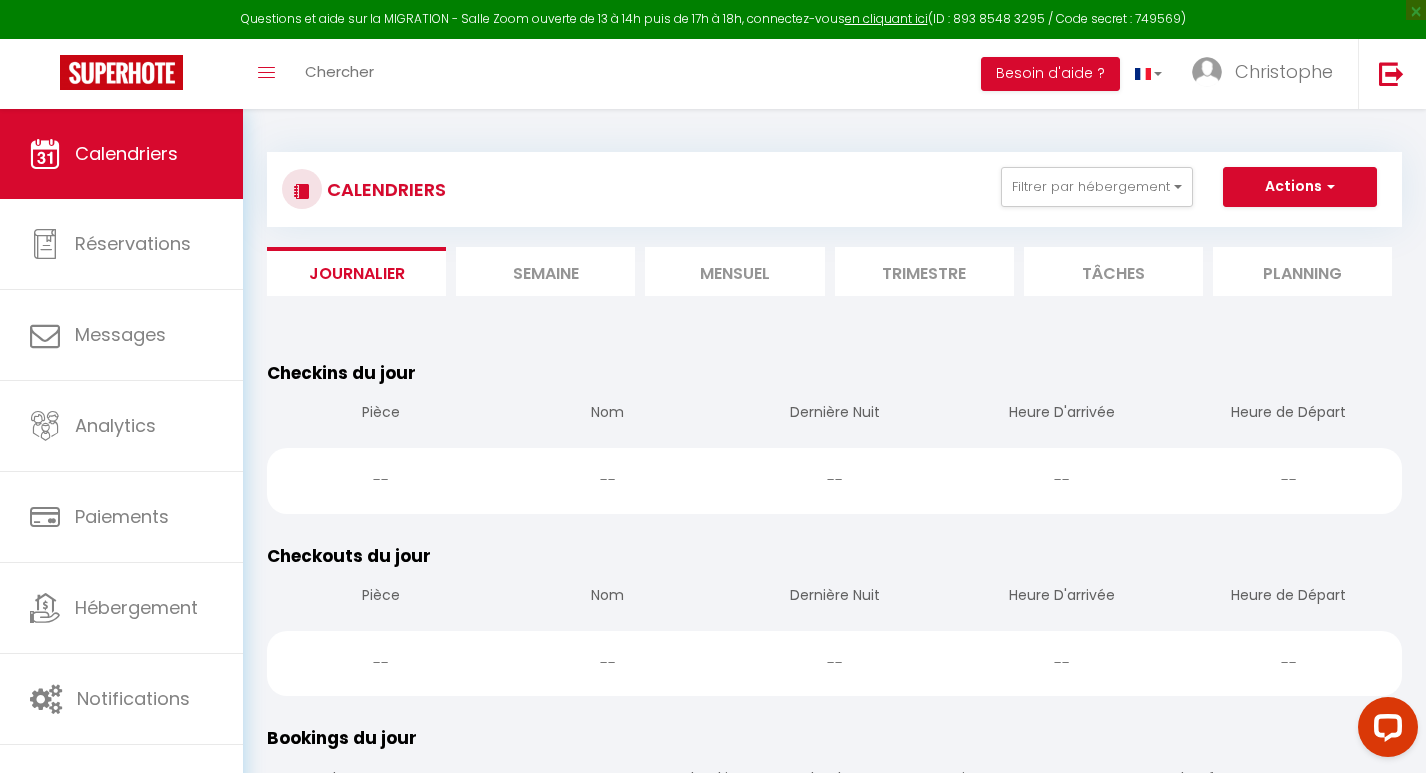 click on "Trimestre" at bounding box center [924, 271] 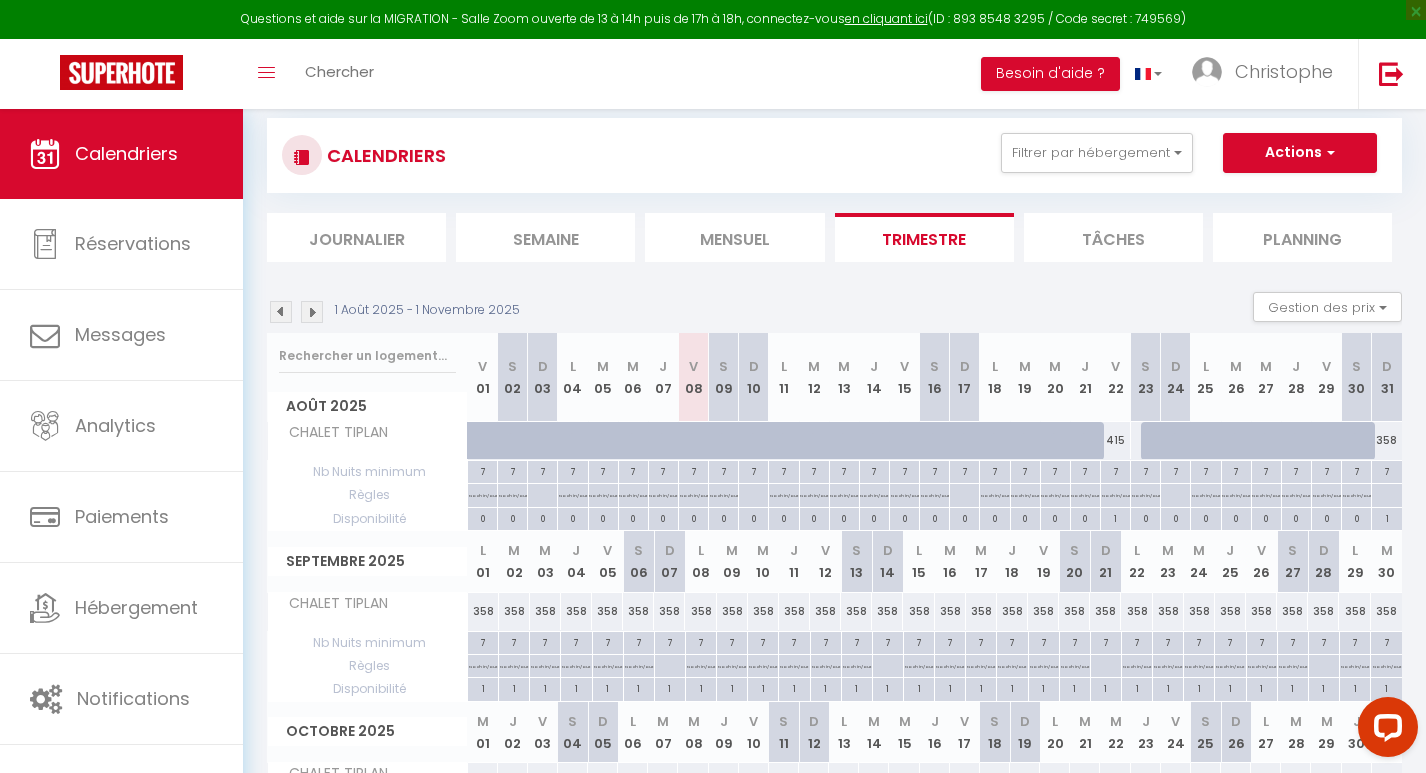 scroll, scrollTop: 0, scrollLeft: 0, axis: both 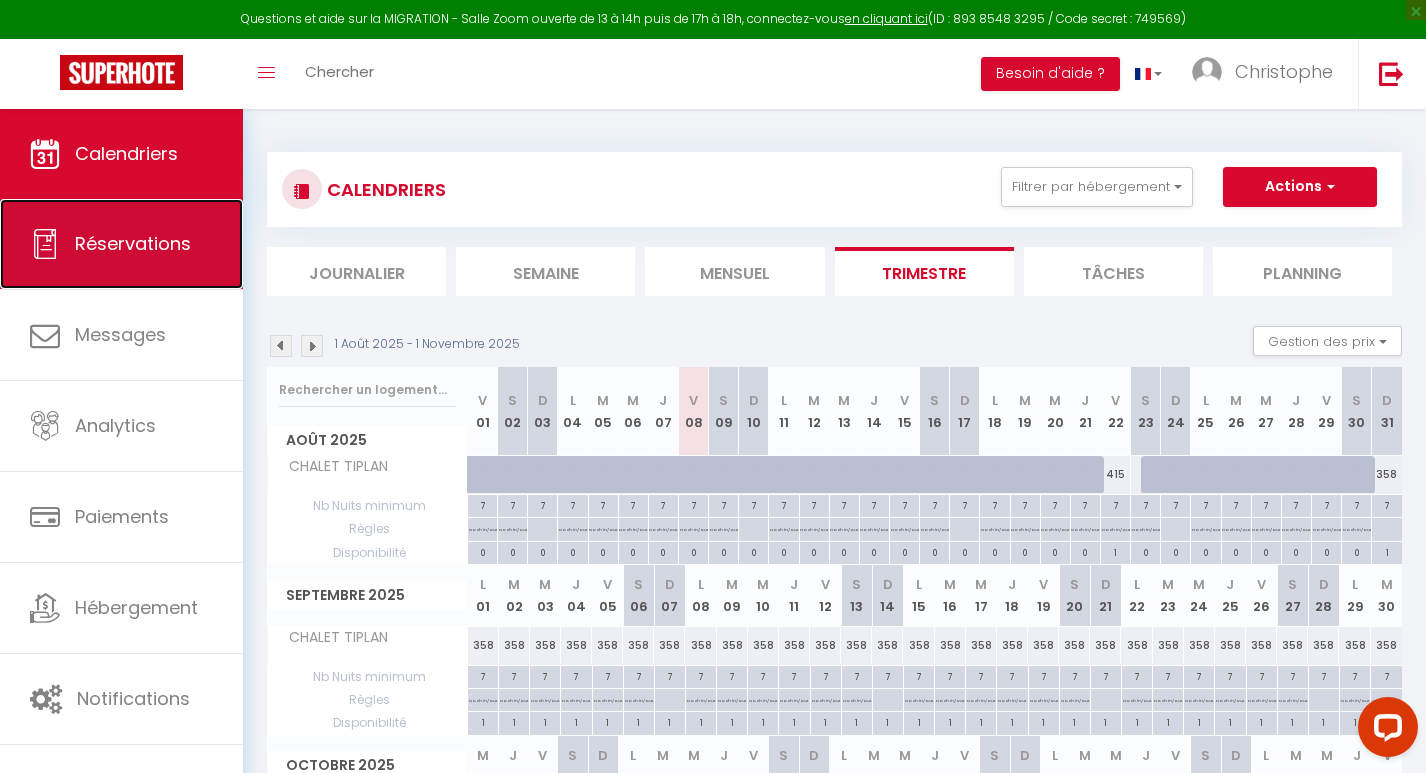 click on "Réservations" at bounding box center (133, 243) 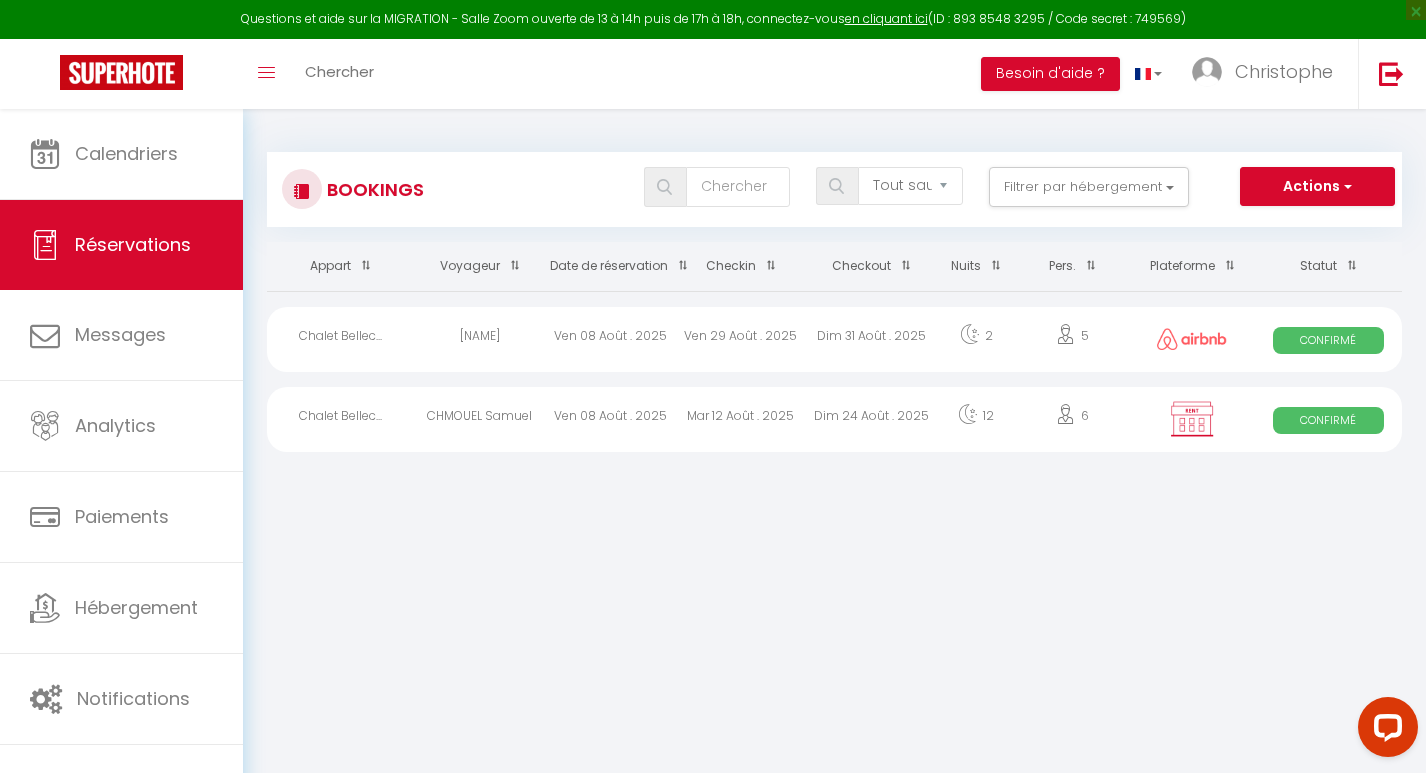 click on "Dim 31 Août . 2025" at bounding box center (871, 339) 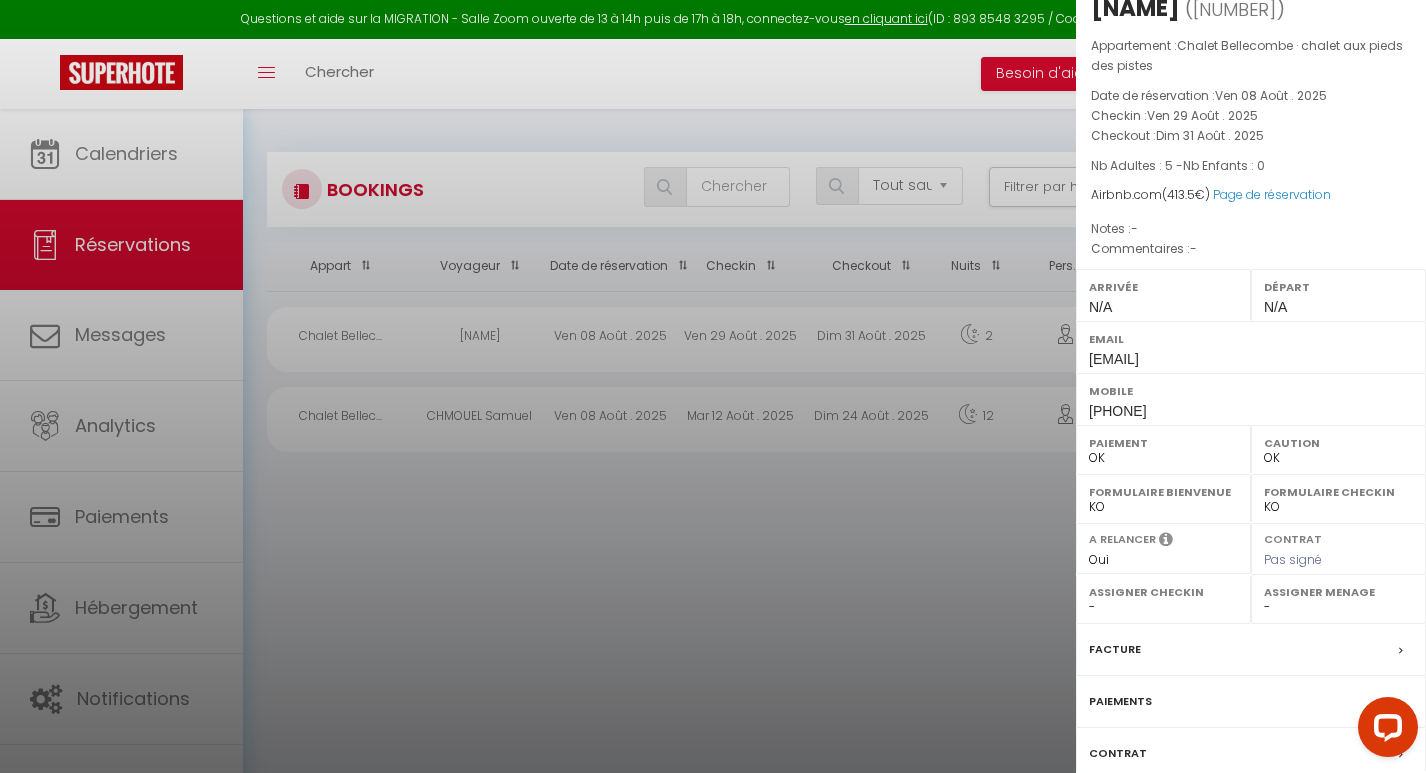 scroll, scrollTop: 0, scrollLeft: 0, axis: both 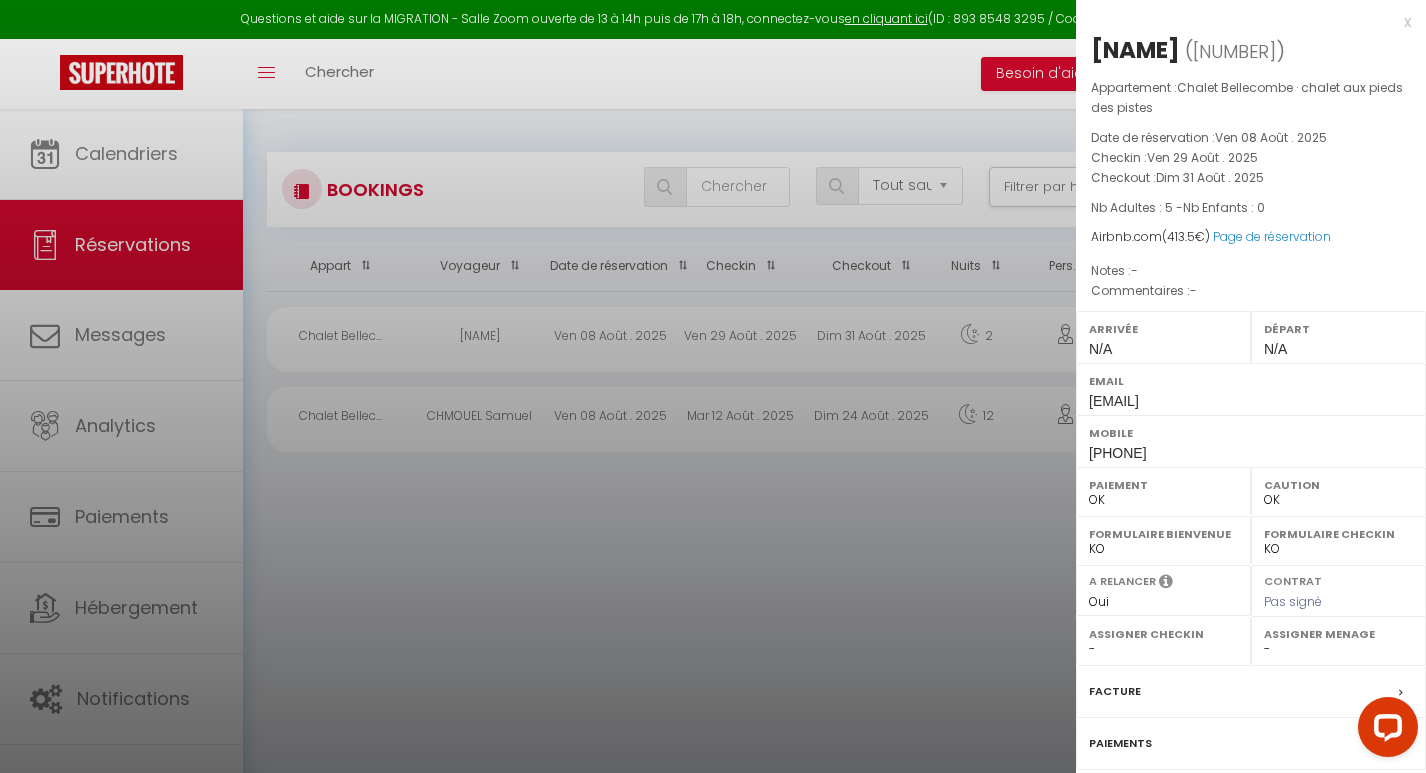 click on "x" at bounding box center [1243, 22] 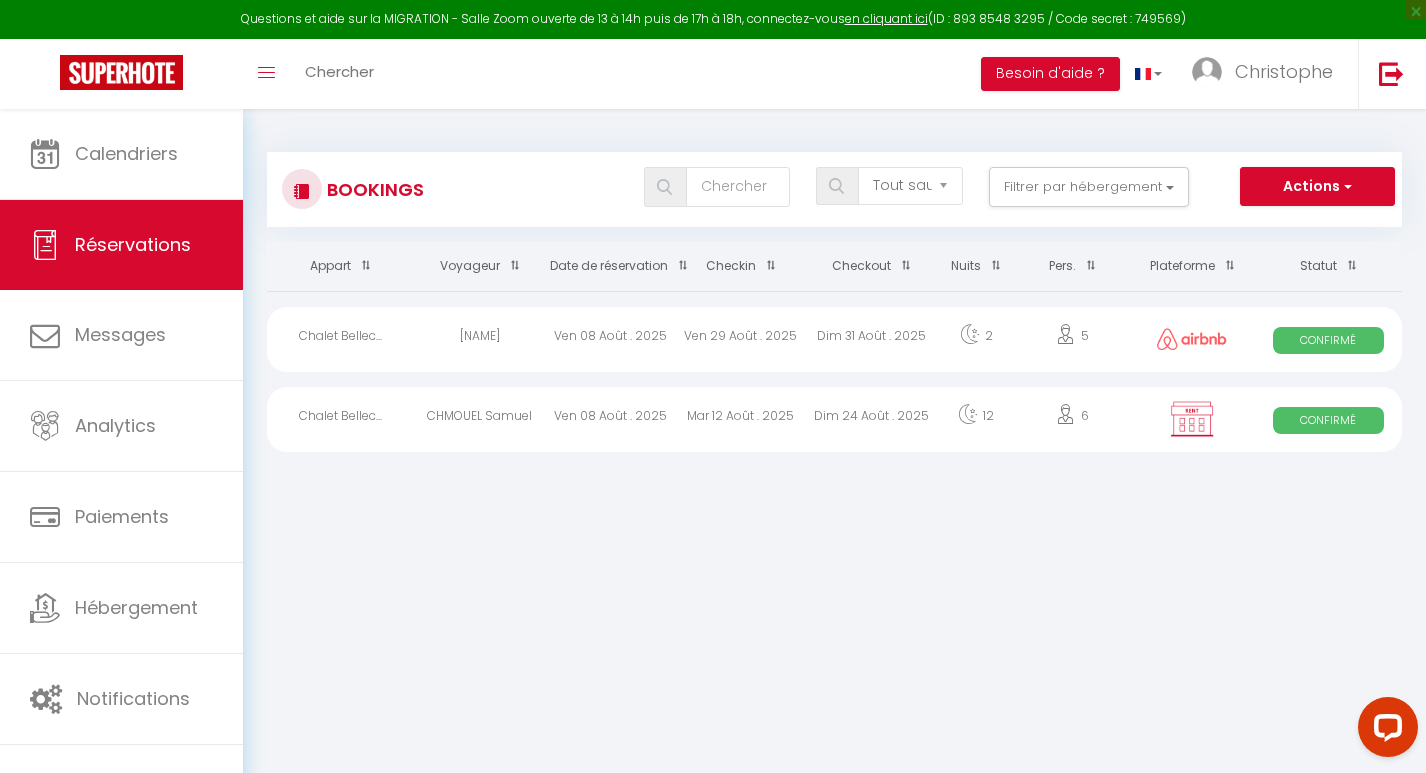 click on "Questions et aide sur la MIGRATION - Salle Zoom ouverte de 13 à 14h puis de 17h à 18h, connectez-vous en cliquant ici (ID : [ID] / Code secret : [CODE]) × Toggle navigation Toggle Search Toggle menubar Chercher BUTTON
Besoin d'aide ?
[NAME] Paramètres        Équipe     Résultat de la recherche   Aucun résultat     Calendriers     Réservations     Messages     Analytics      Paiements     Hébergement     Notifications                 Résultat de la recherche   Id   Appart   Voyageur    Checkin   Checkout   Nuits   Pers.   Plateforme   Statut     Résultat de la recherche   Aucun résultat         Bookings         Tous les statuts   Annulé   Confirmé   Non Confirmé   Tout sauf annulé   No Show   Request
Filtrer par hébergement
Tous
Chalet Bellecombe · chalet aux pieds des pistes" at bounding box center [713, 495] 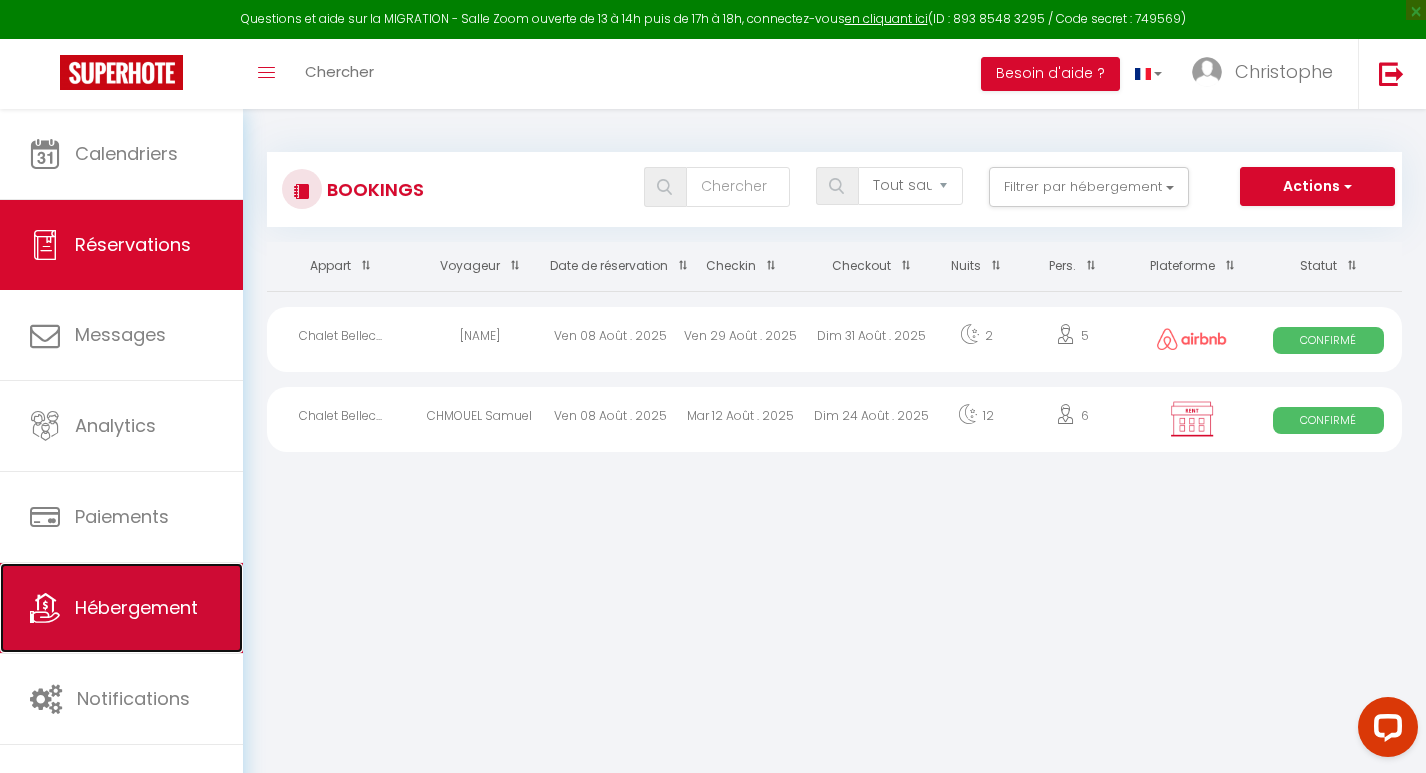 click on "Hébergement" at bounding box center [121, 608] 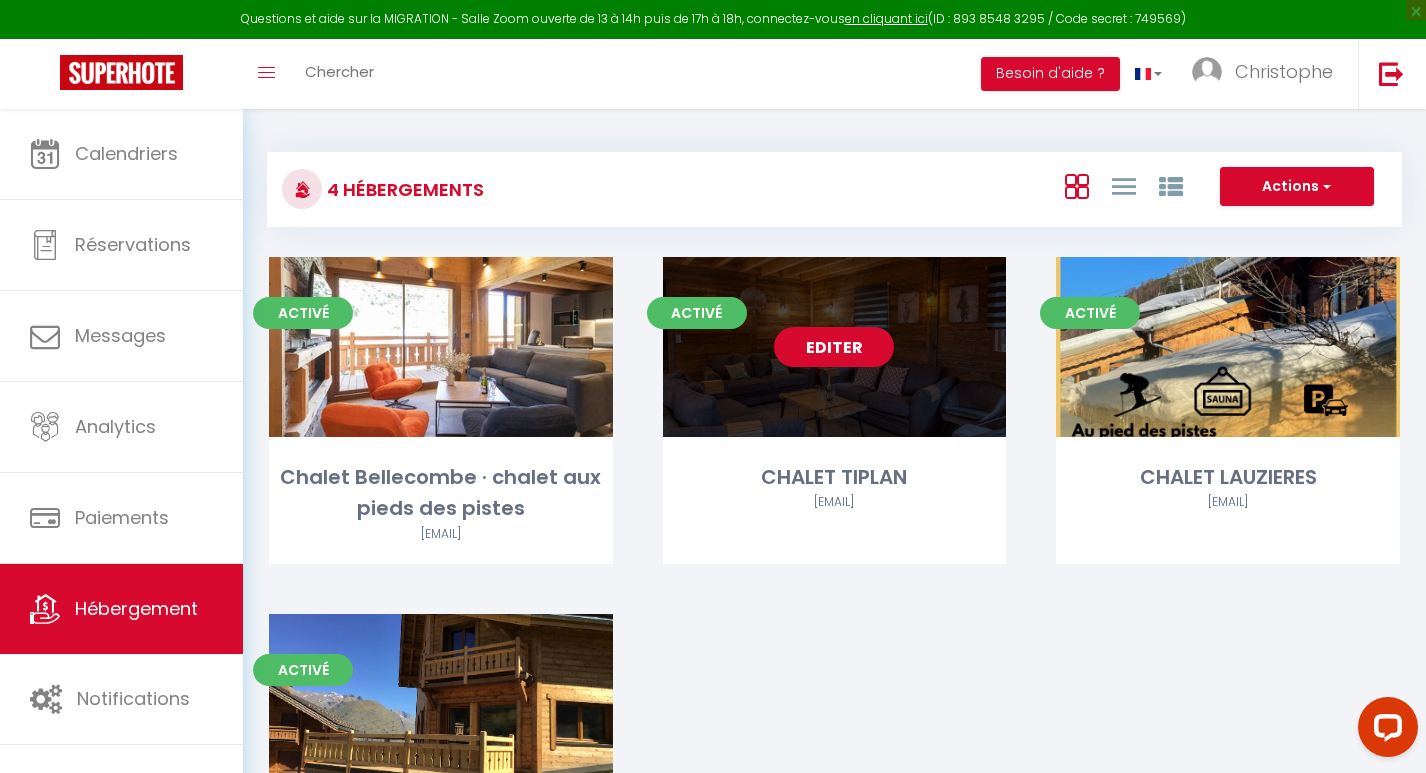 click on "Editer" at bounding box center [834, 347] 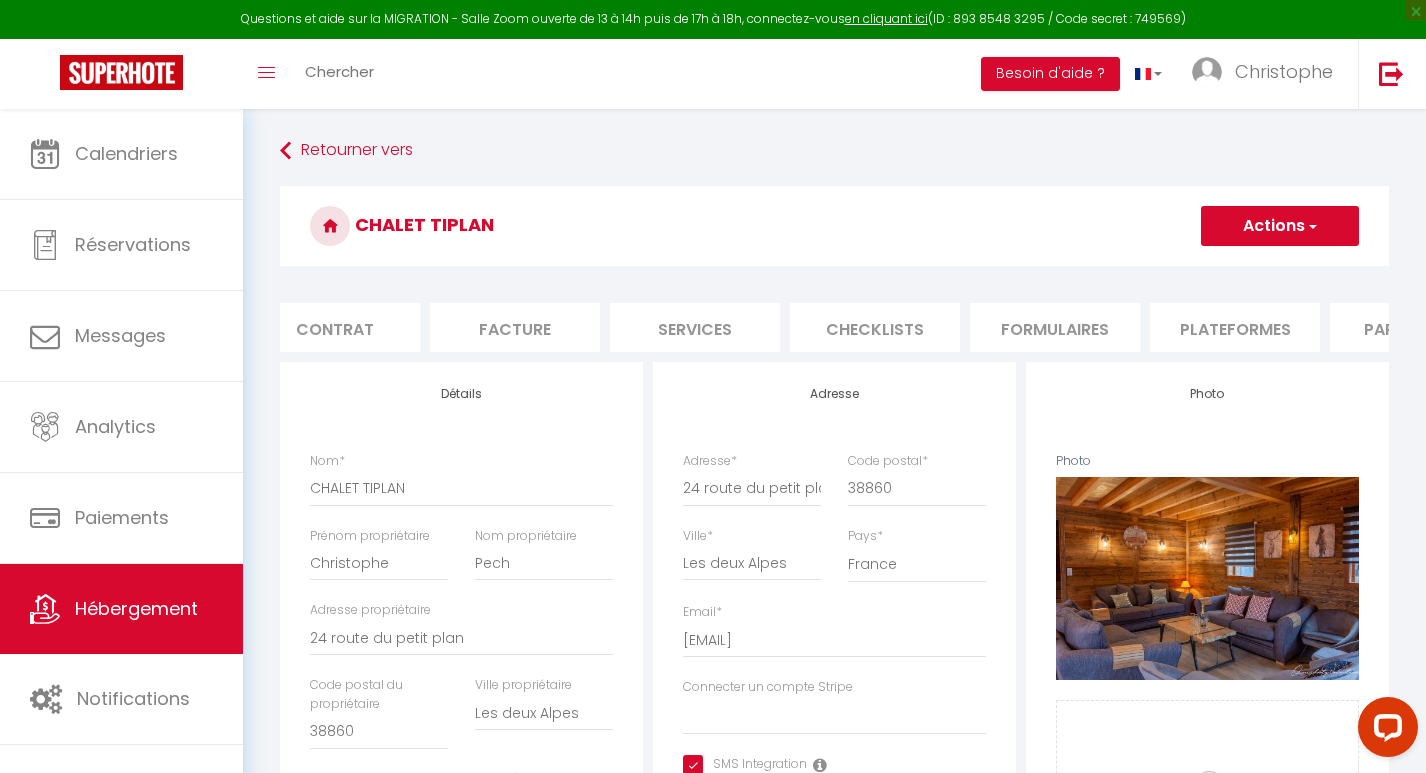 scroll, scrollTop: 0, scrollLeft: 381, axis: horizontal 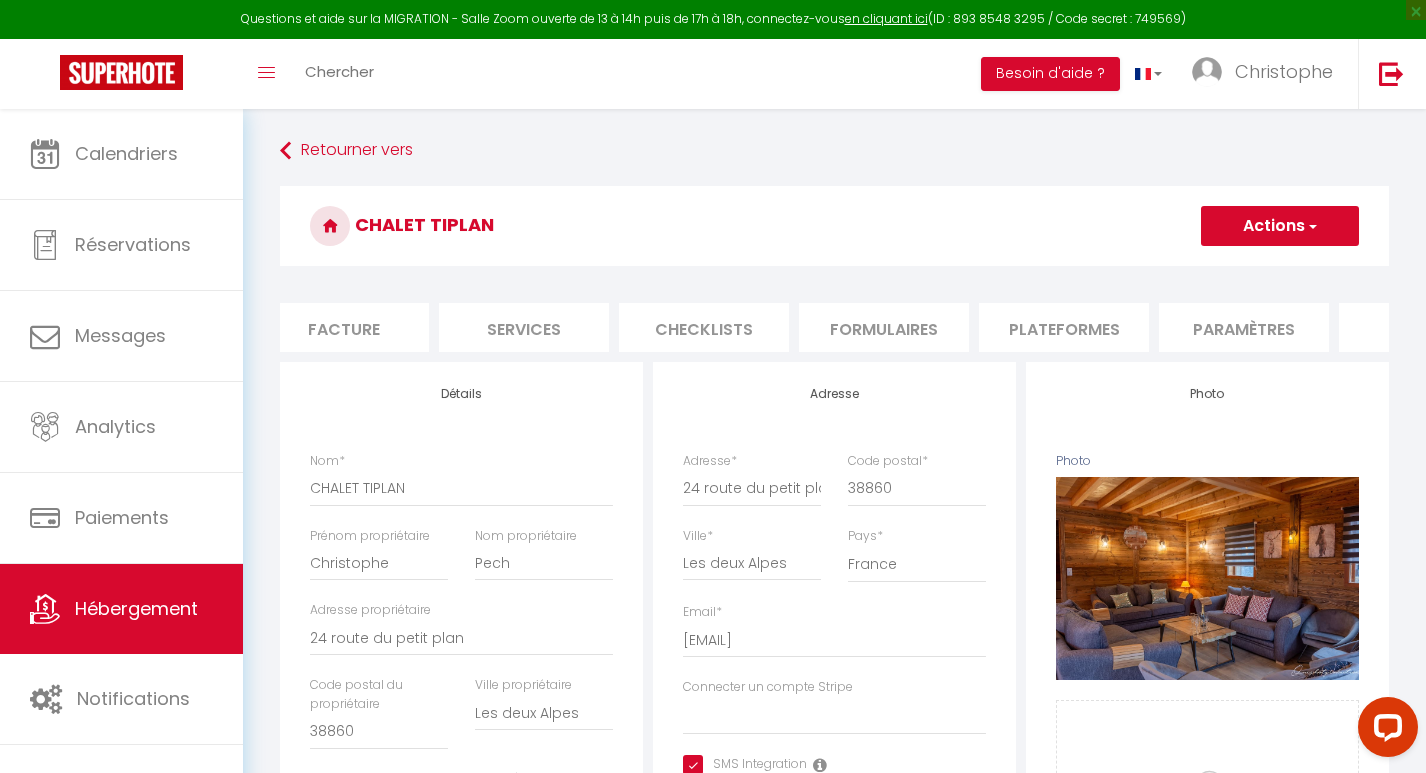 click on "Plateformes" at bounding box center [1064, 327] 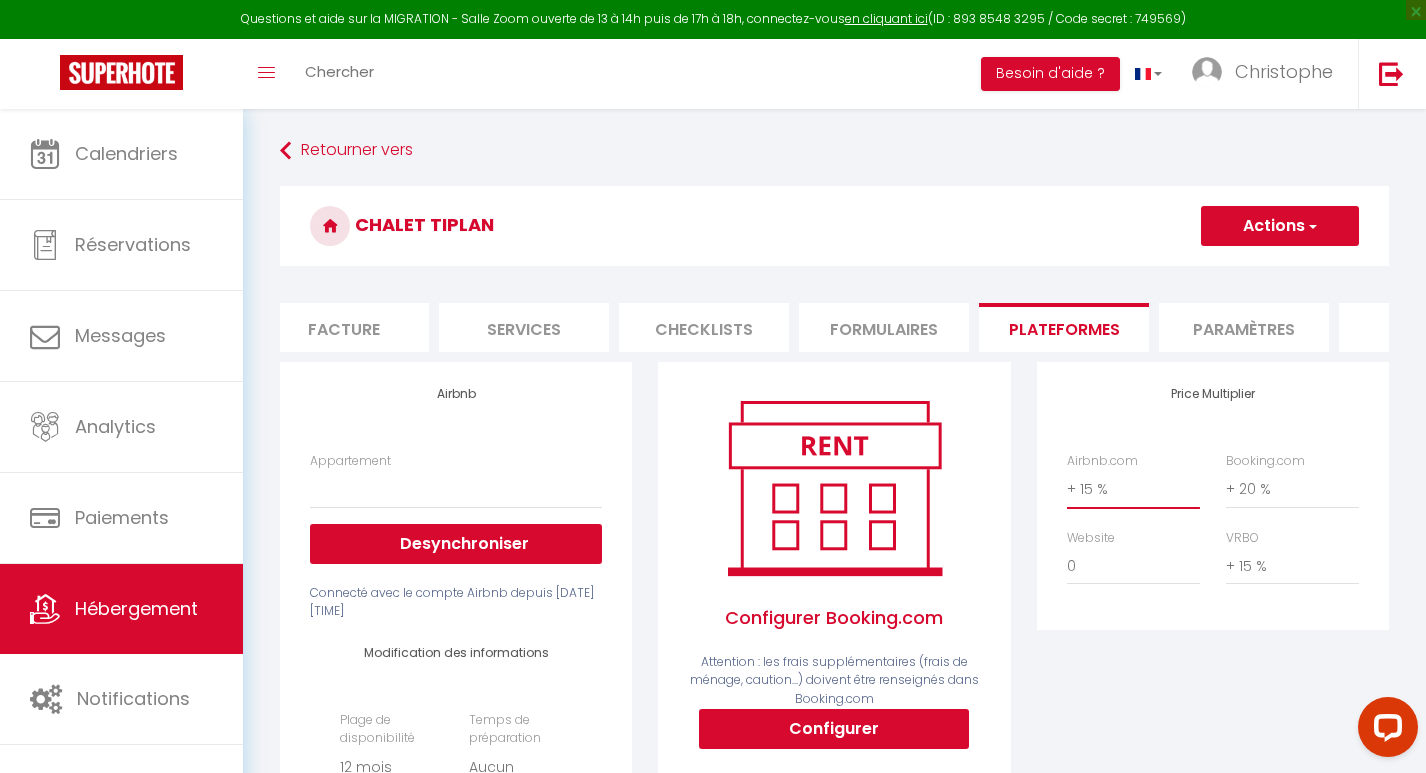 click on "0
+ 1 %
+ 2 %
+ 3 %
+ 4 %
+ 5 %
+ 6 %
+ 7 %
+ 8 %
+ 9 %" at bounding box center [1133, 489] 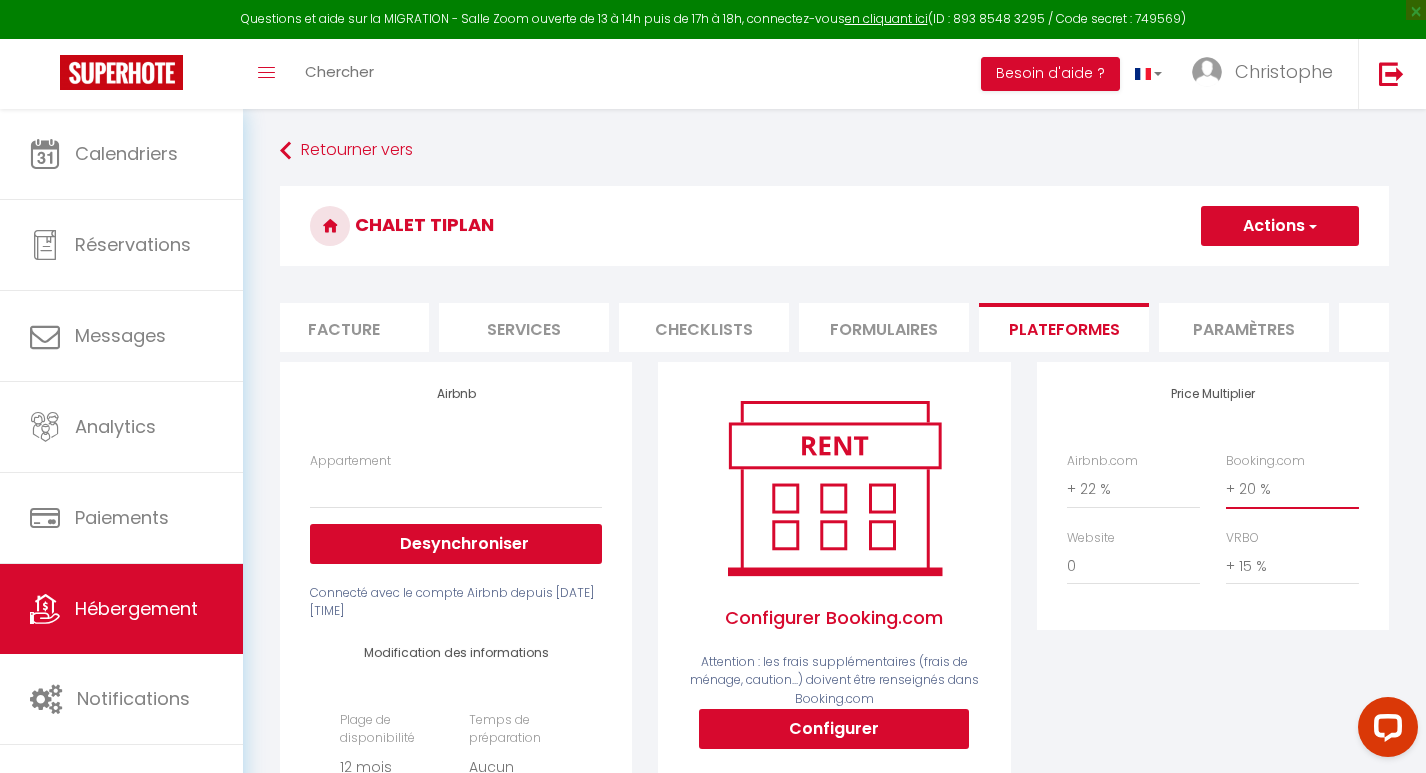 click on "0
+ 1 %
+ 2 %
+ 3 %
+ 4 %
+ 5 %
+ 6 %
+ 7 %
+ 8 %
+ 9 %" at bounding box center (1292, 489) 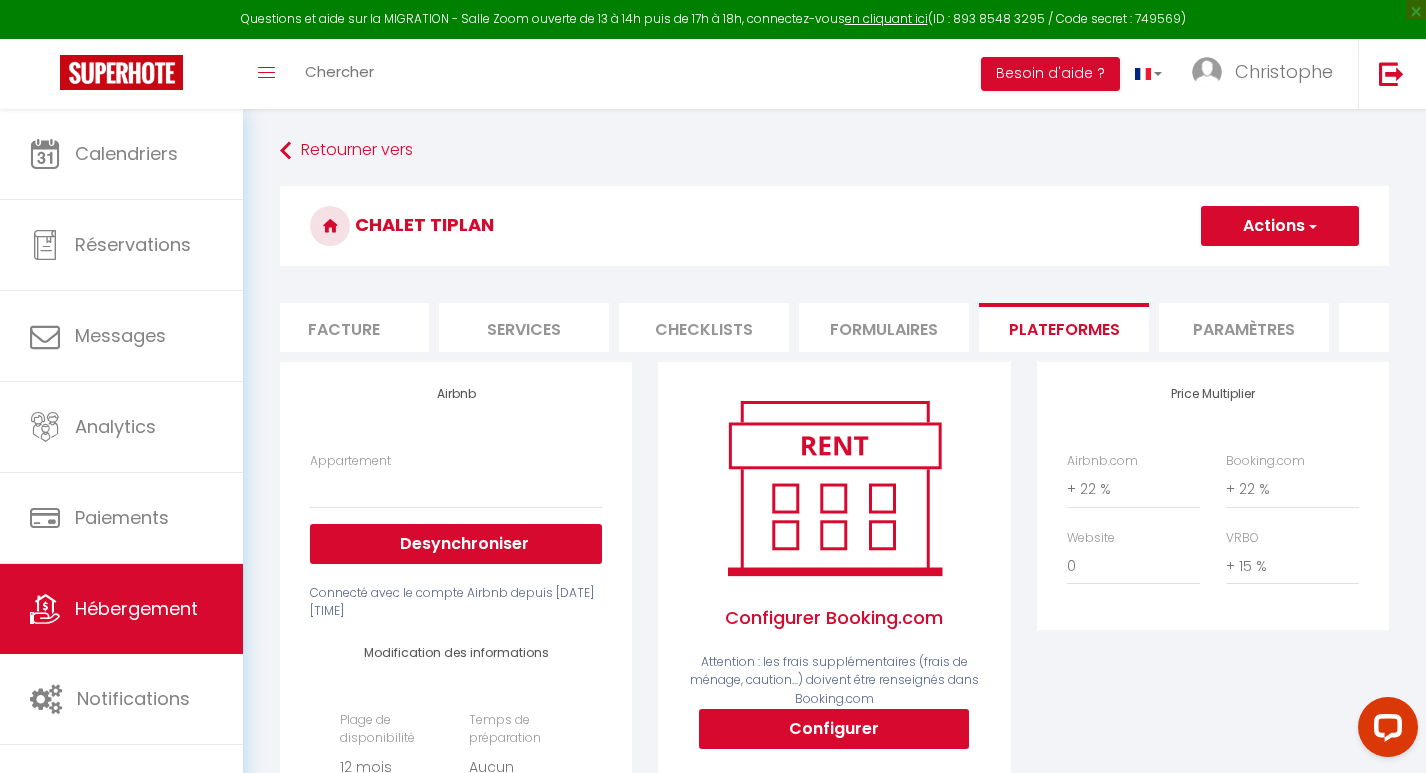 click at bounding box center [1311, 226] 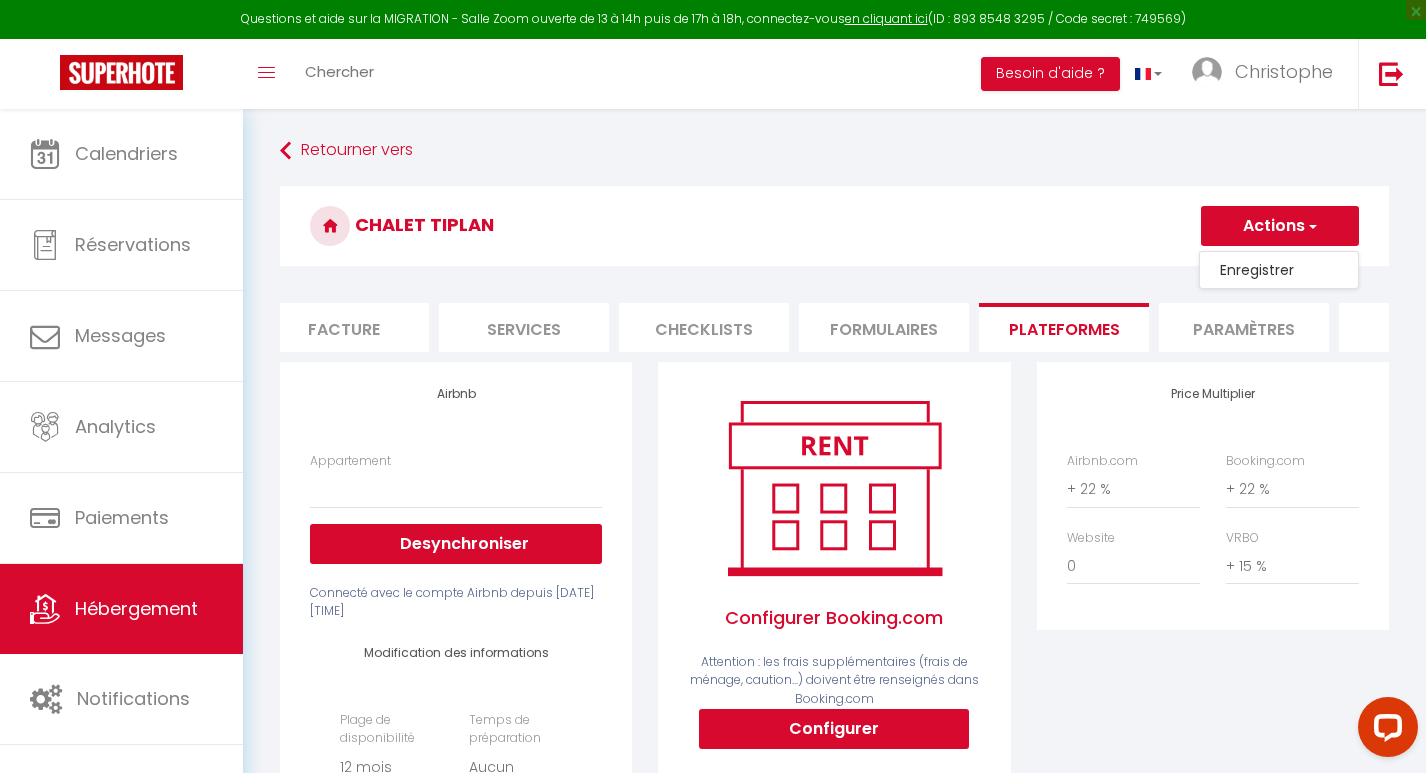 click on "Enregistrer" at bounding box center [1279, 270] 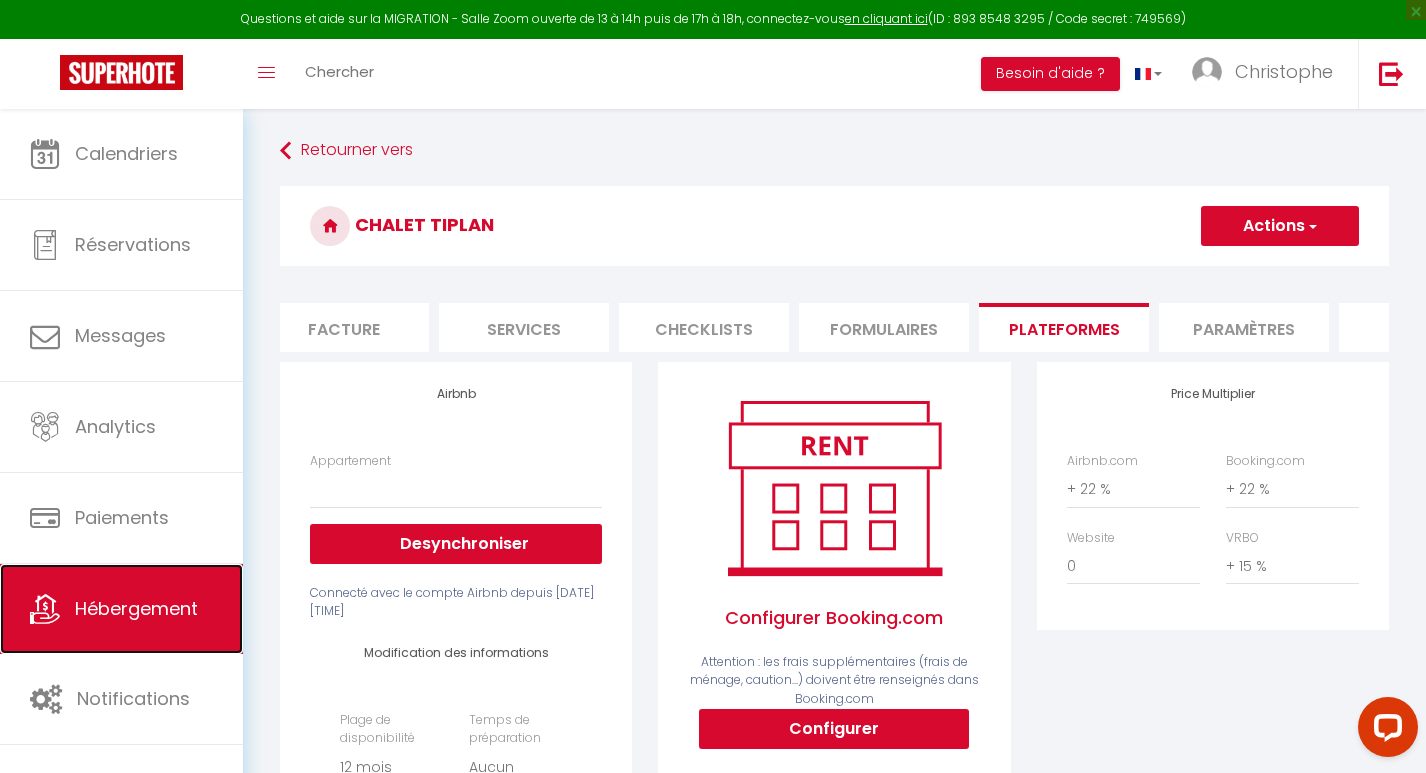 click on "Hébergement" at bounding box center [136, 608] 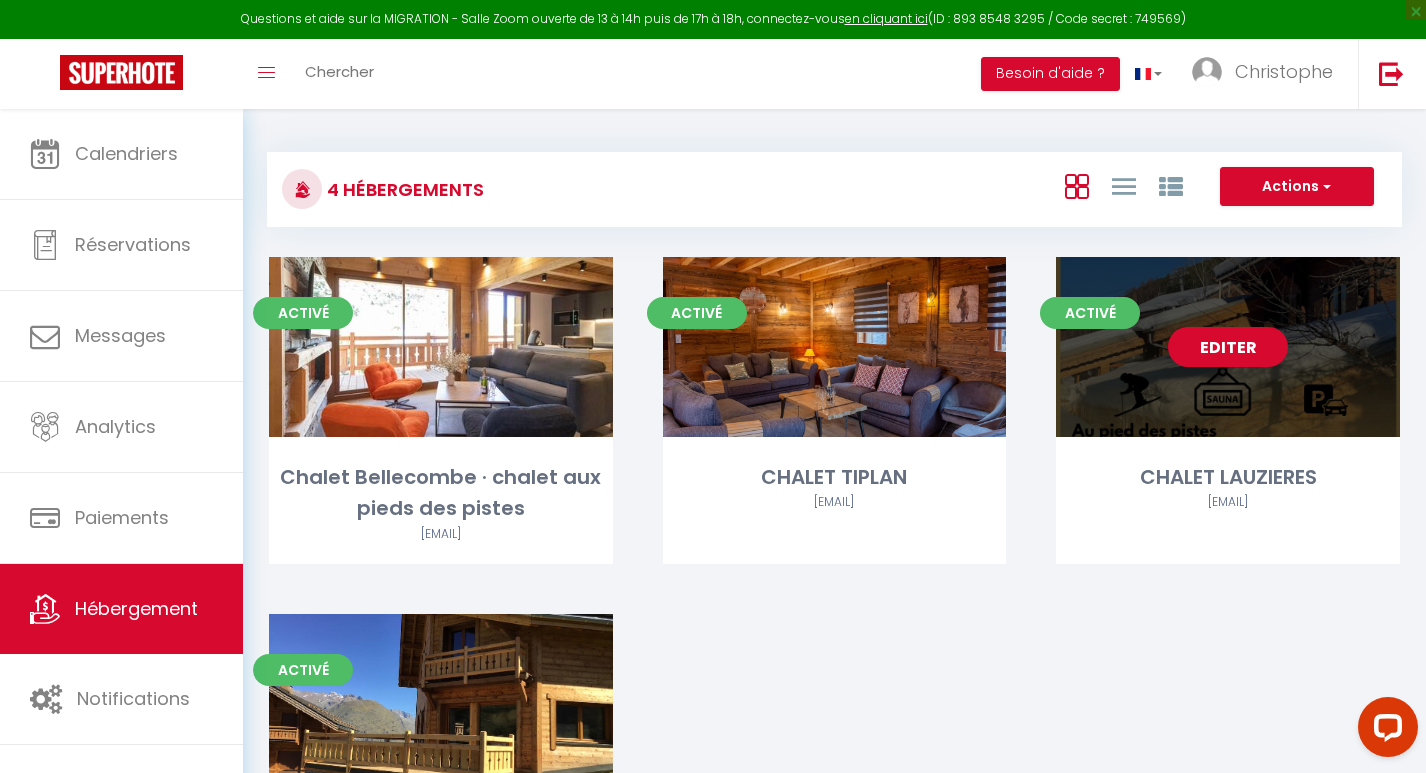 click on "Editer" at bounding box center [1228, 347] 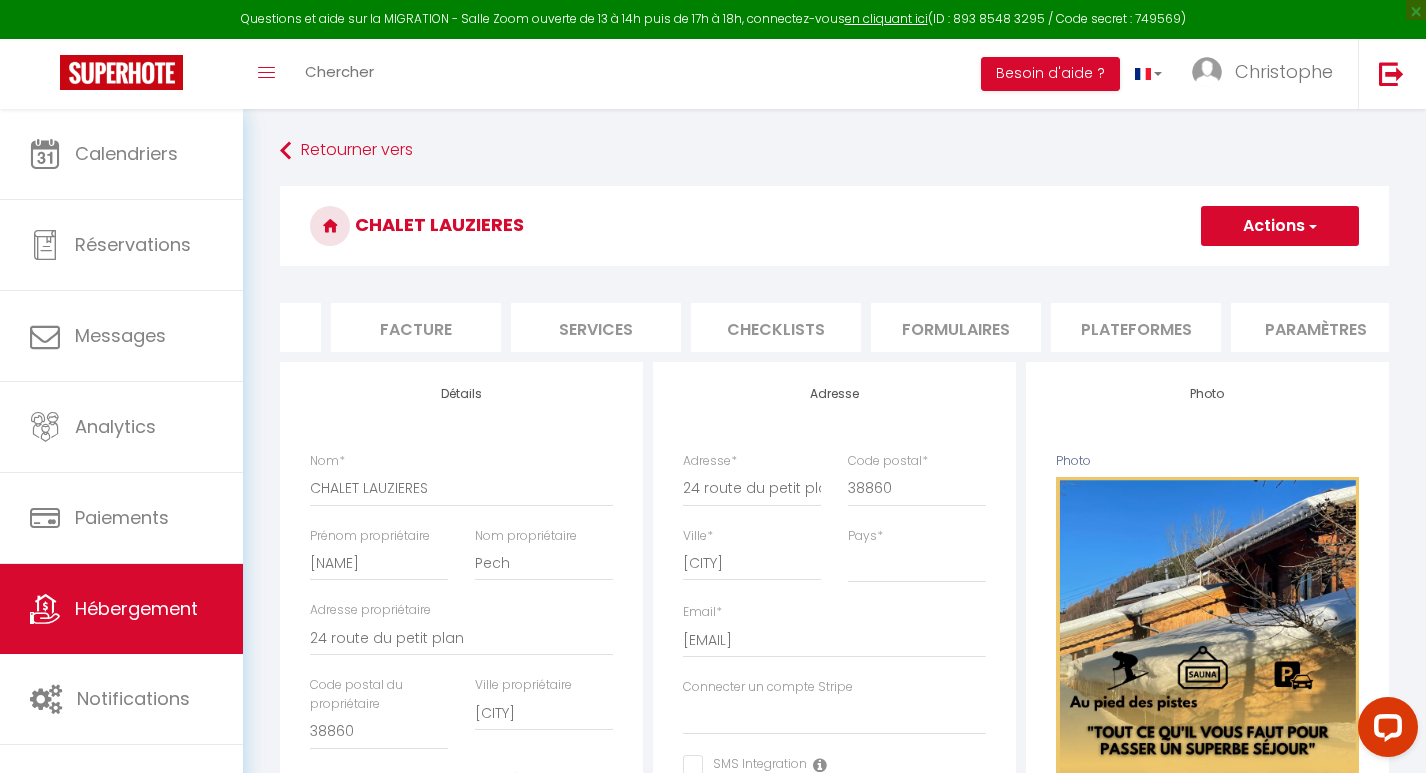 scroll, scrollTop: 0, scrollLeft: 315, axis: horizontal 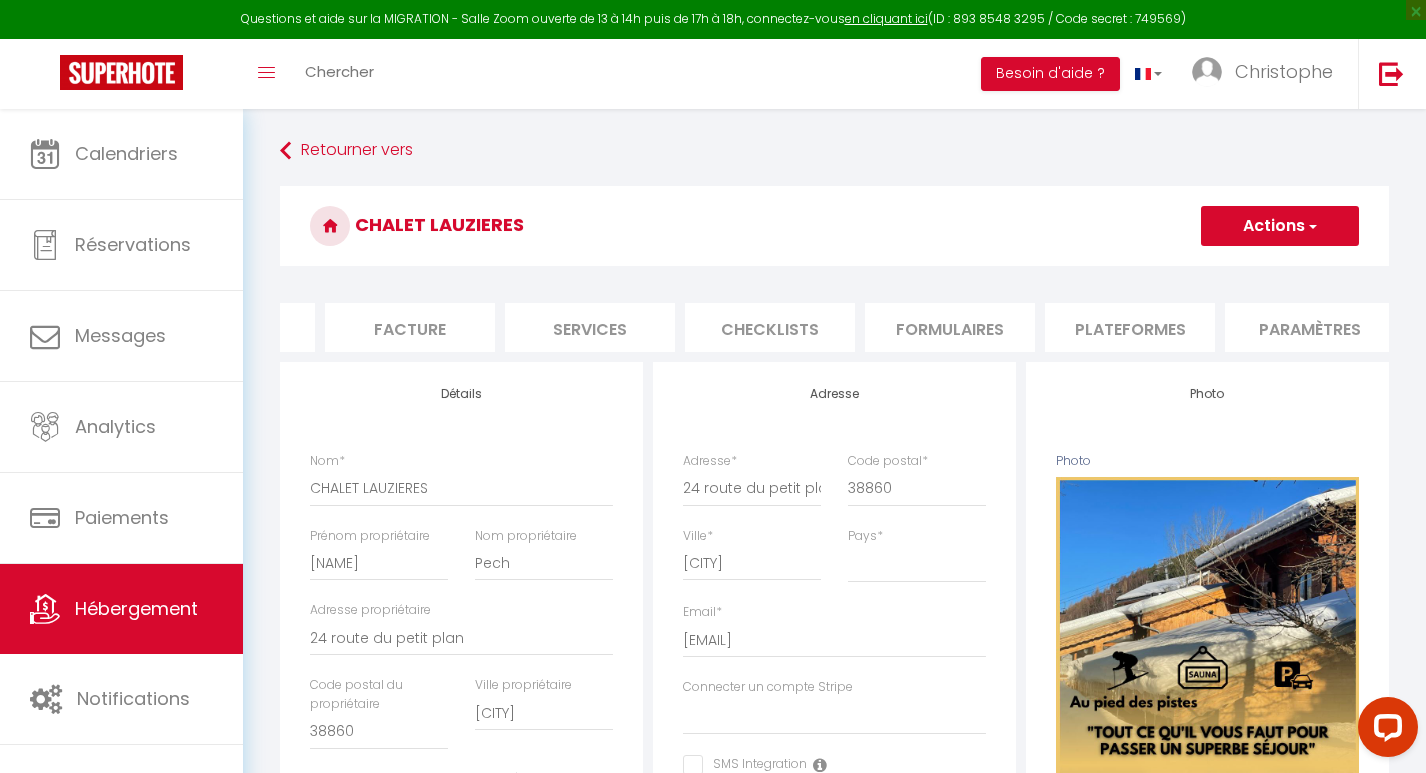 click on "Plateformes" at bounding box center (1130, 327) 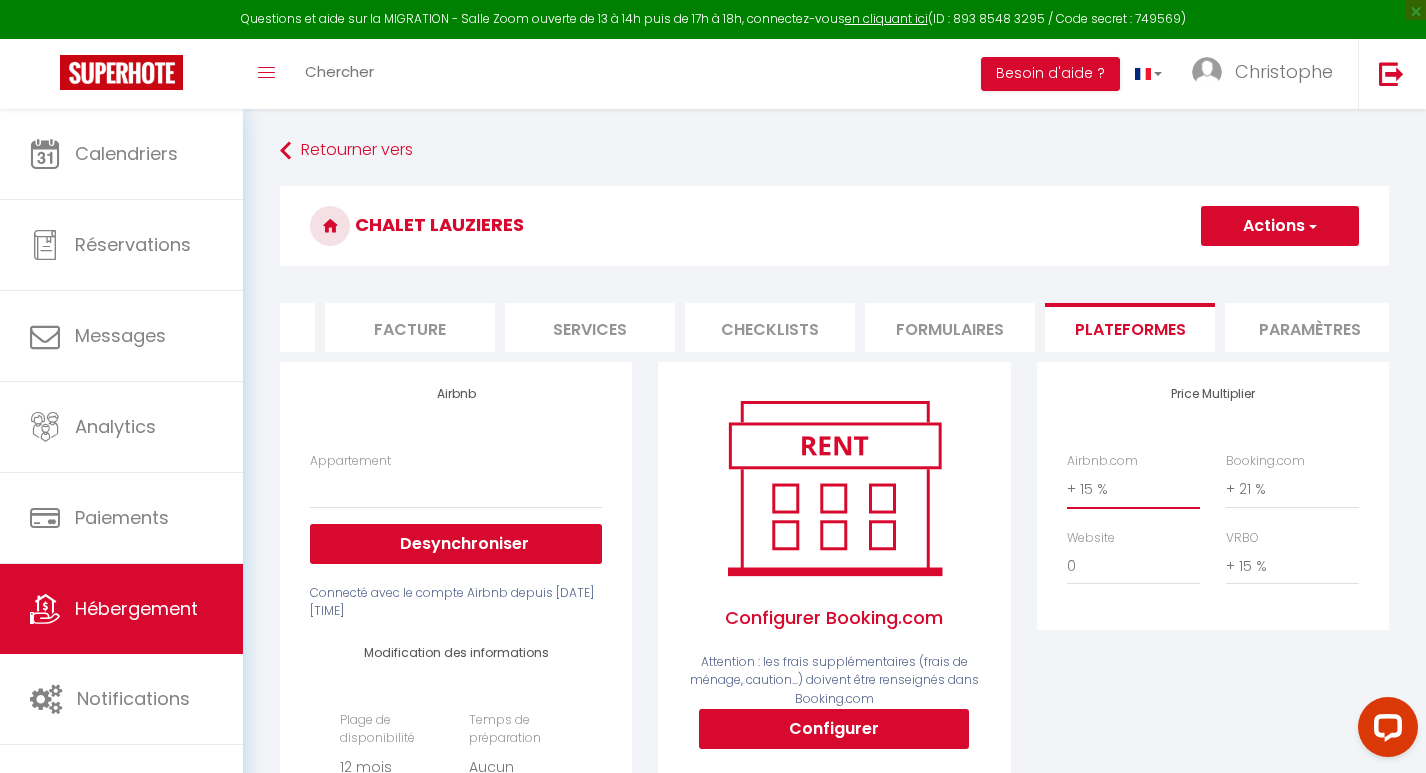 click on "0
+ 1 %
+ 2 %
+ 3 %
+ 4 %
+ 5 %
+ 6 %
+ 7 %
+ 8 %
+ 9 %" at bounding box center [1133, 489] 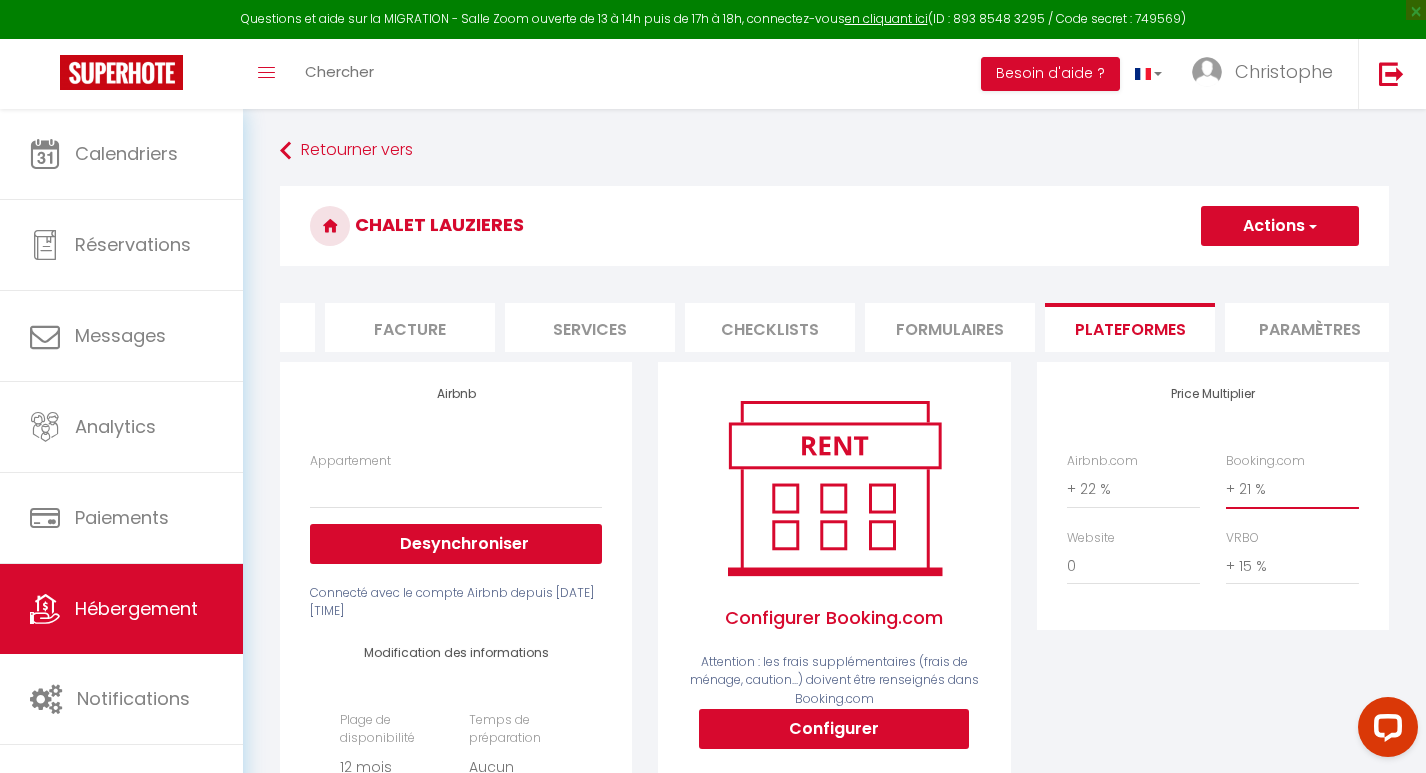 click on "0
+ 1 %
+ 2 %
+ 3 %
+ 4 %
+ 5 %
+ 6 %
+ 7 %
+ 8 %
+ 9 %" at bounding box center [1292, 489] 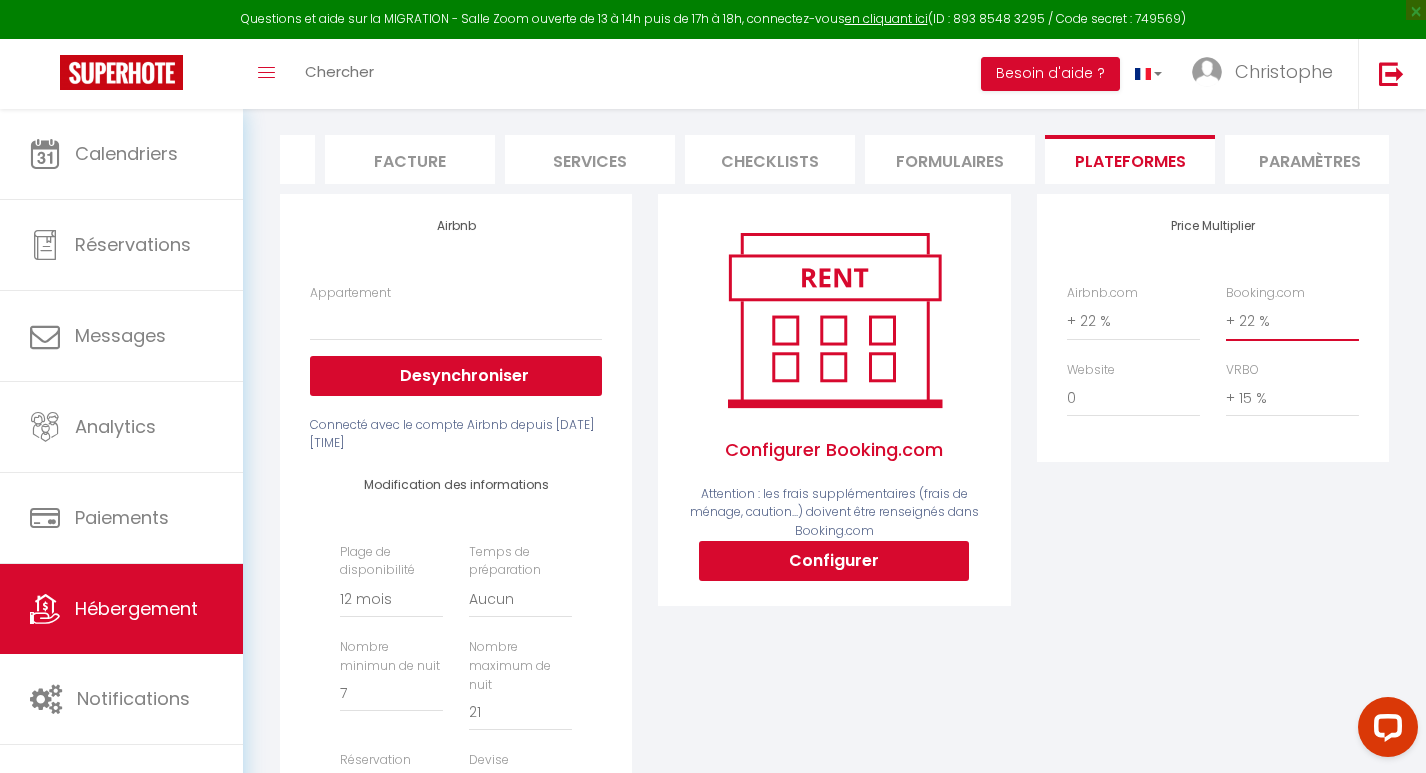 scroll, scrollTop: 0, scrollLeft: 0, axis: both 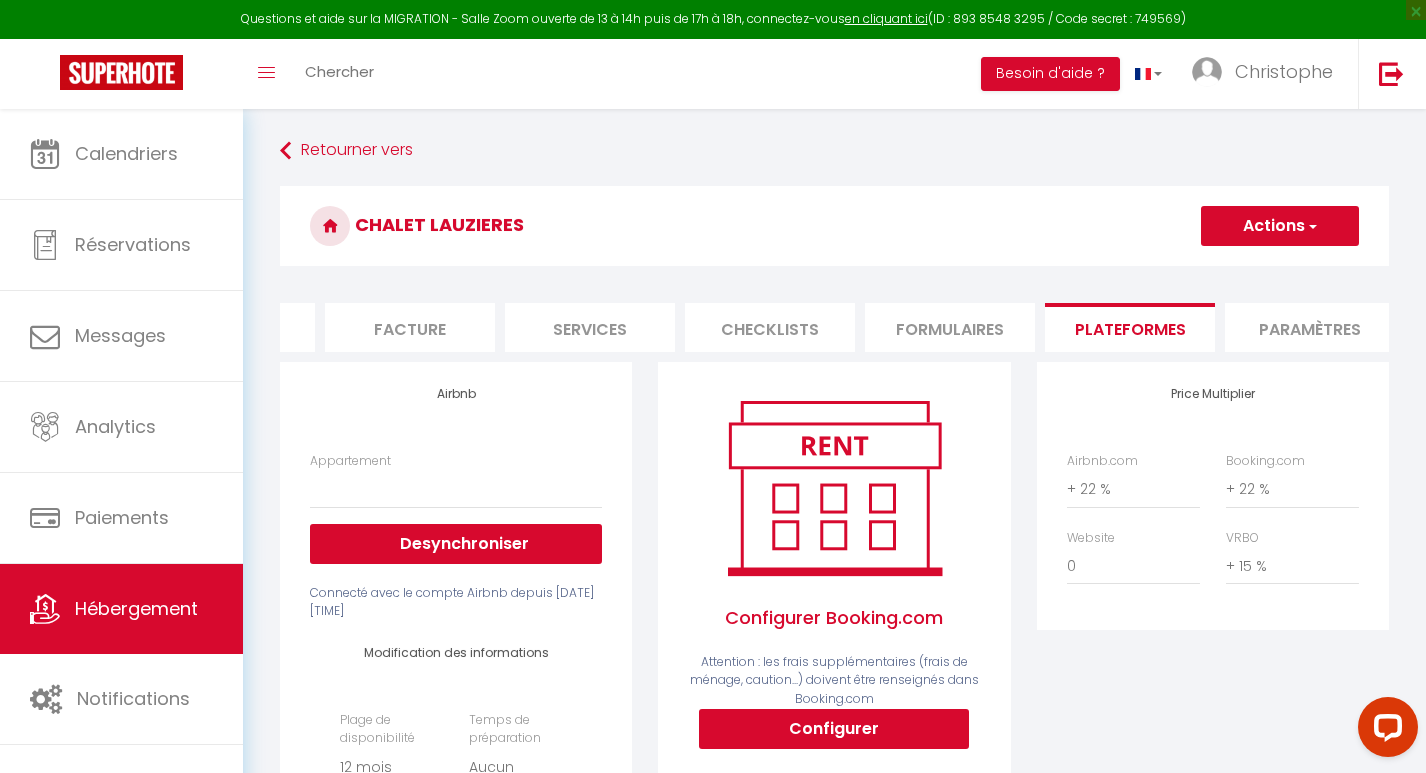 click at bounding box center [1311, 226] 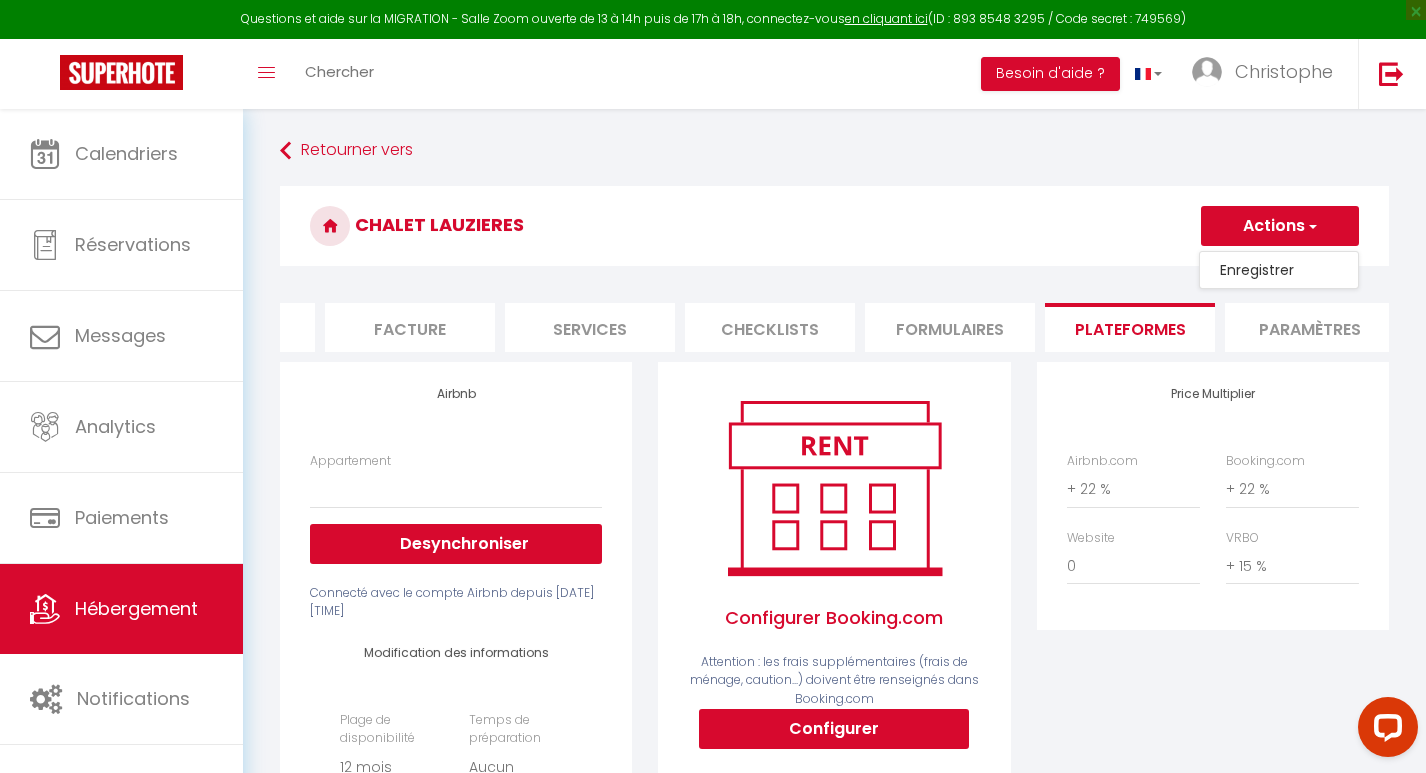 click on "Enregistrer" at bounding box center [1279, 270] 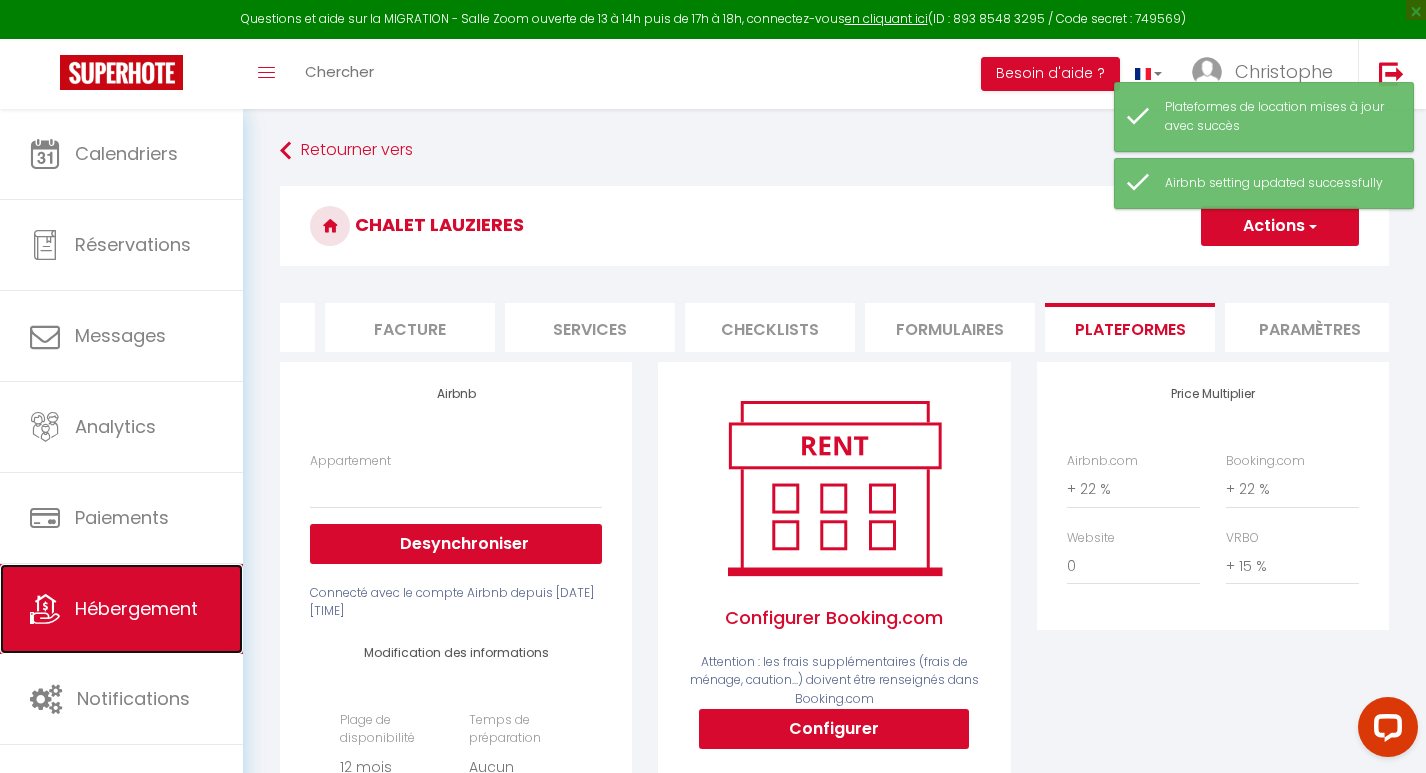 click on "Hébergement" at bounding box center [136, 608] 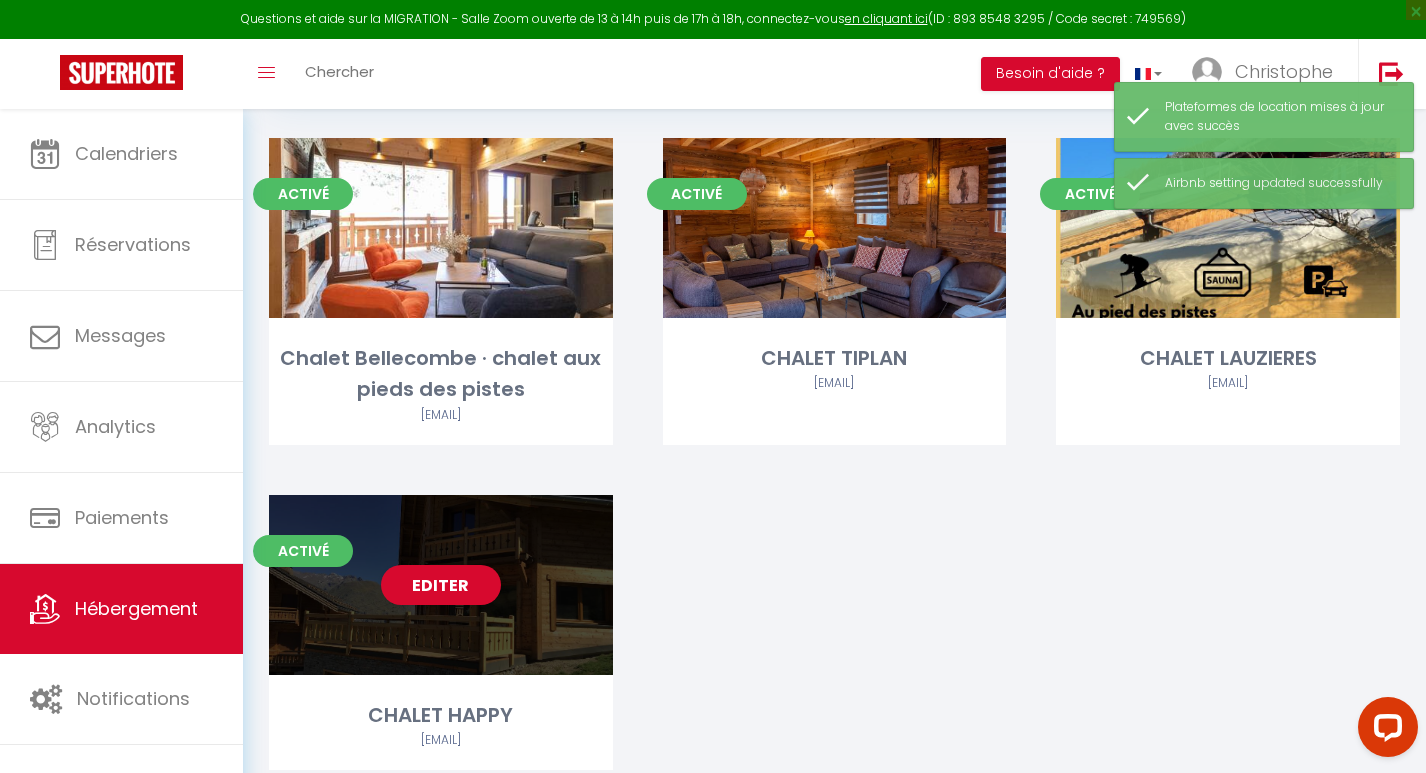 scroll, scrollTop: 124, scrollLeft: 0, axis: vertical 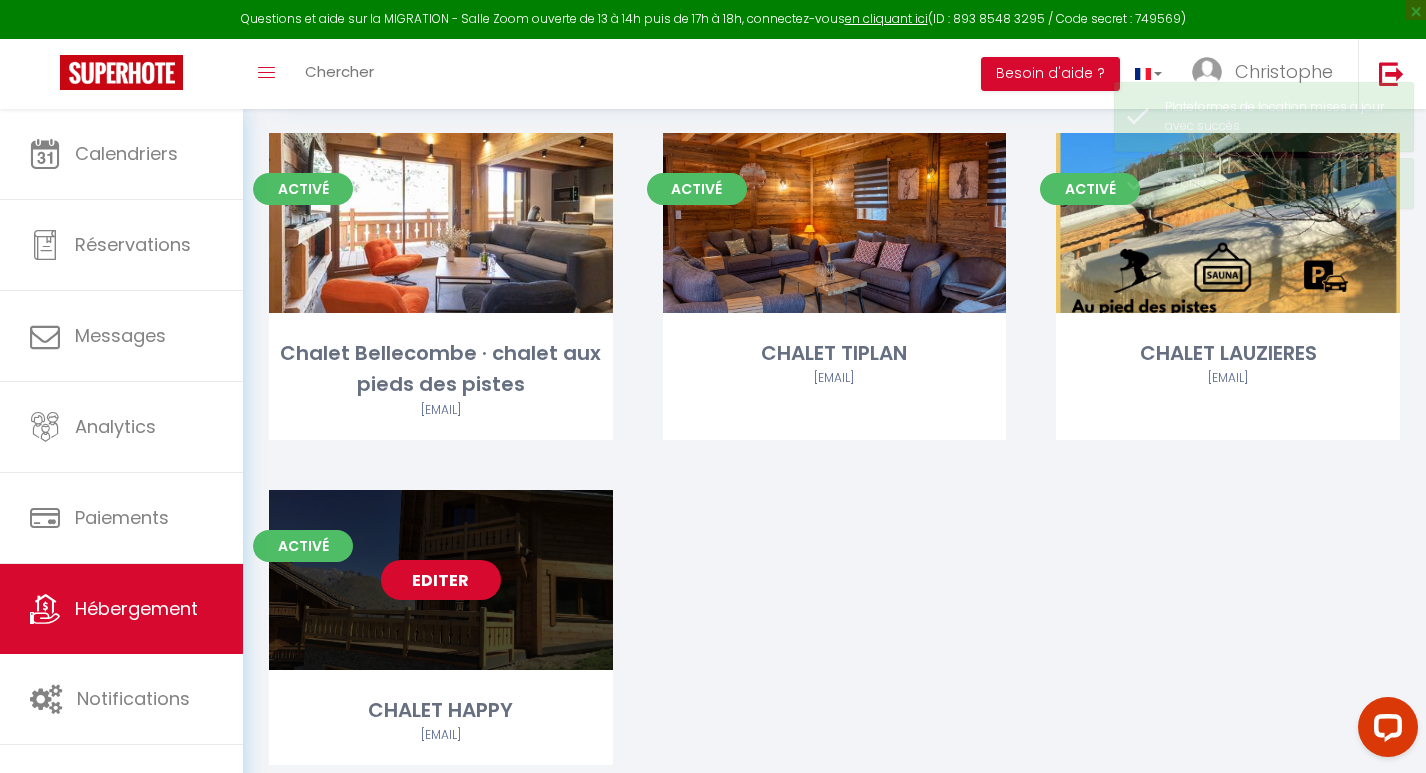 click on "Editer" at bounding box center [441, 580] 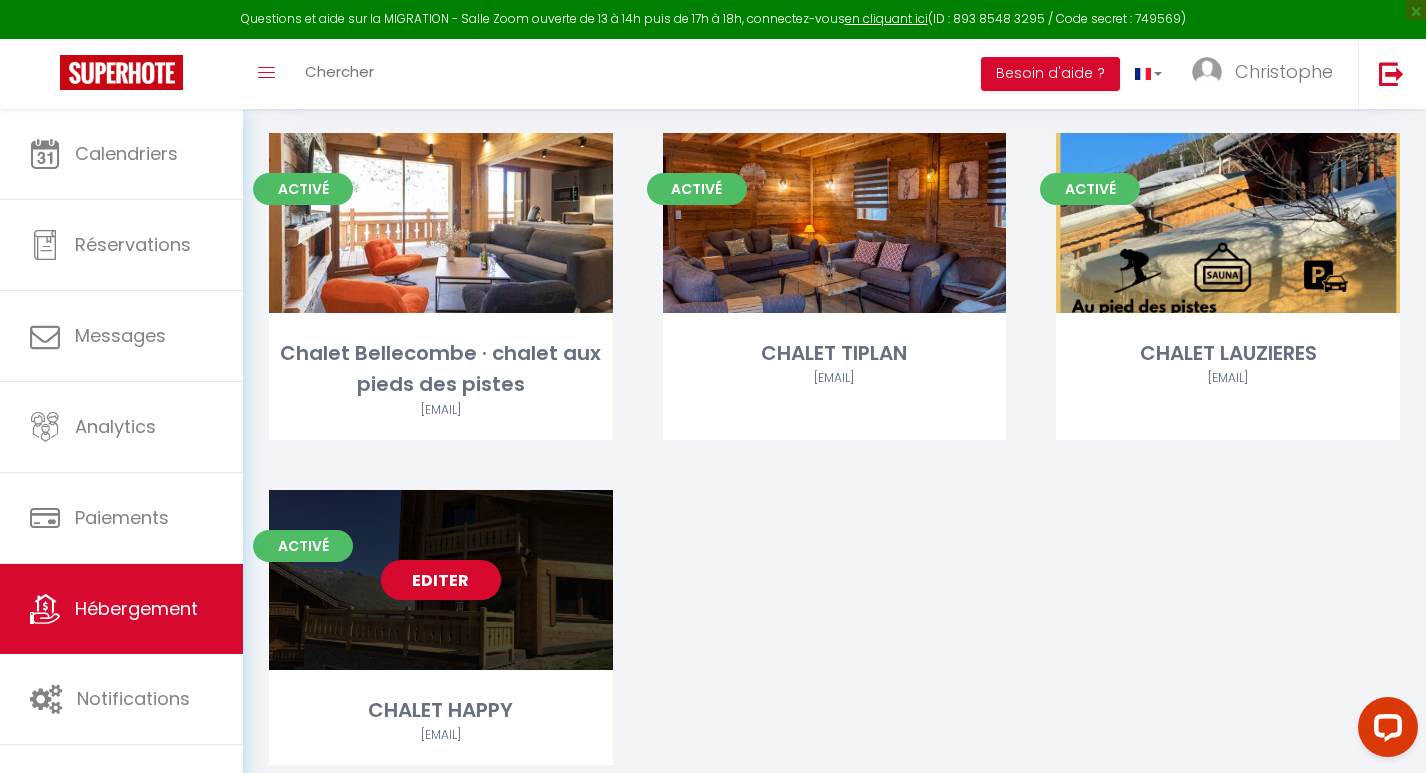 click on "Editer" at bounding box center (441, 580) 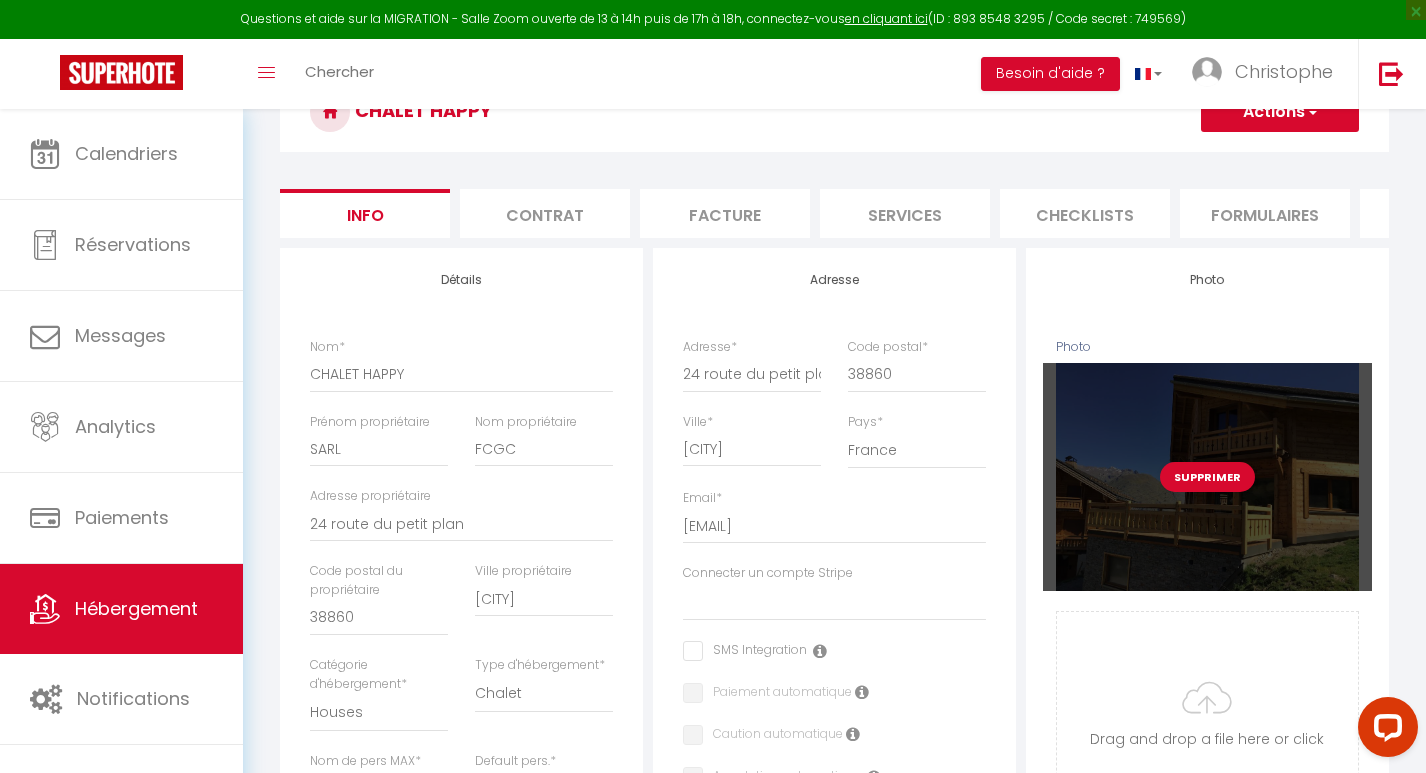 scroll, scrollTop: 0, scrollLeft: 0, axis: both 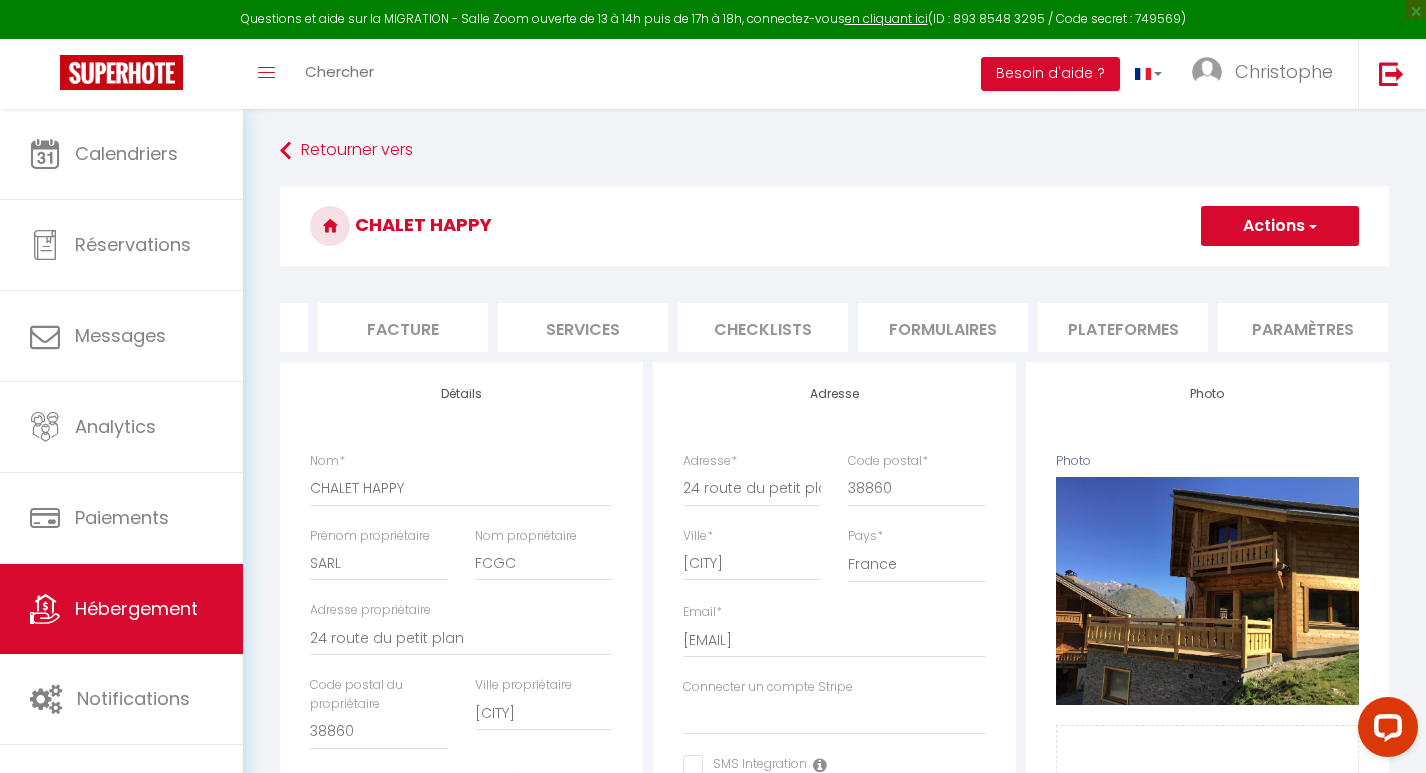 click on "Plateformes" at bounding box center [1123, 327] 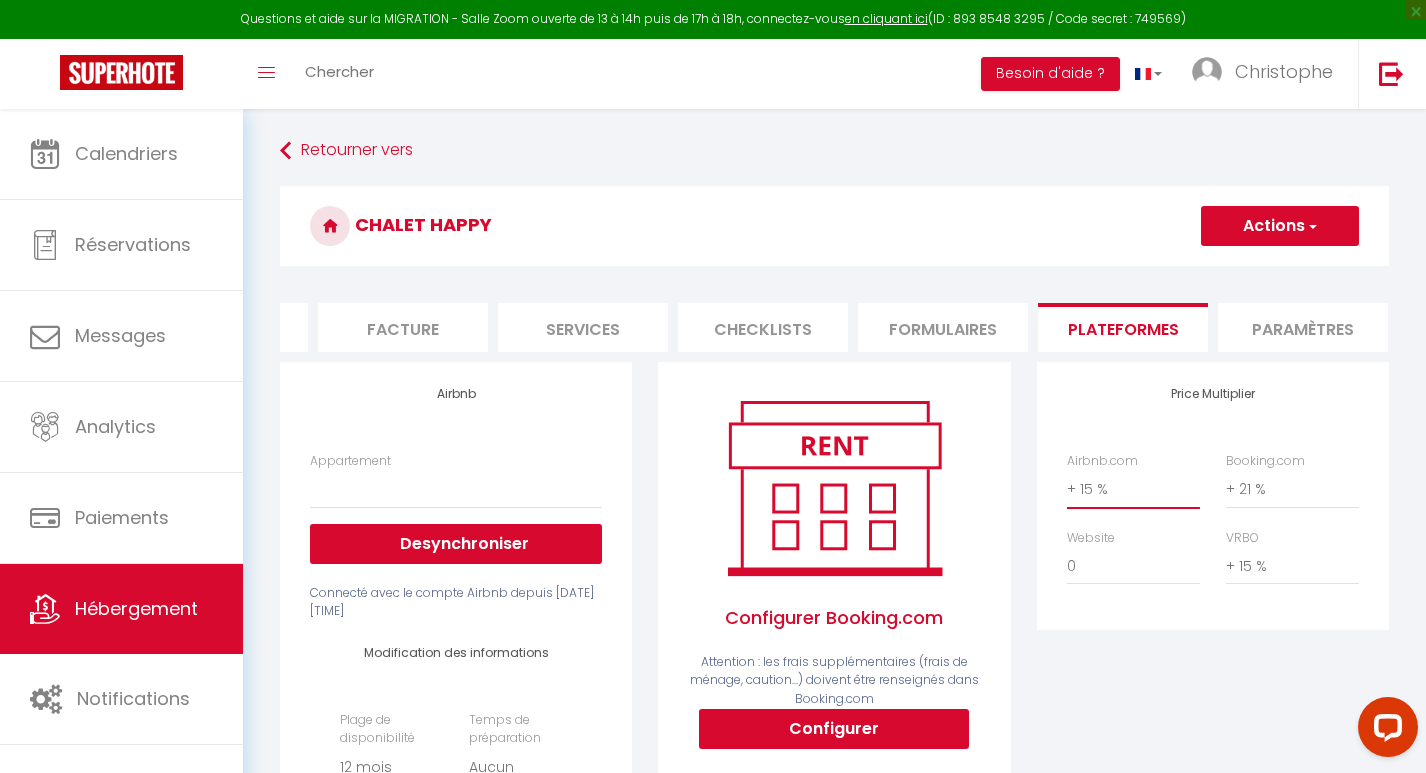 click on "0
+ 1 %
+ 2 %
+ 3 %
+ 4 %
+ 5 %
+ 6 %
+ 7 %
+ 8 %
+ 9 %" at bounding box center (1133, 489) 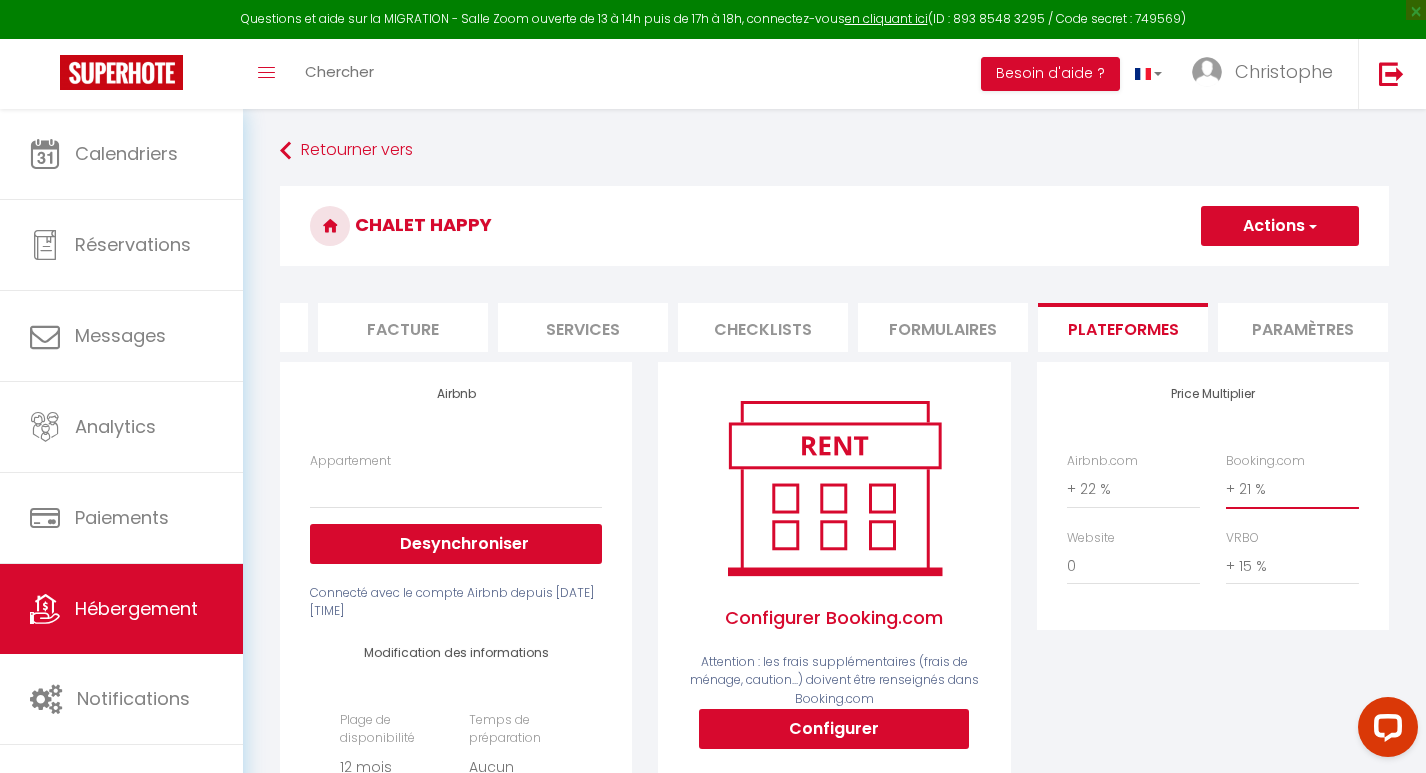 click on "0
+ 1 %
+ 2 %
+ 3 %
+ 4 %
+ 5 %
+ 6 %
+ 7 %
+ 8 %
+ 9 %" at bounding box center (1292, 489) 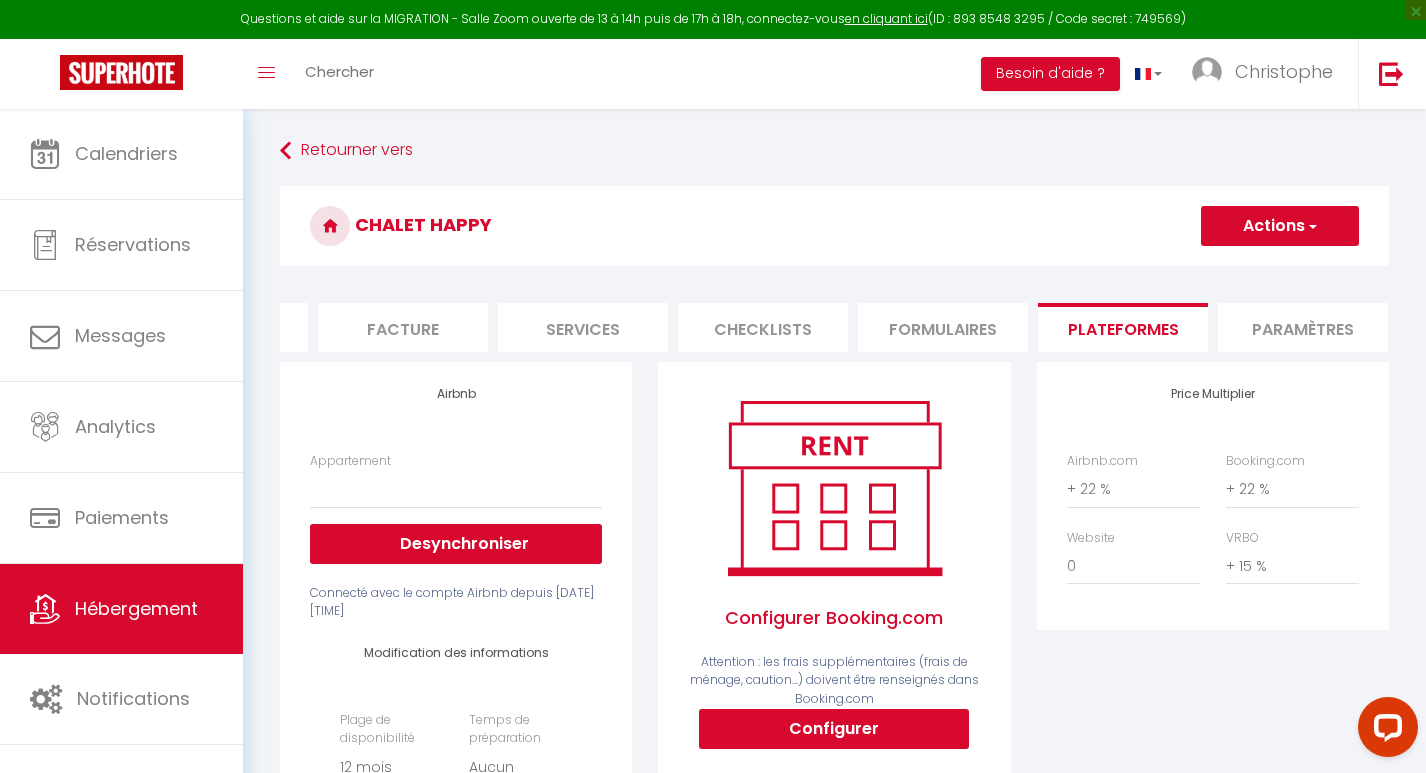 click at bounding box center (1311, 226) 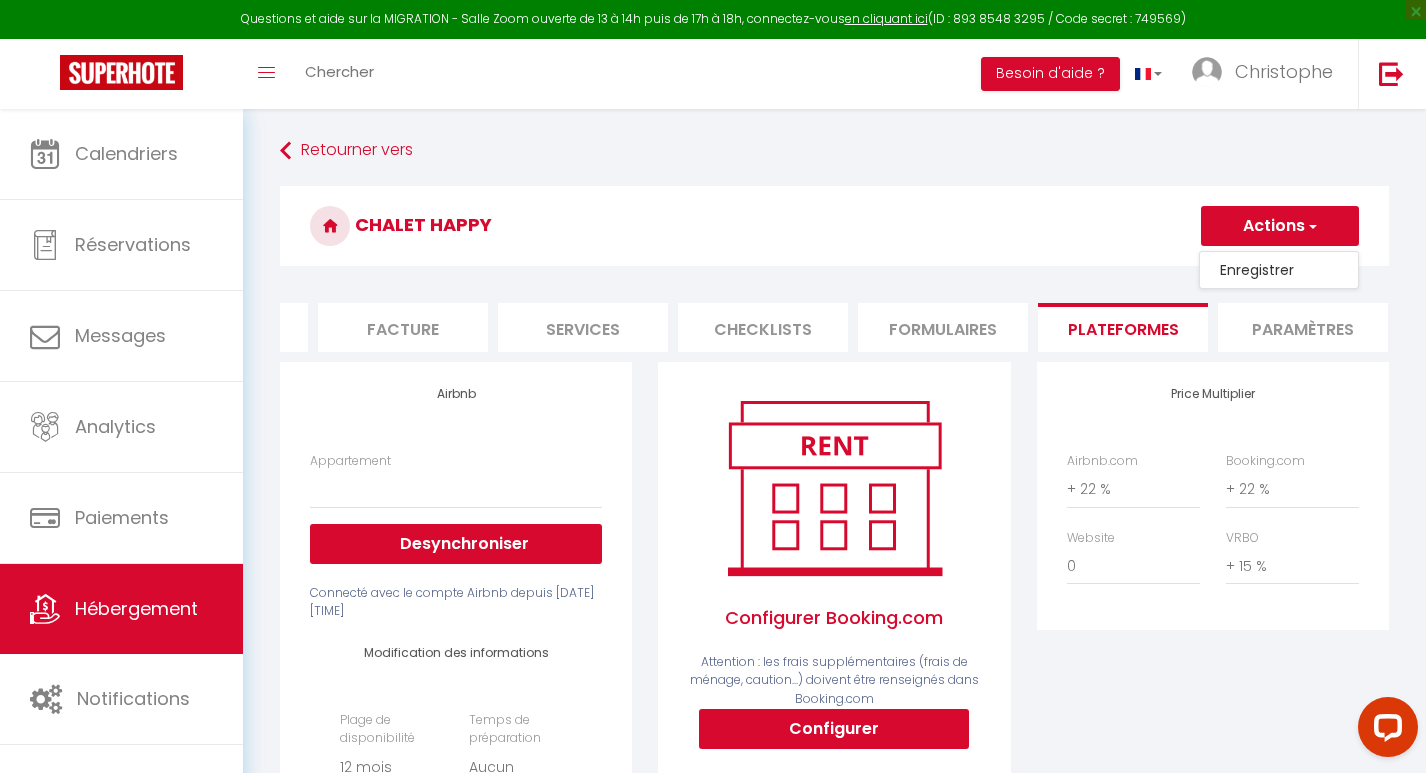 click on "Enregistrer" at bounding box center (1279, 270) 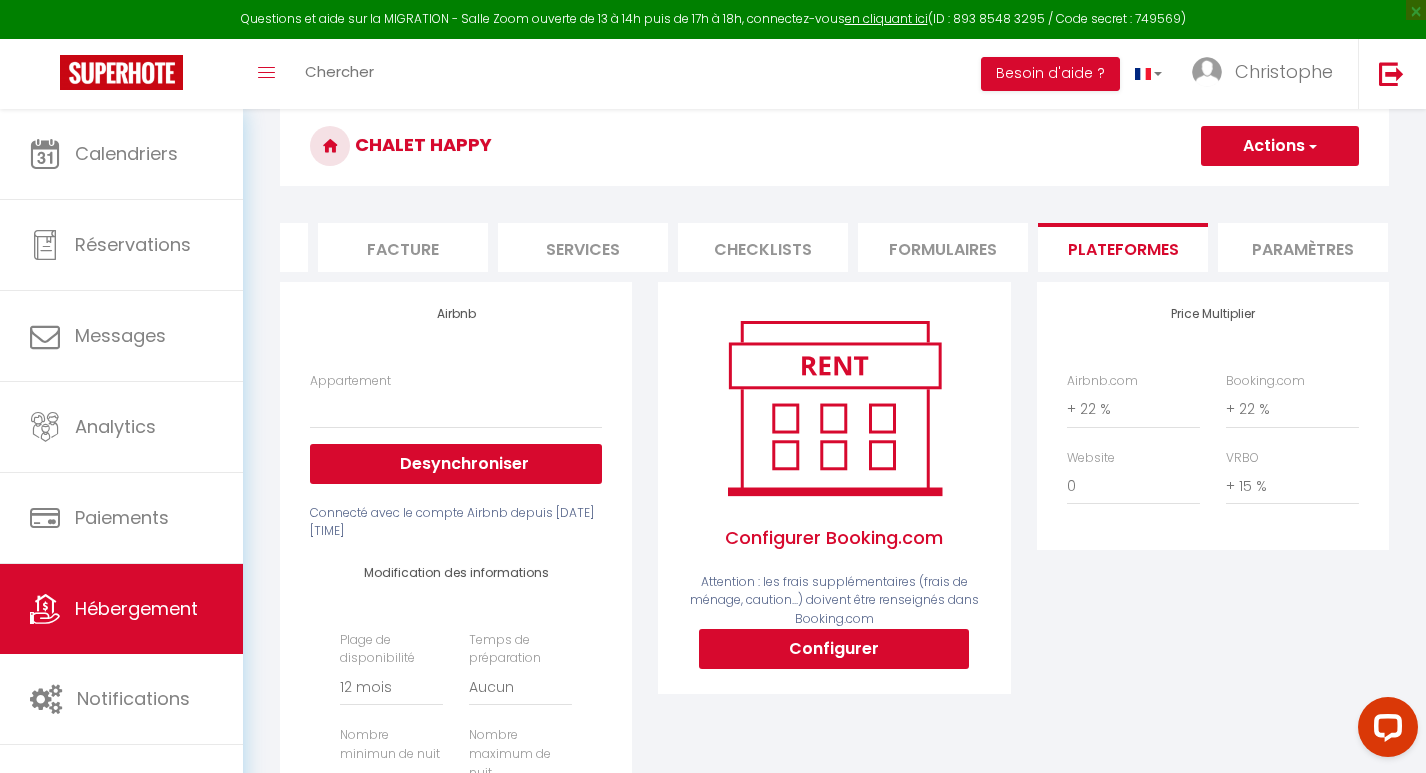 scroll, scrollTop: 82, scrollLeft: 0, axis: vertical 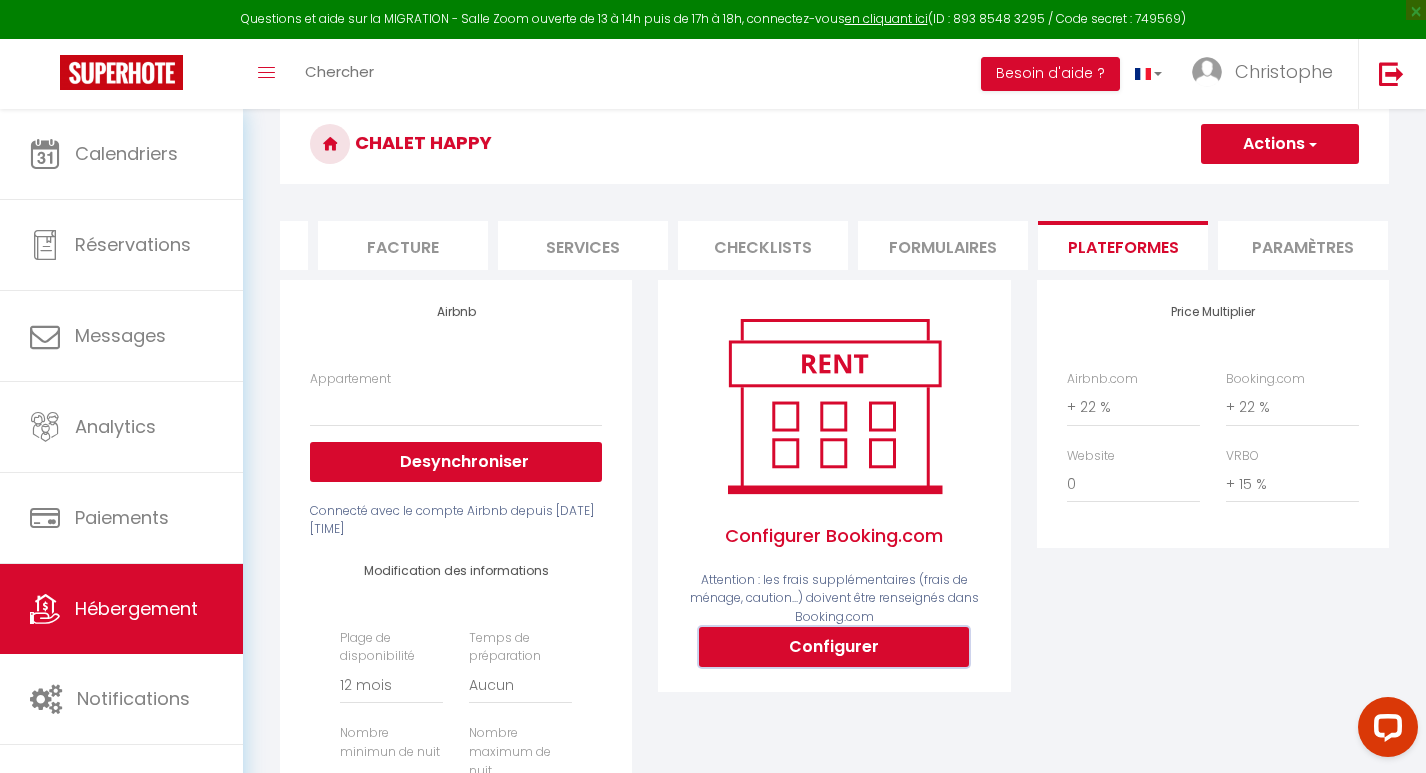 click on "Configurer" at bounding box center (834, 647) 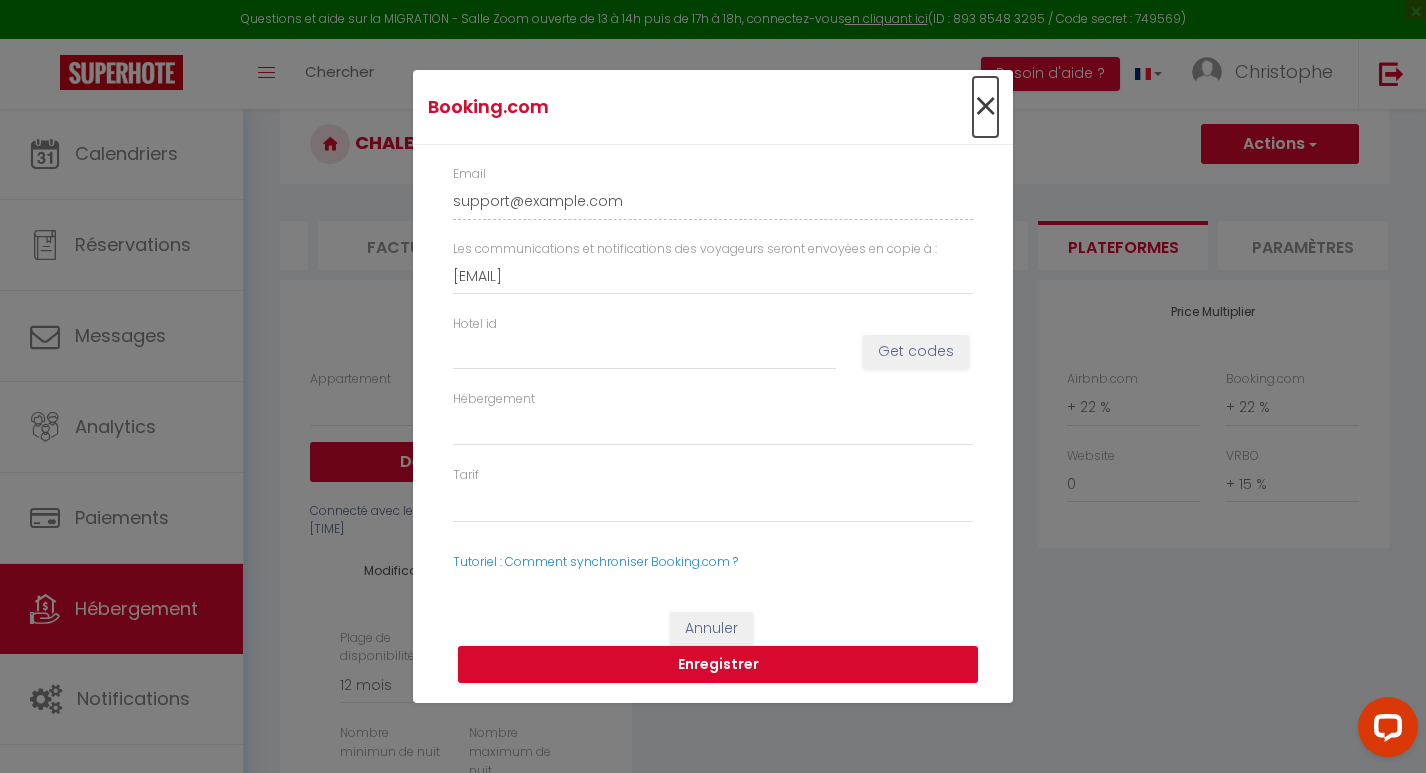 click on "×" at bounding box center (985, 107) 